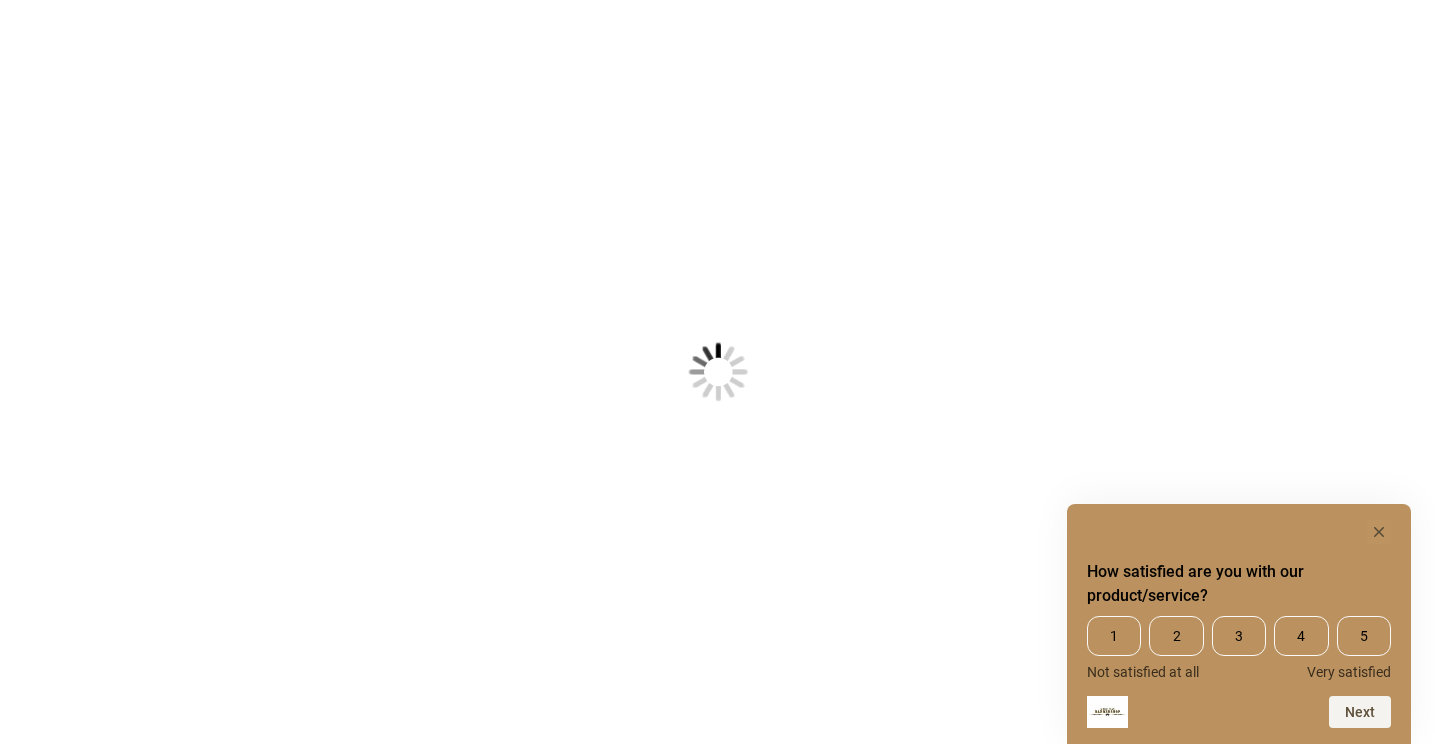 scroll, scrollTop: 0, scrollLeft: 0, axis: both 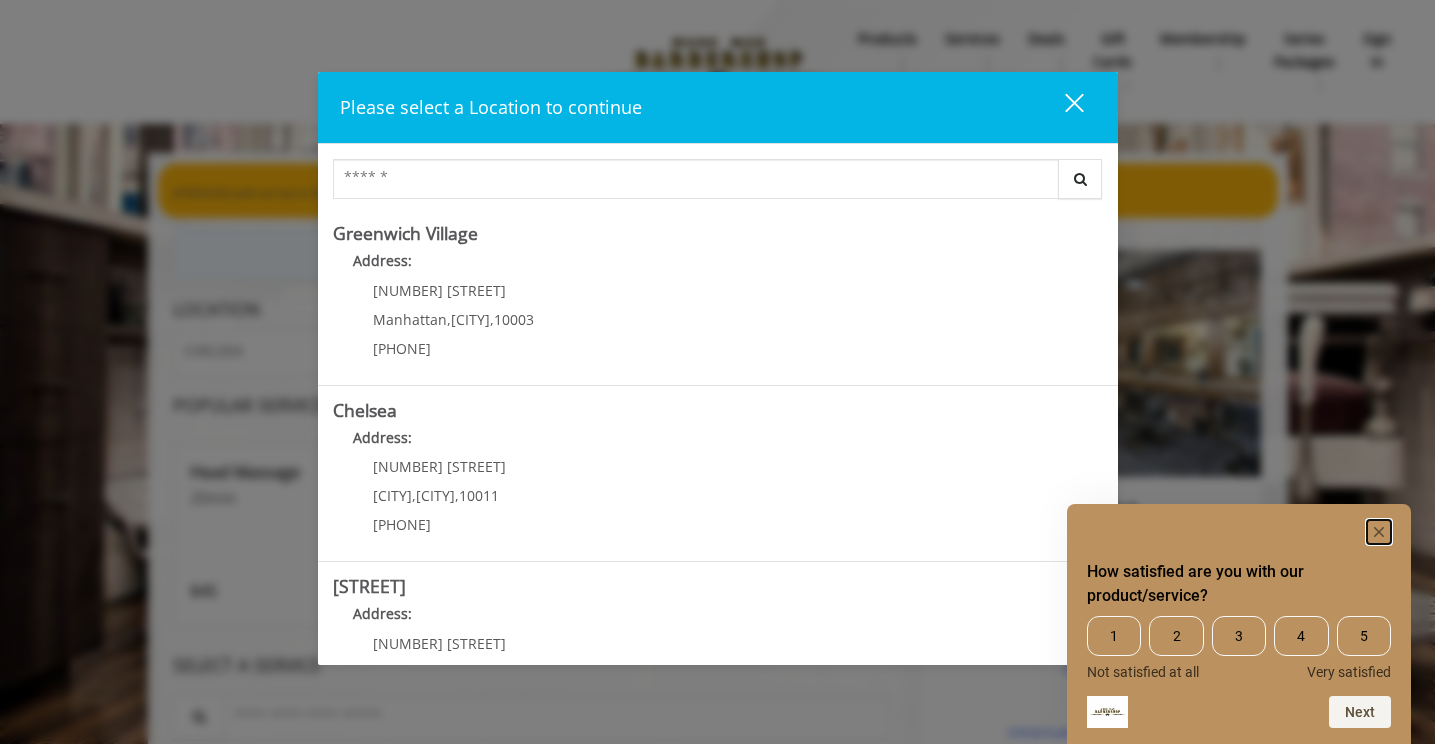 click 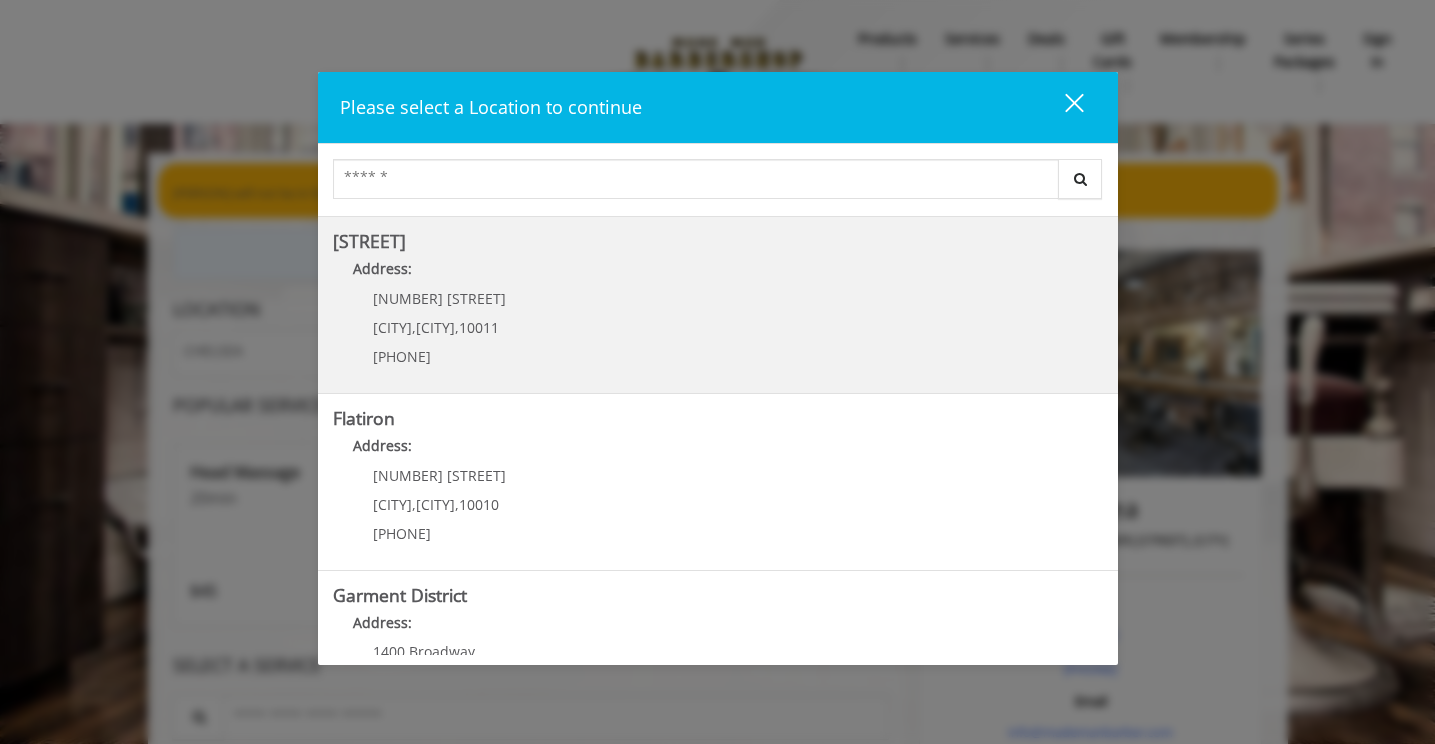 scroll, scrollTop: 436, scrollLeft: 0, axis: vertical 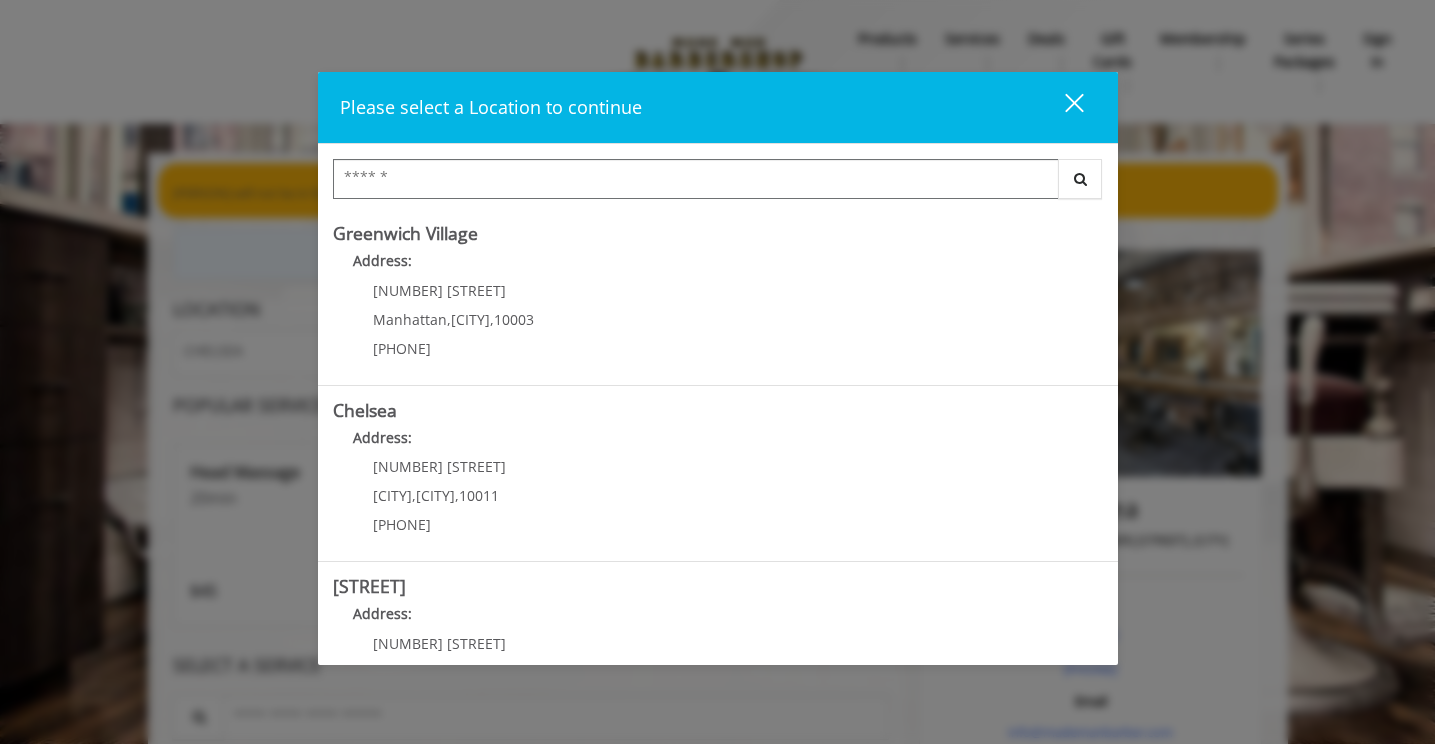 click at bounding box center [696, 179] 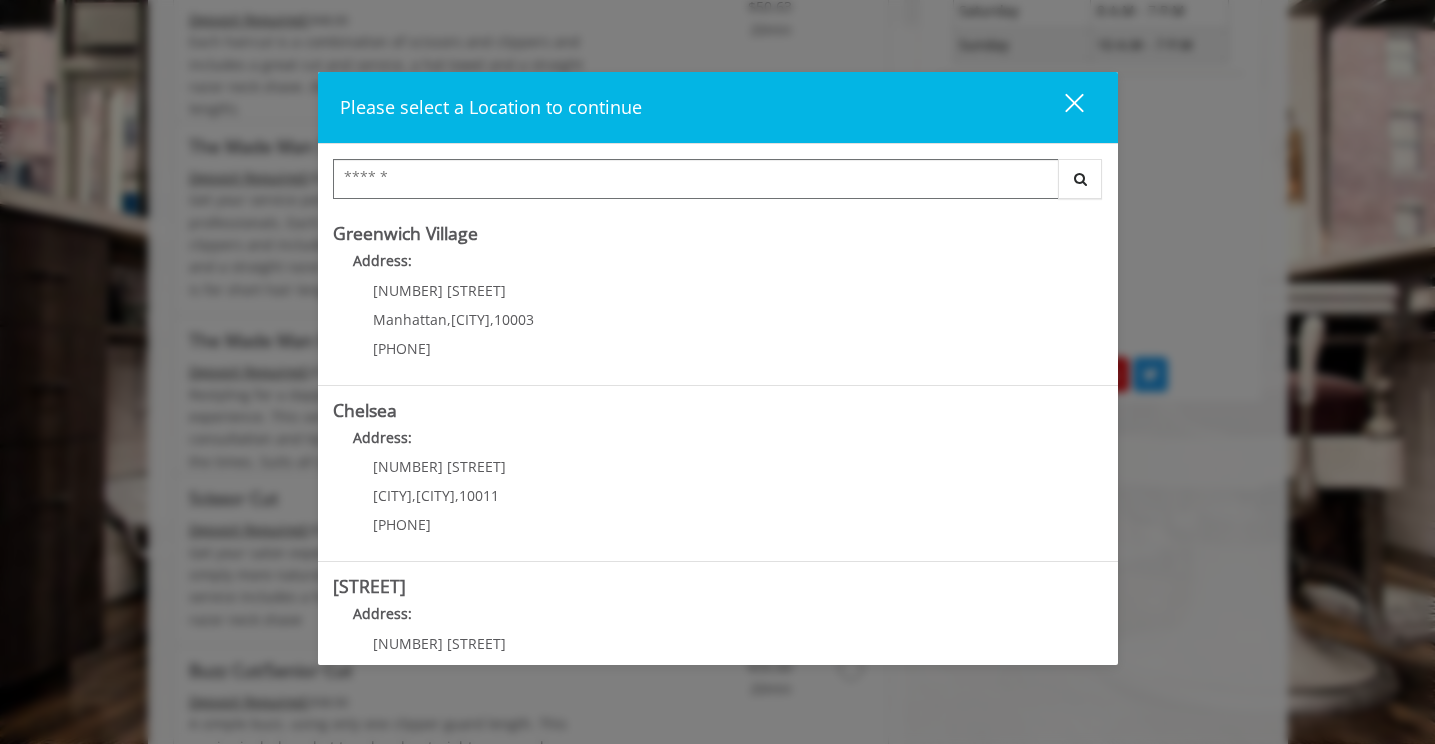 scroll, scrollTop: 984, scrollLeft: 0, axis: vertical 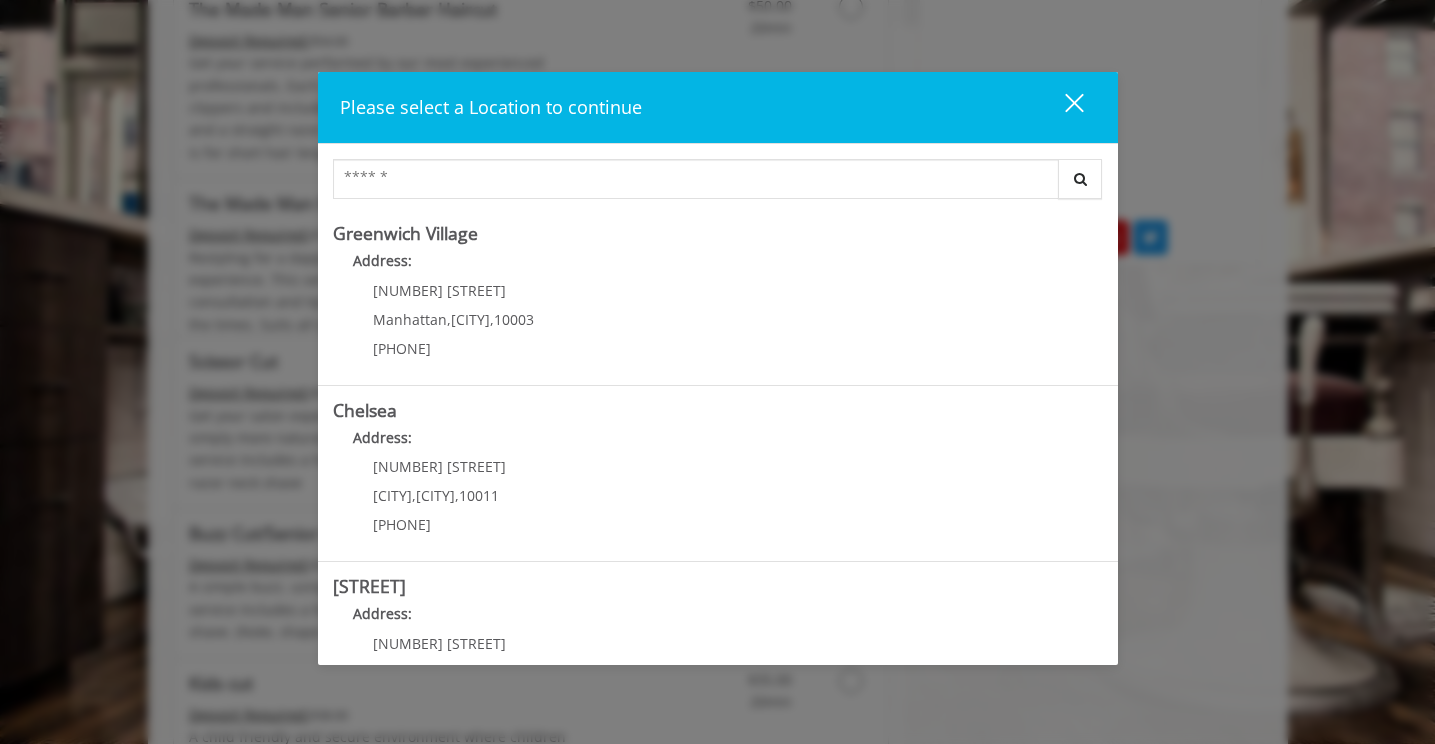click on "close" at bounding box center (1062, 107) 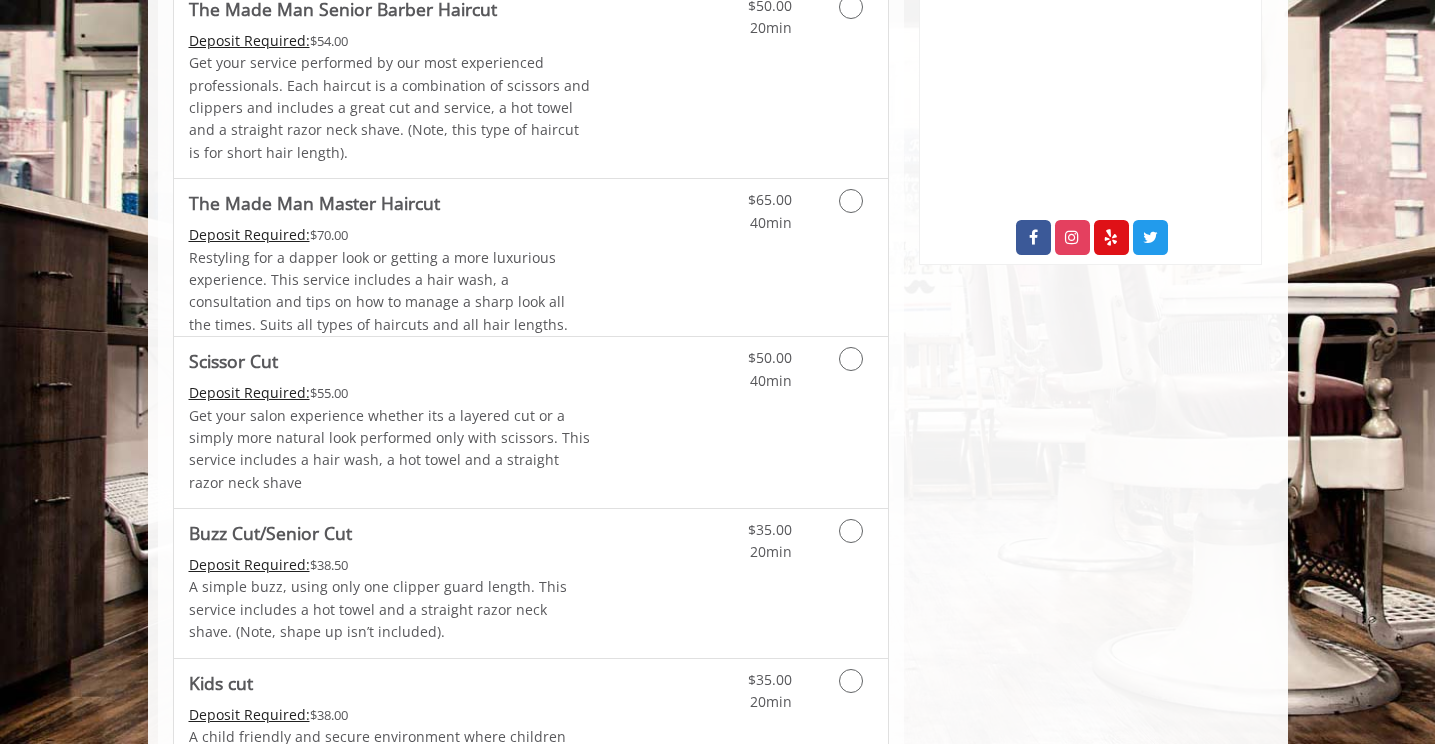 scroll, scrollTop: 0, scrollLeft: 0, axis: both 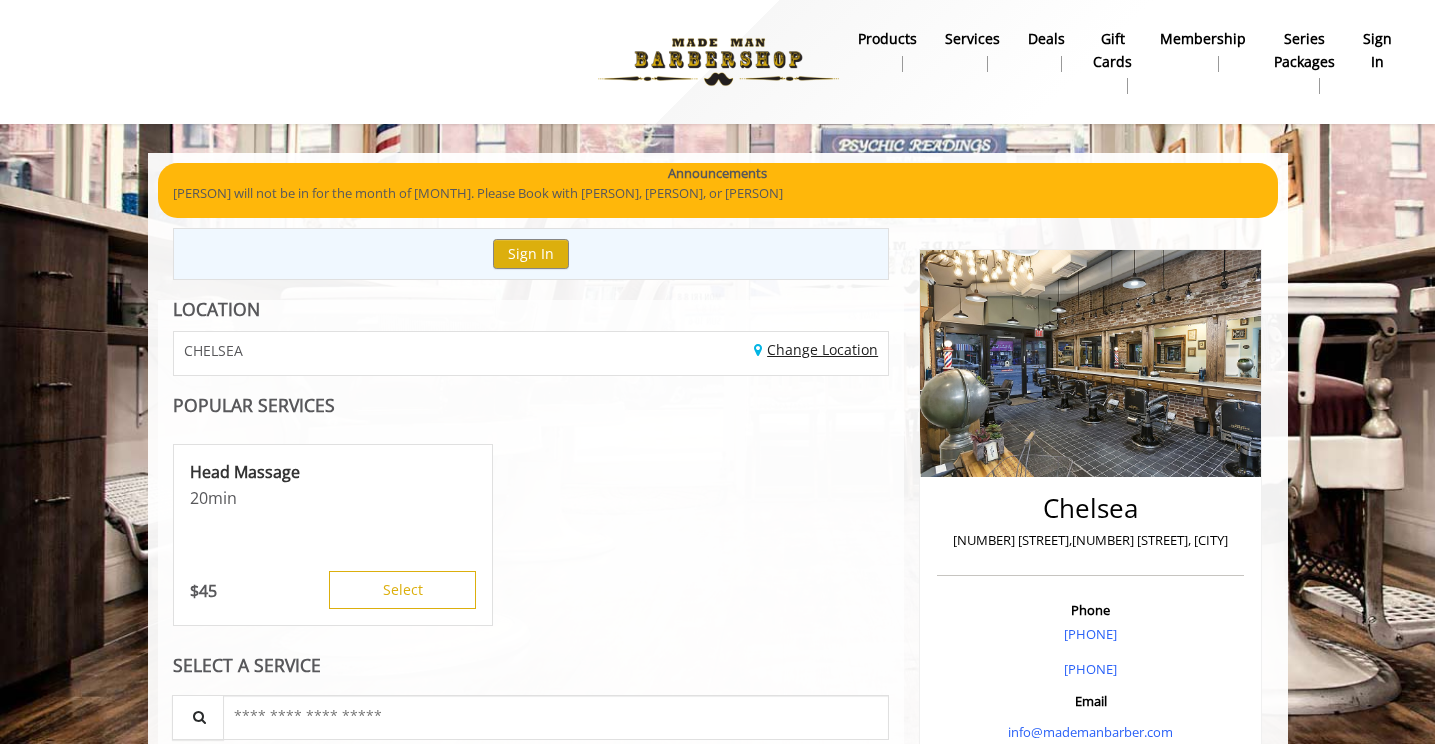 click on "Change  Location" at bounding box center (816, 349) 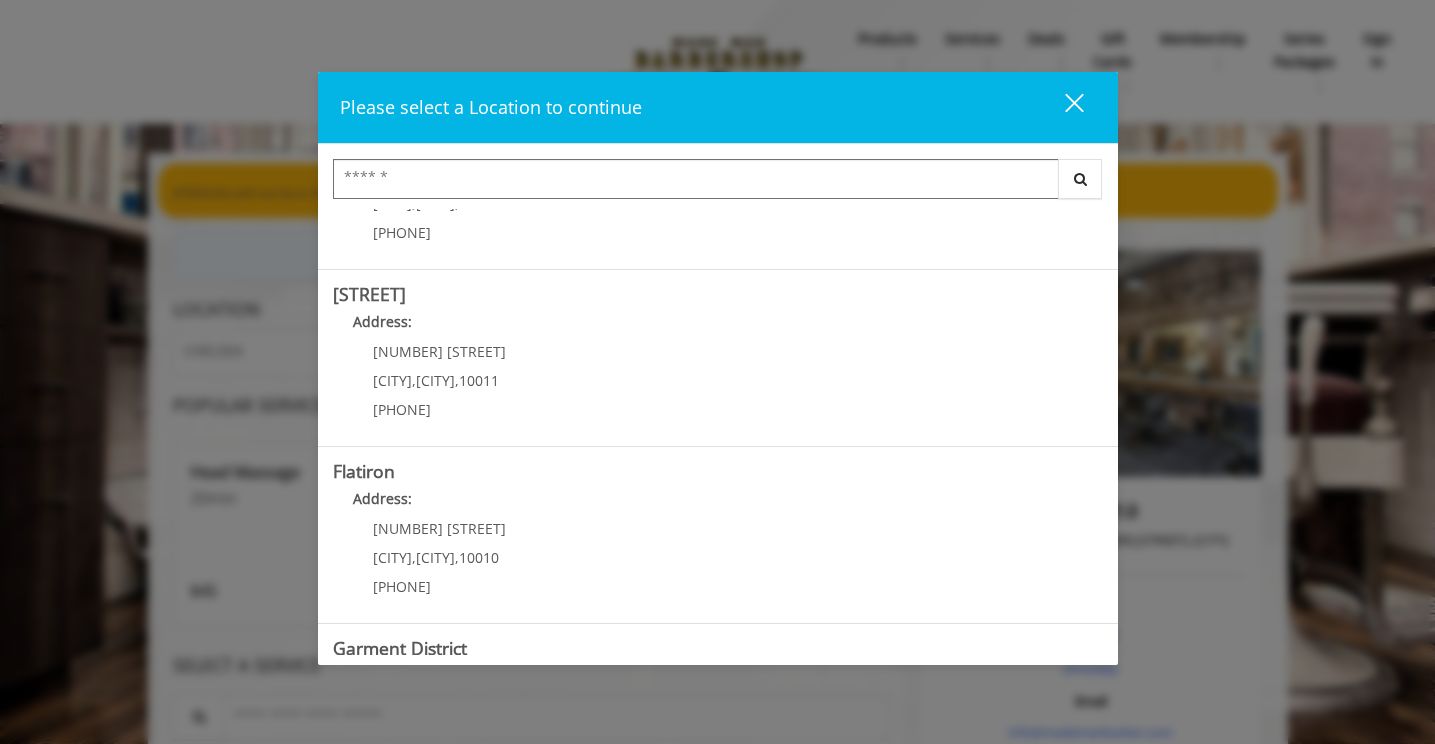 scroll, scrollTop: 0, scrollLeft: 0, axis: both 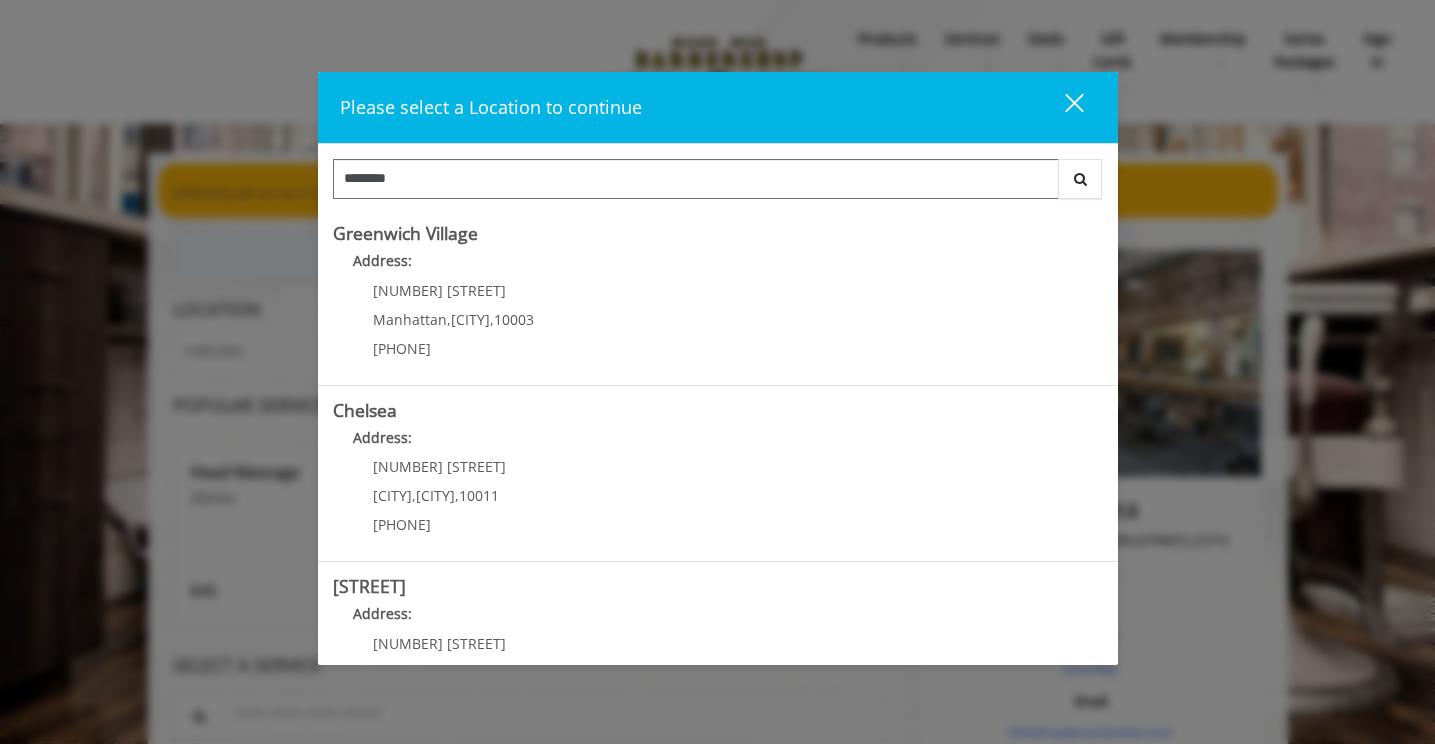 type on "********" 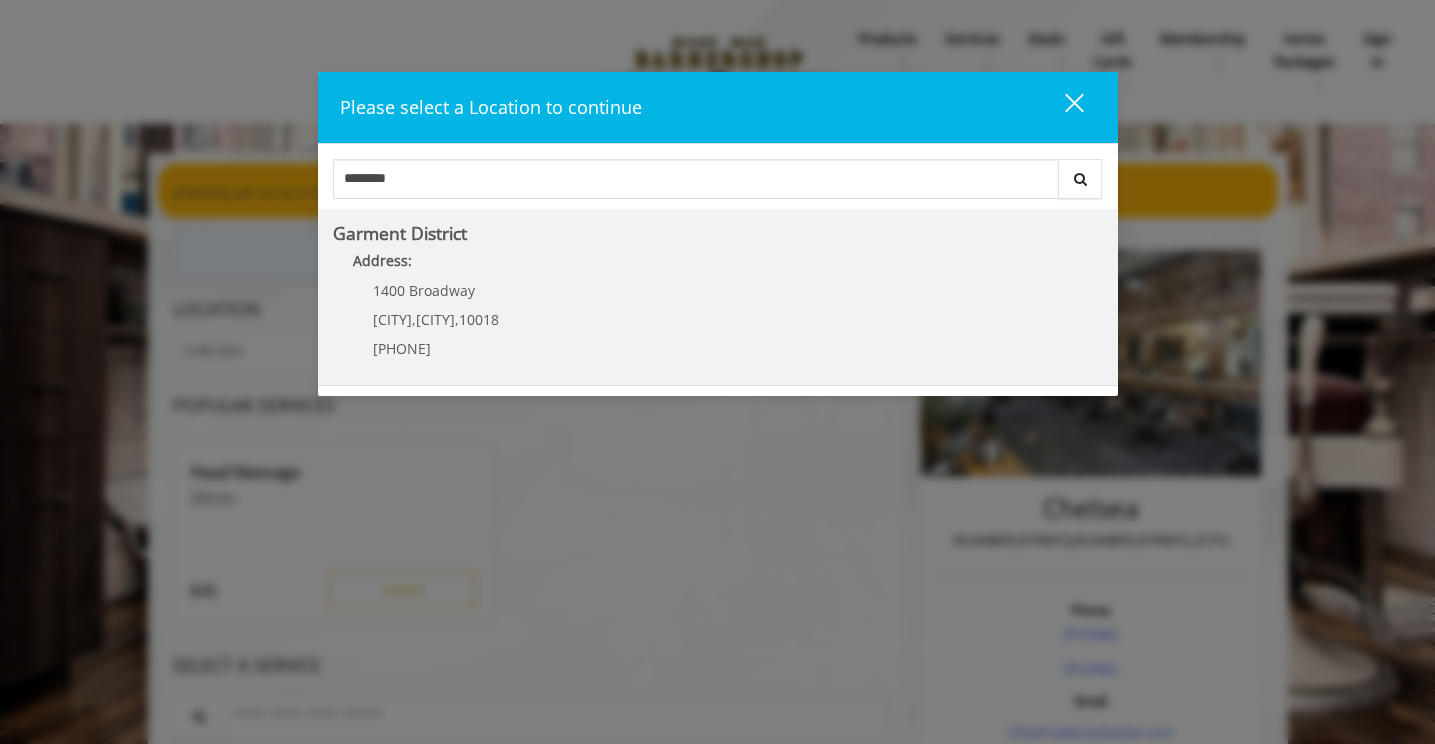 click on "[DISTRICT] Address: [NUMBER] [STREET] [CITY] ,  [CITY] ,  [POSTAL_CODE] [PHONE]" at bounding box center (718, 297) 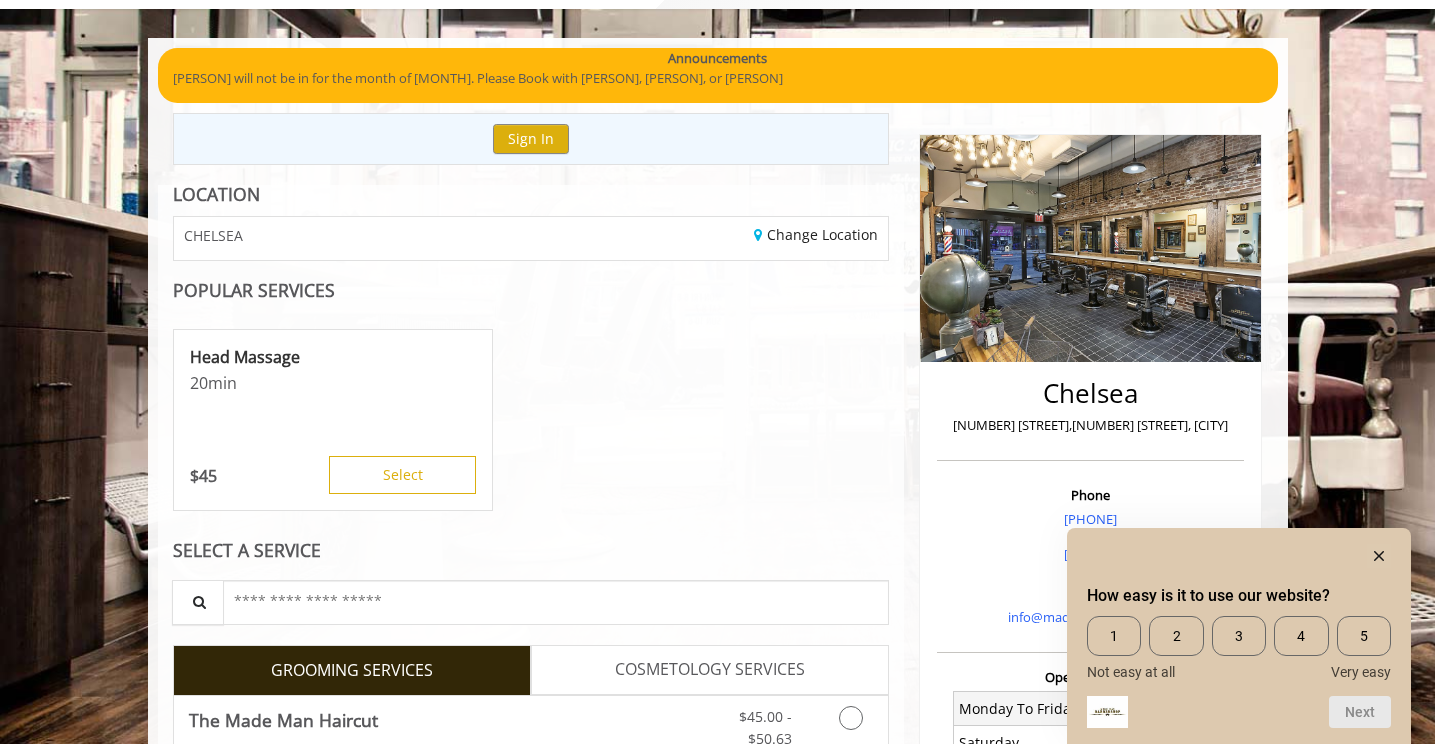 scroll, scrollTop: 213, scrollLeft: 0, axis: vertical 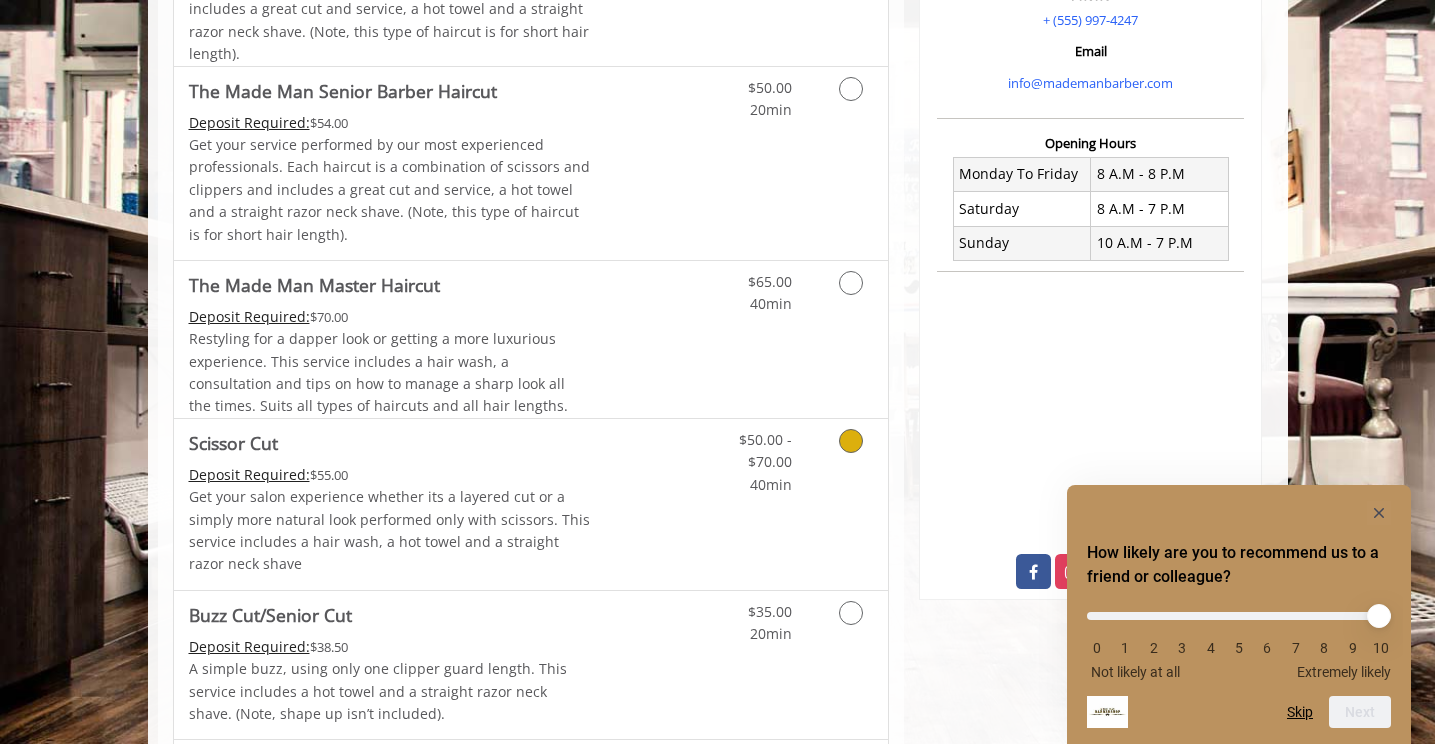 click on "Scissor Cut" at bounding box center (233, 443) 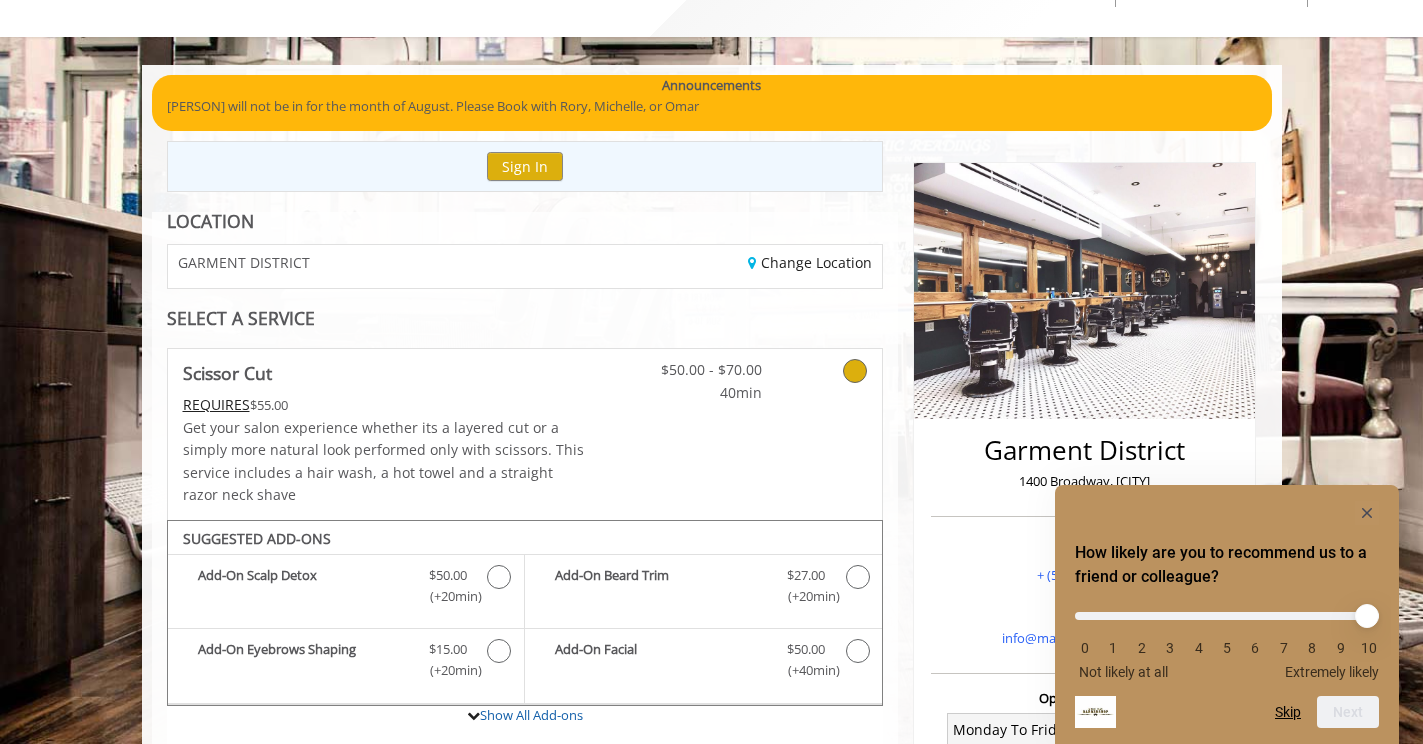 scroll, scrollTop: 0, scrollLeft: 0, axis: both 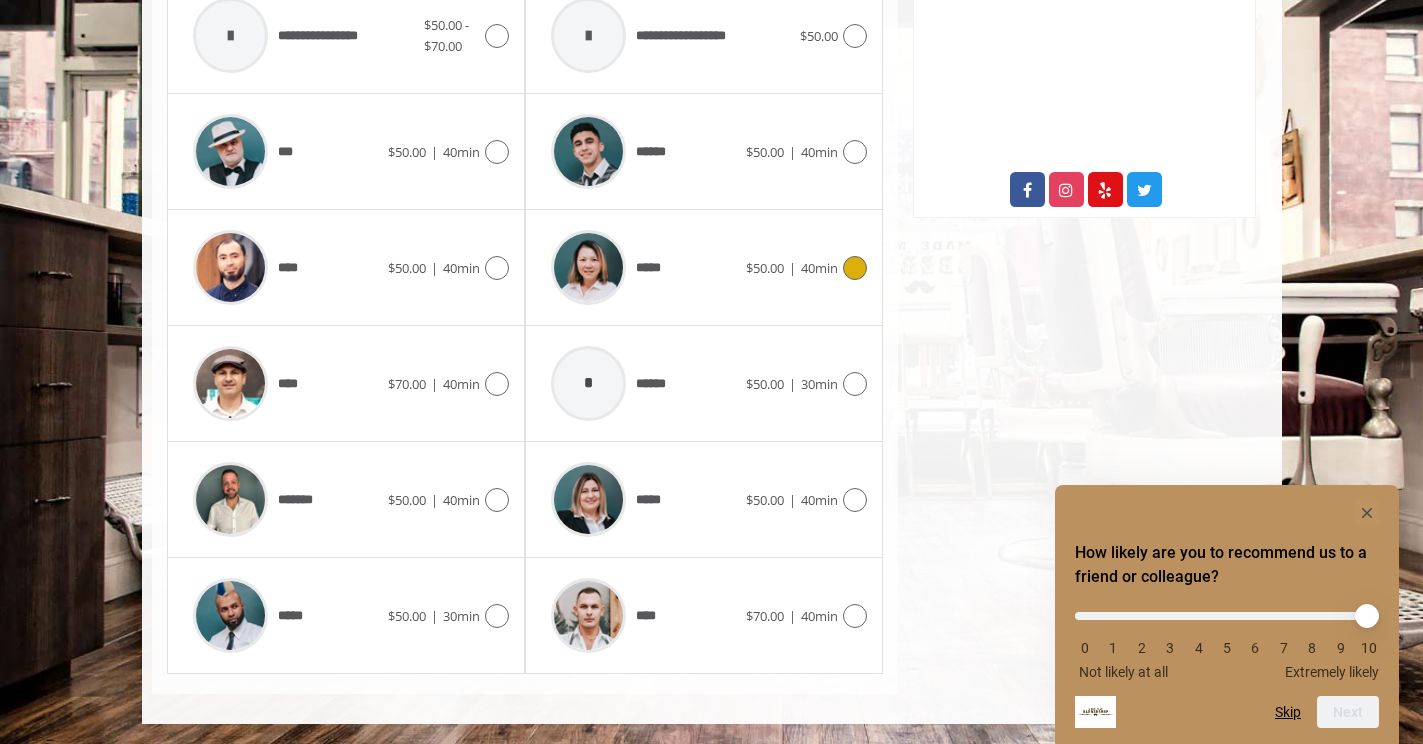 click on "40min" at bounding box center (819, 268) 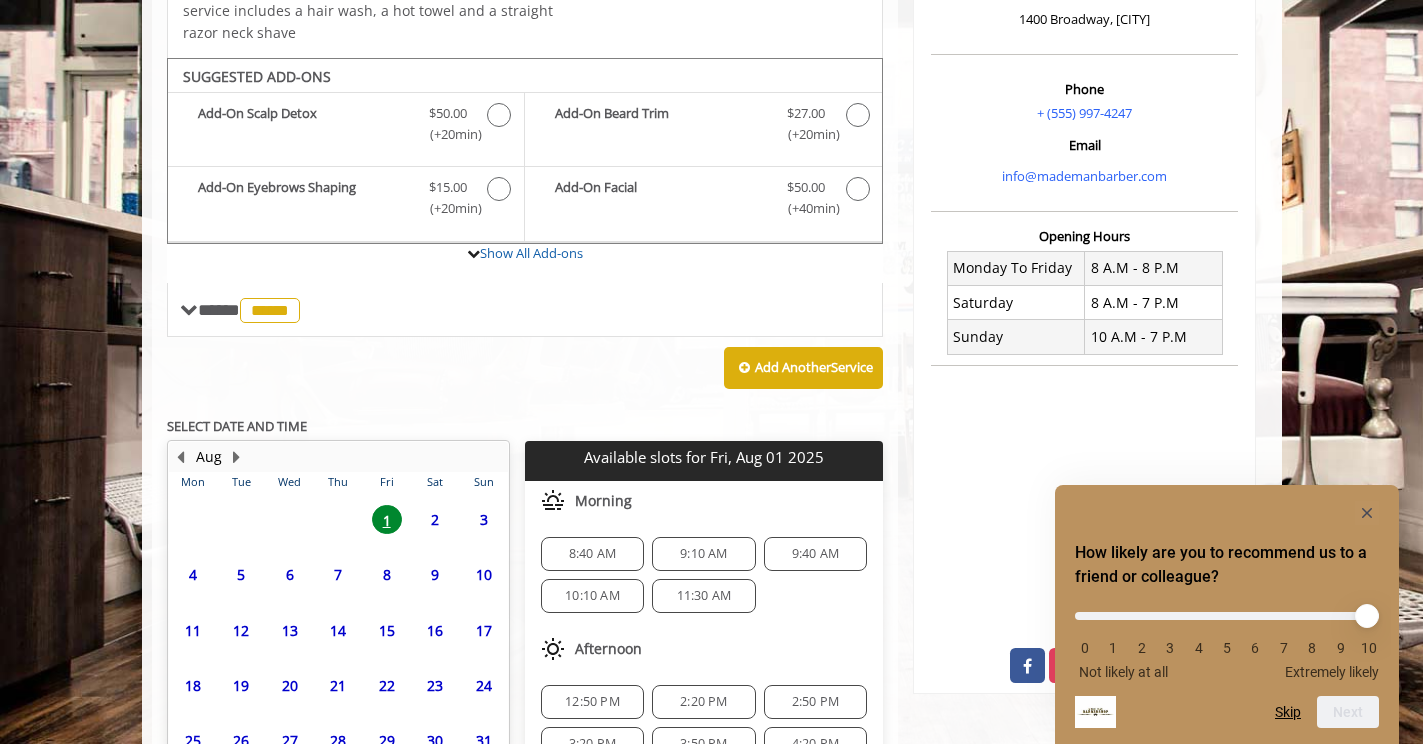 scroll, scrollTop: 685, scrollLeft: 0, axis: vertical 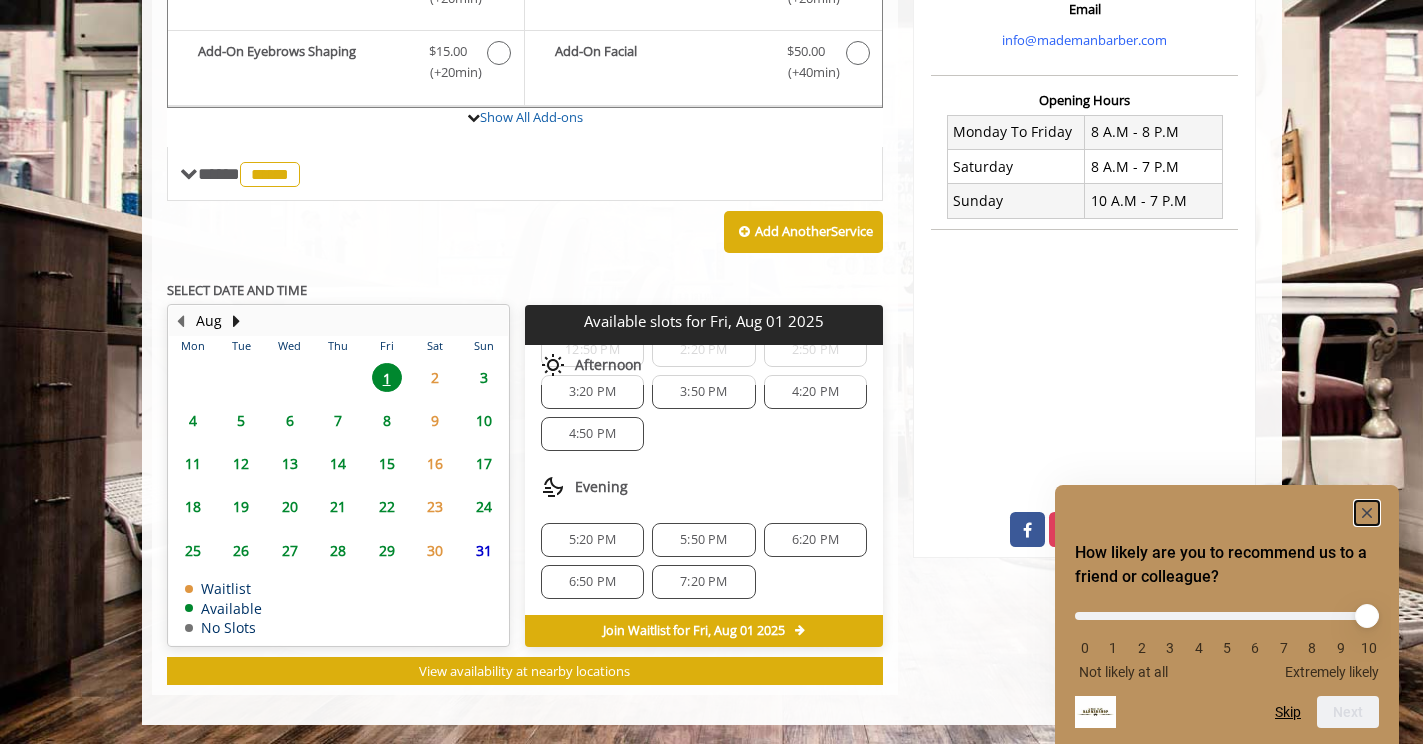 click 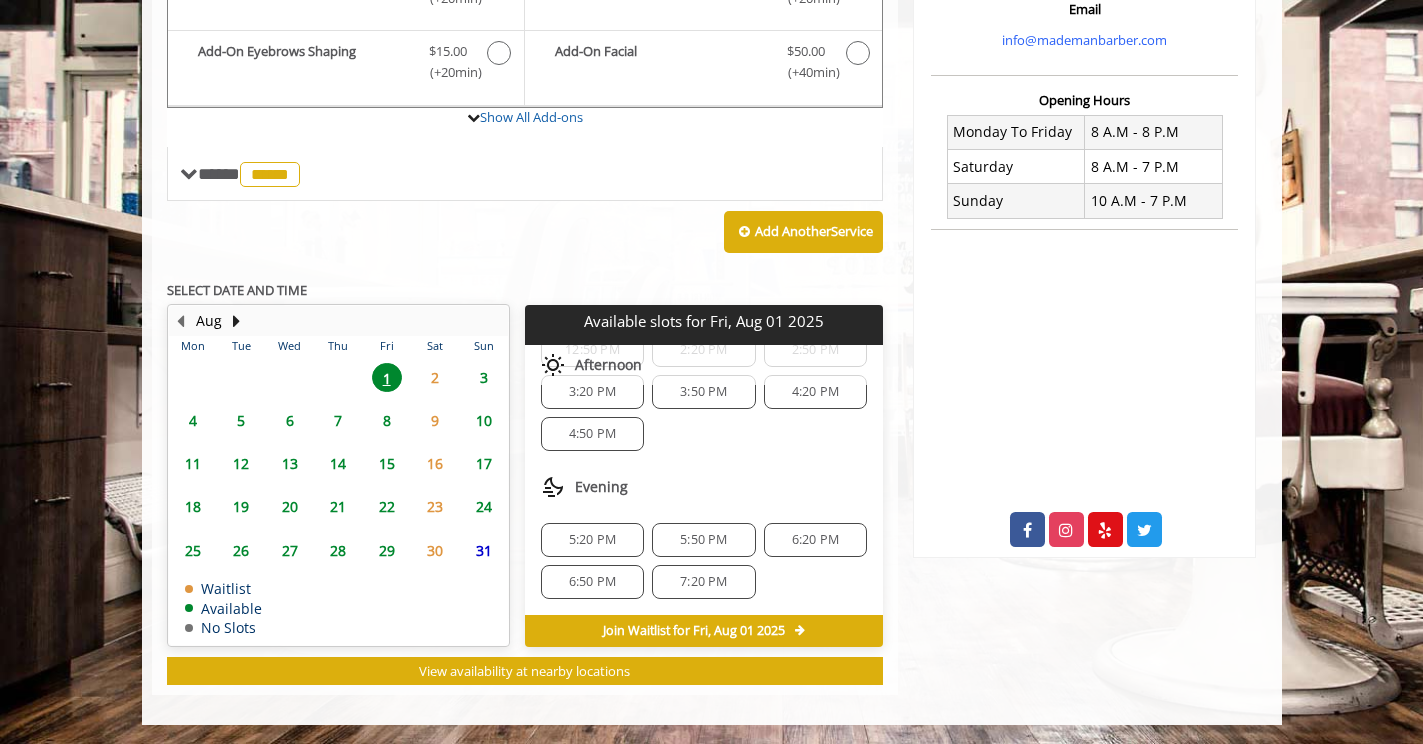 click on "6:20 PM" 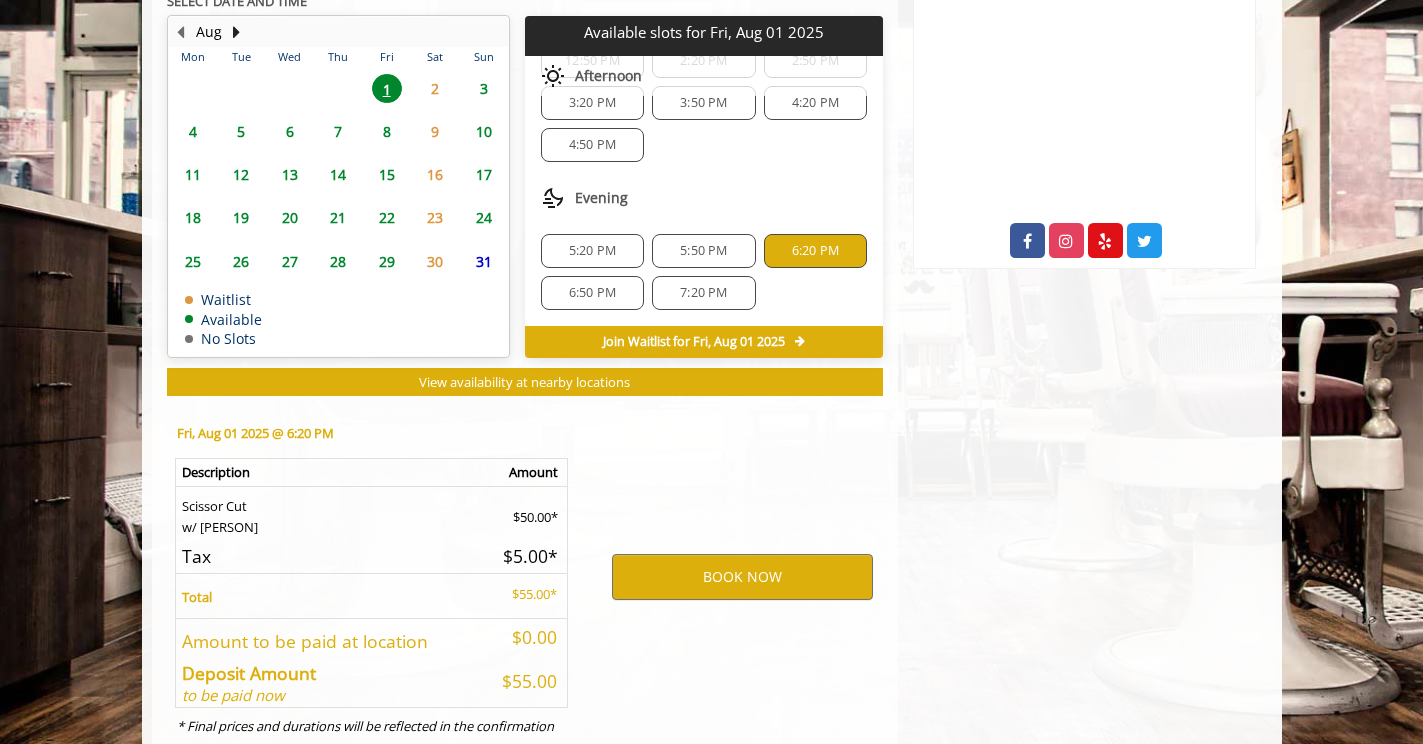 scroll, scrollTop: 1047, scrollLeft: 0, axis: vertical 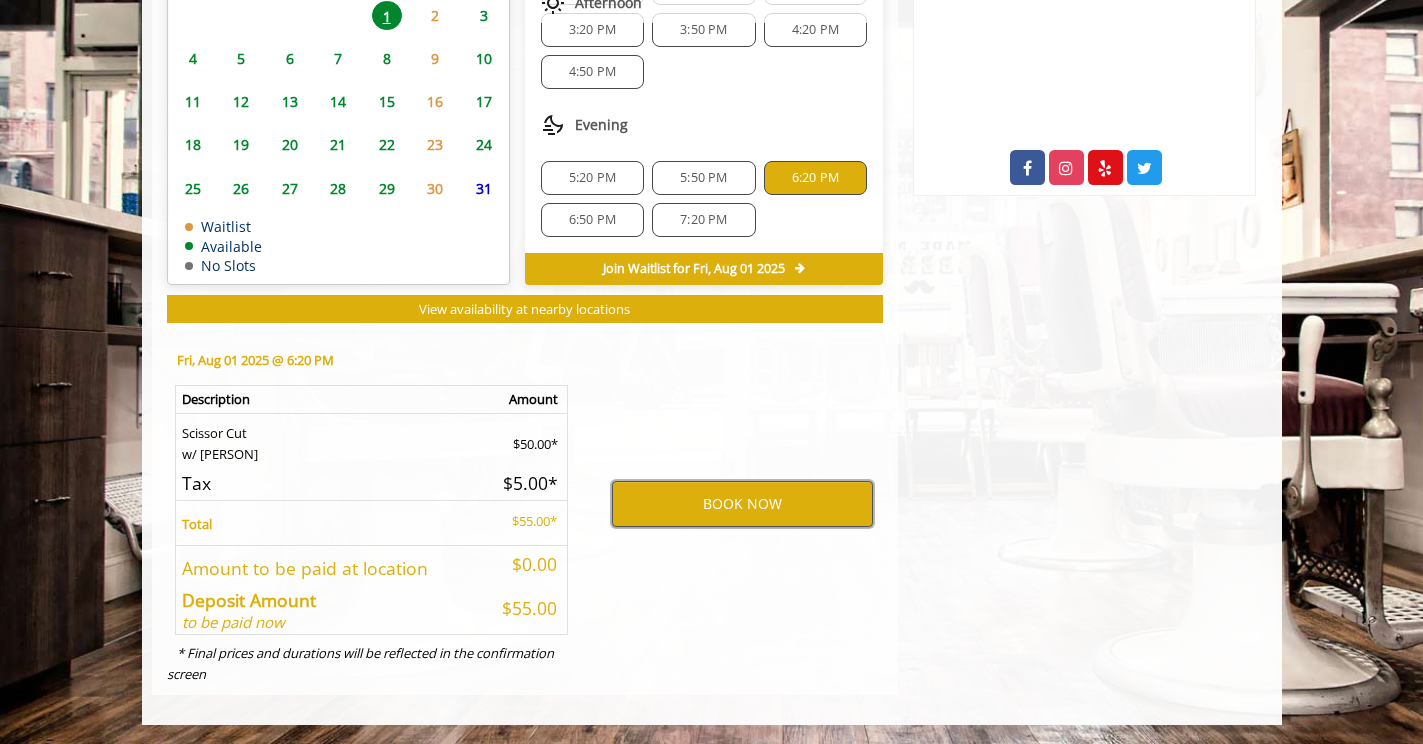 click on "BOOK NOW" at bounding box center (742, 504) 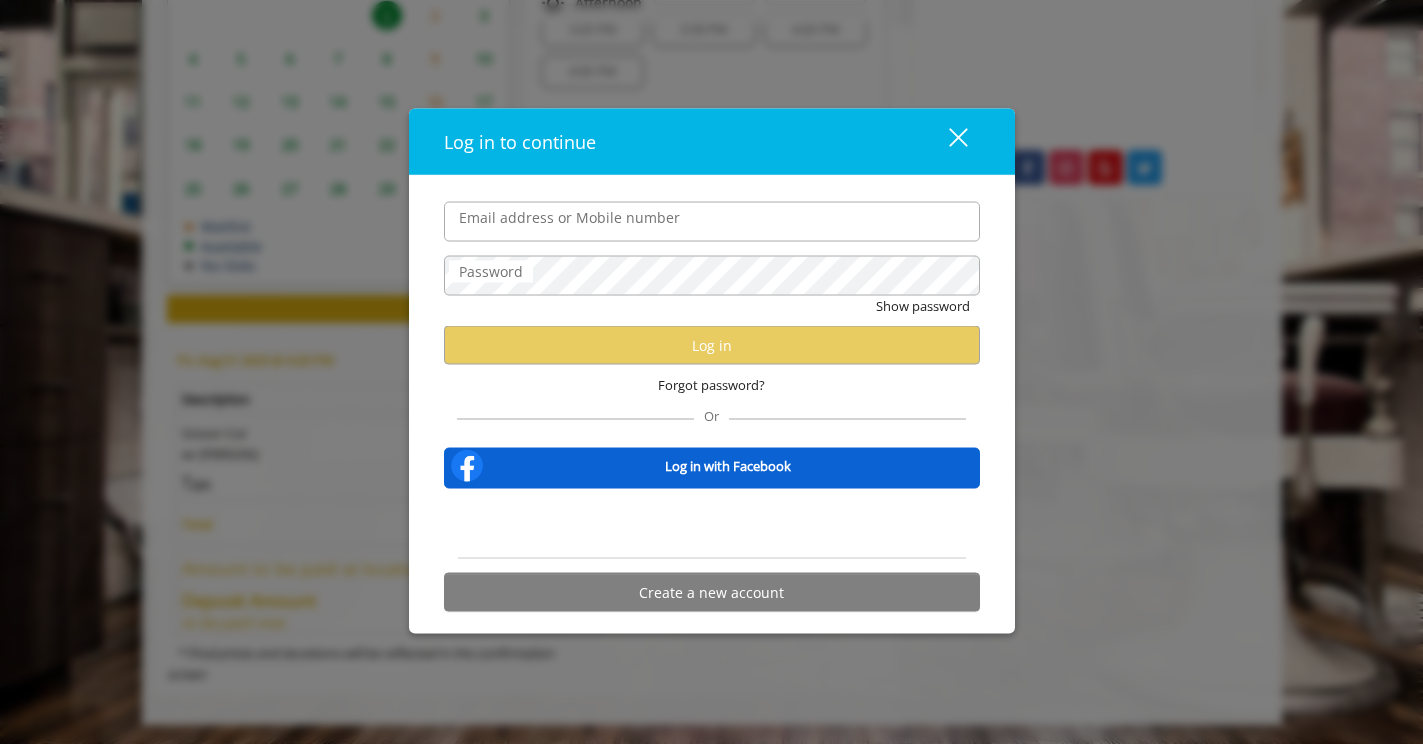 click on "close" at bounding box center [946, 141] 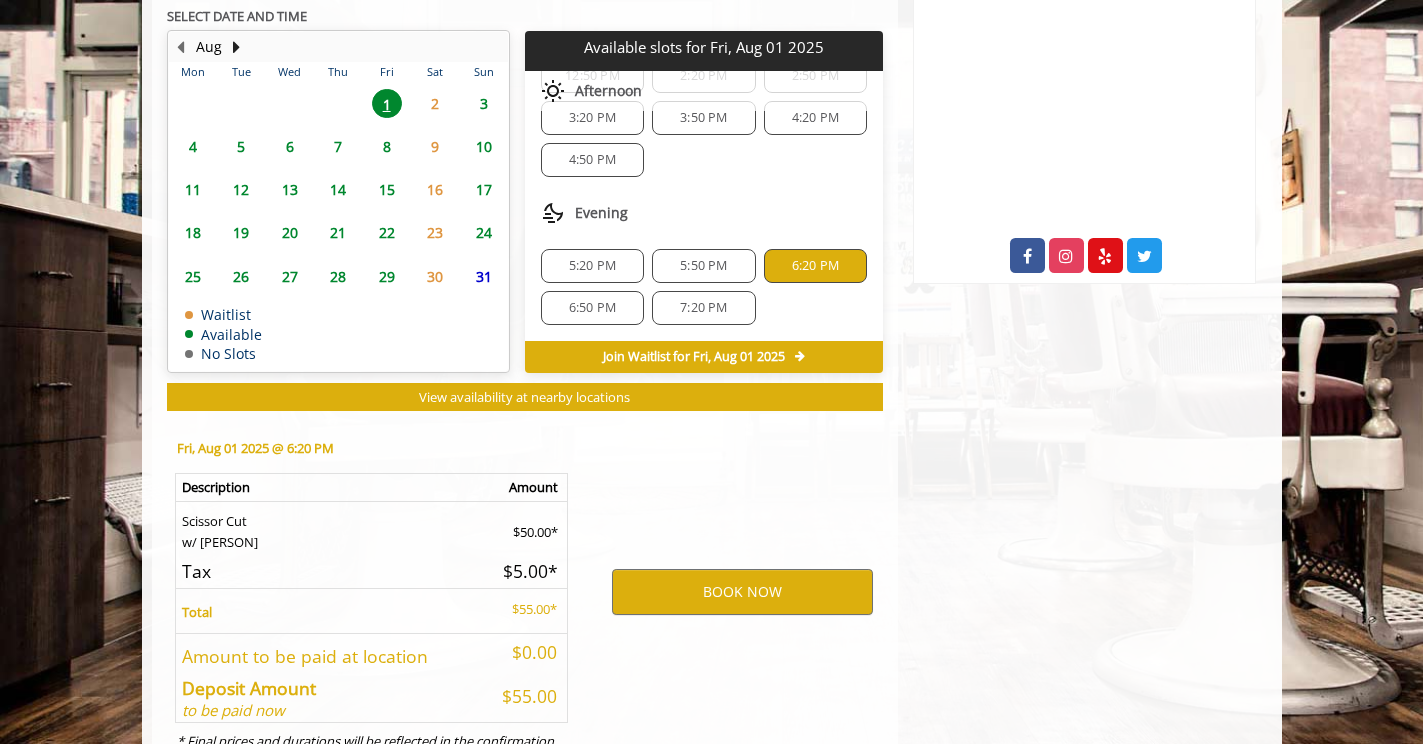 scroll, scrollTop: 1016, scrollLeft: 0, axis: vertical 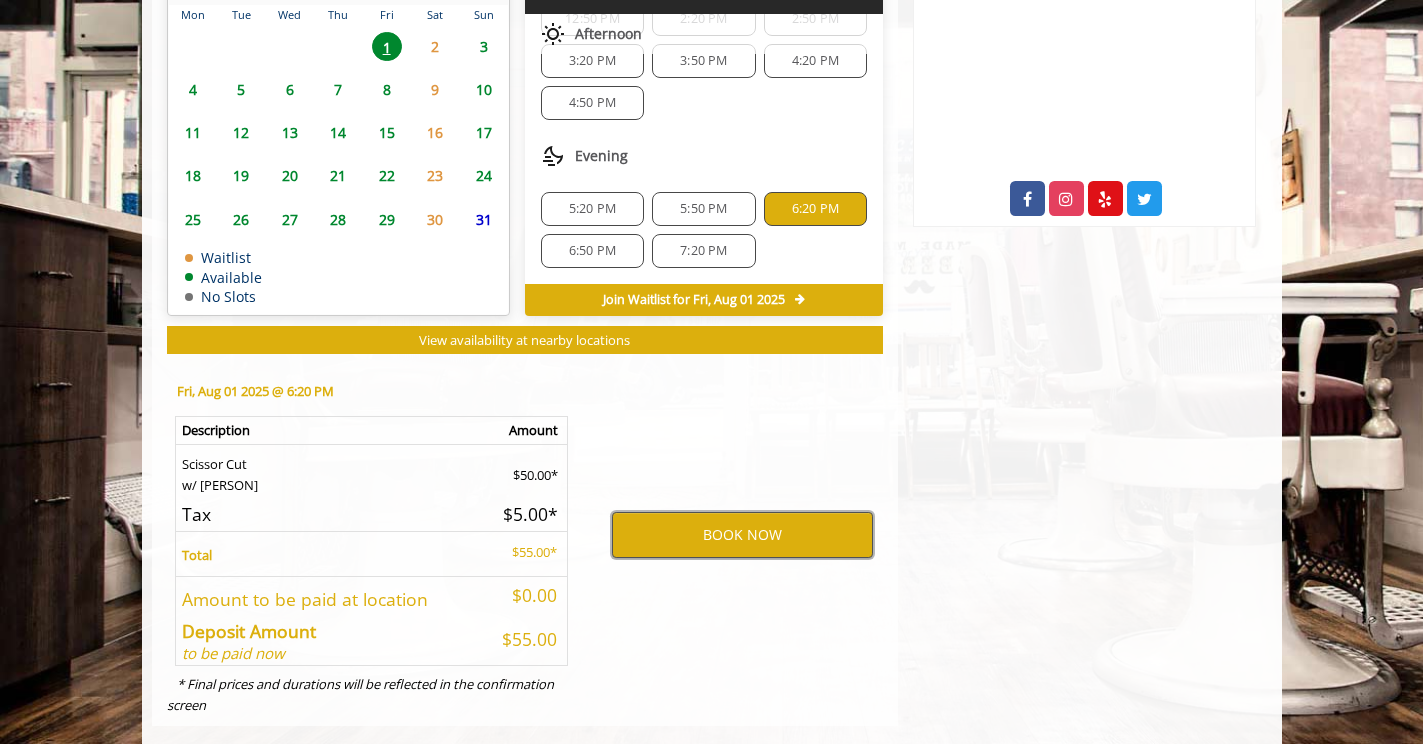 click on "BOOK NOW" at bounding box center [742, 535] 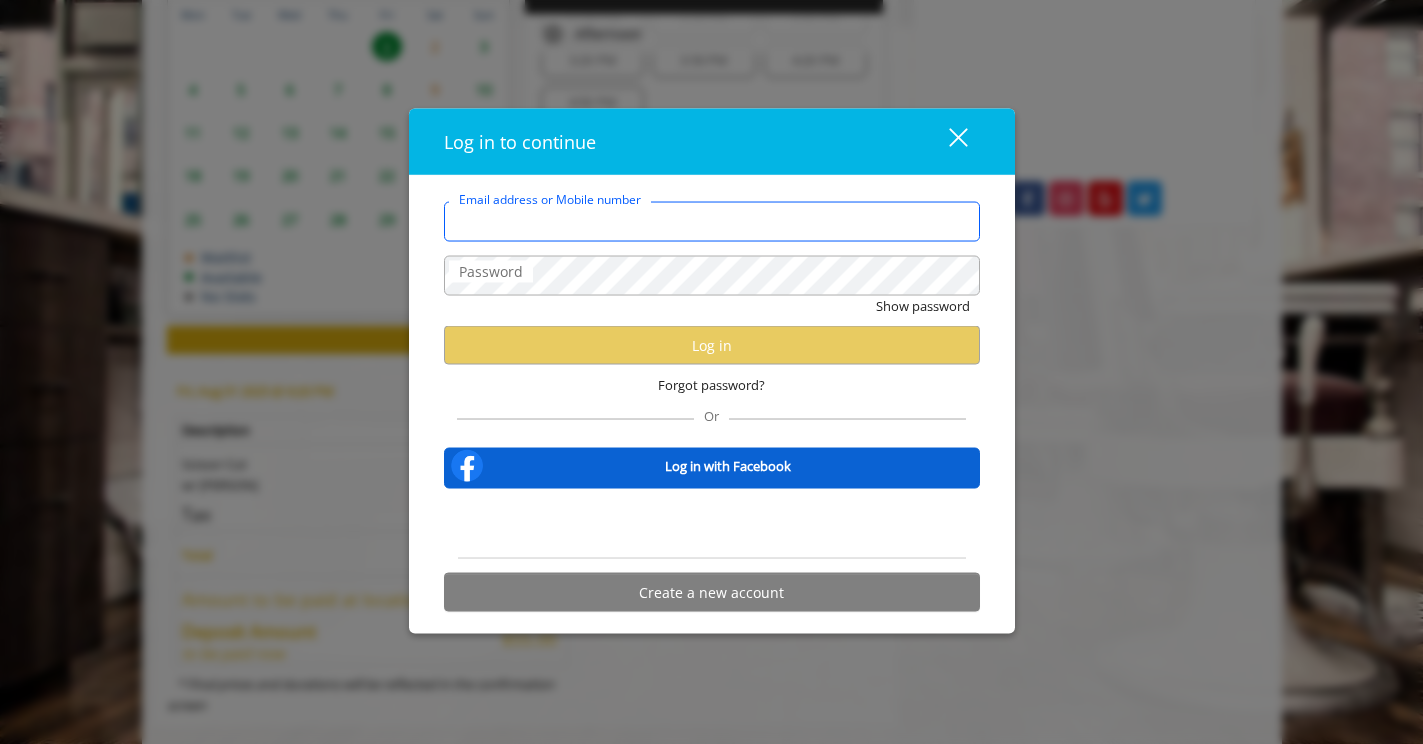 scroll, scrollTop: 1047, scrollLeft: 0, axis: vertical 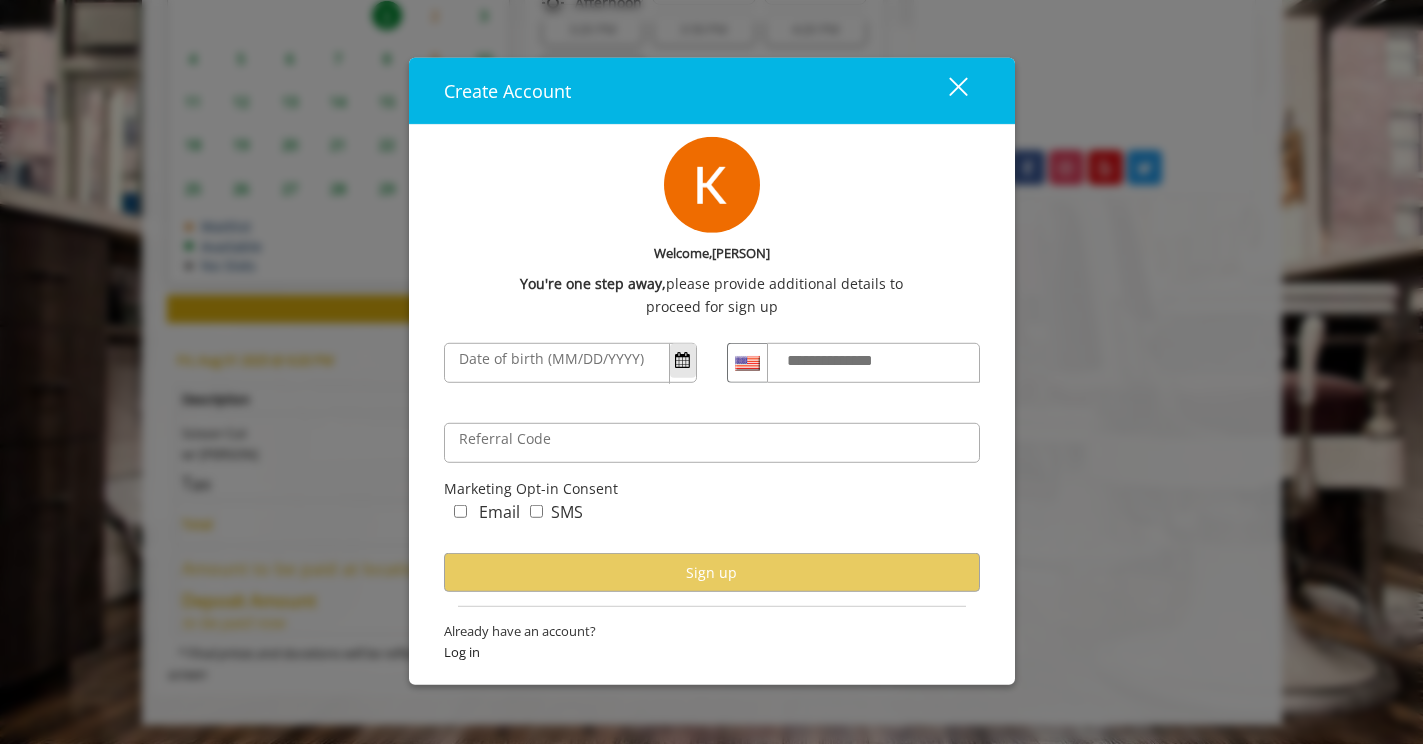 click at bounding box center [683, 361] 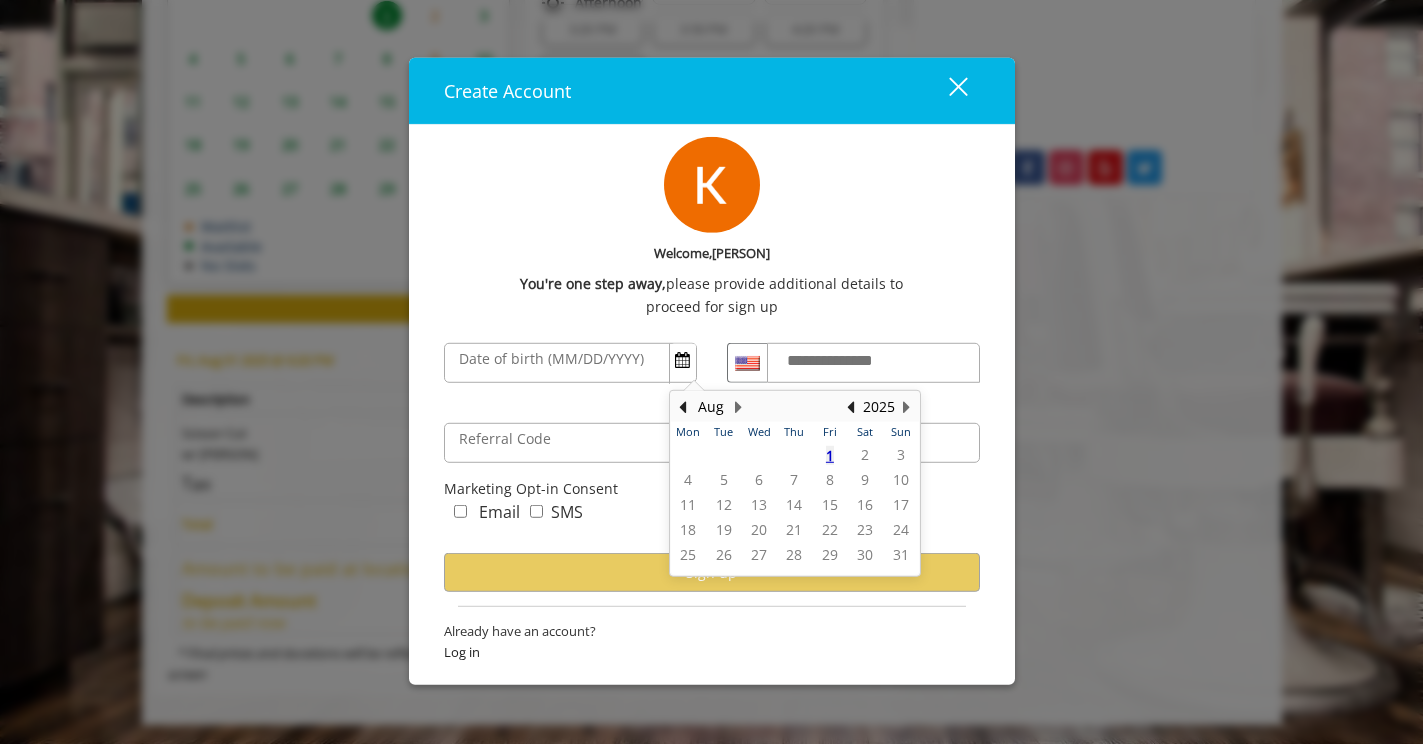 click on "2025" at bounding box center [879, 407] 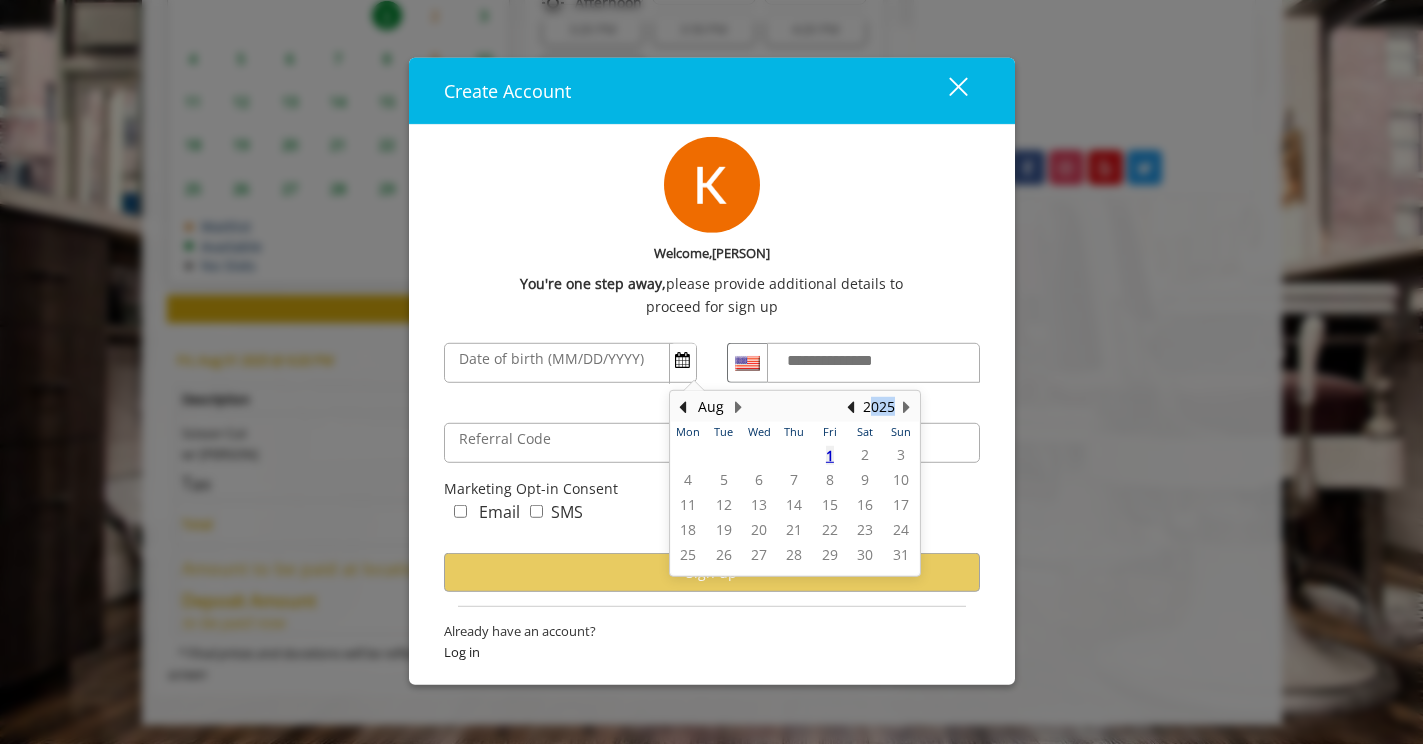 click on "2025" at bounding box center (879, 407) 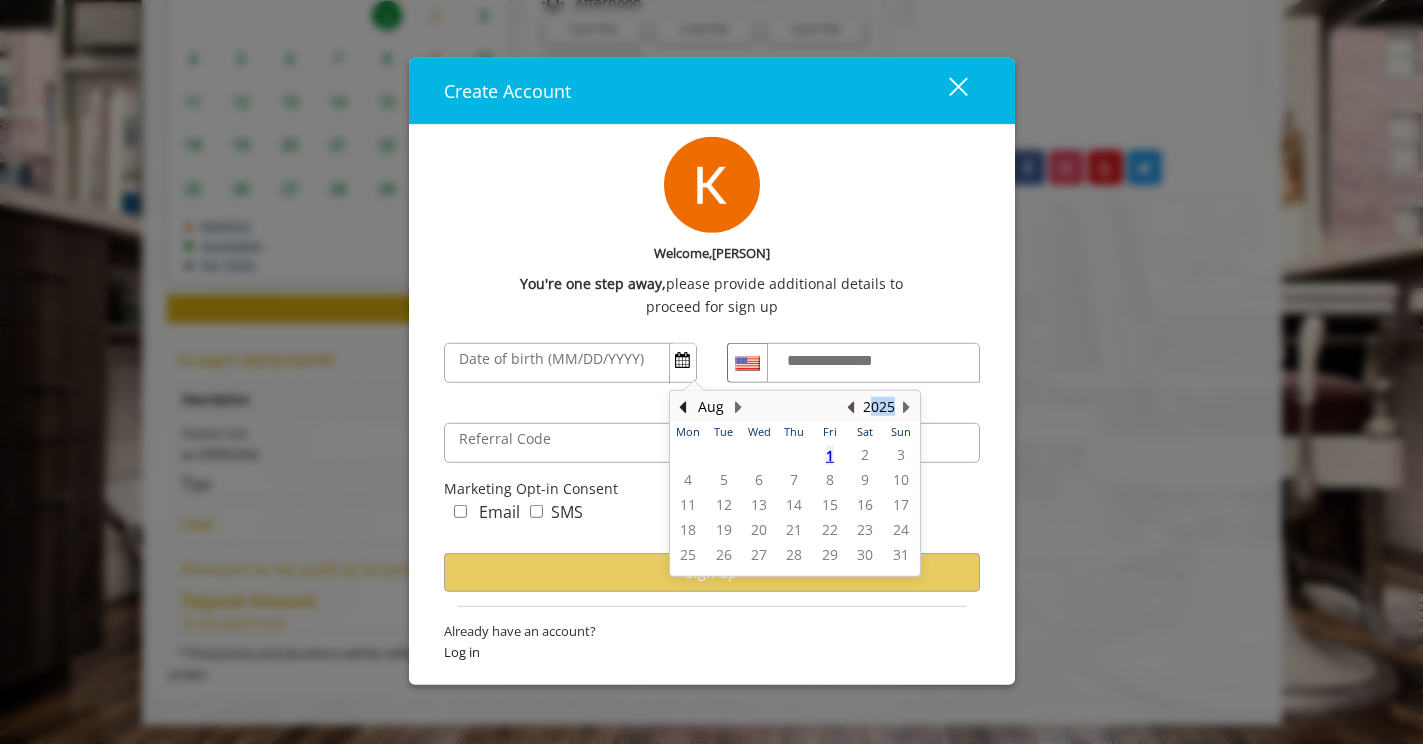 click at bounding box center [851, 407] 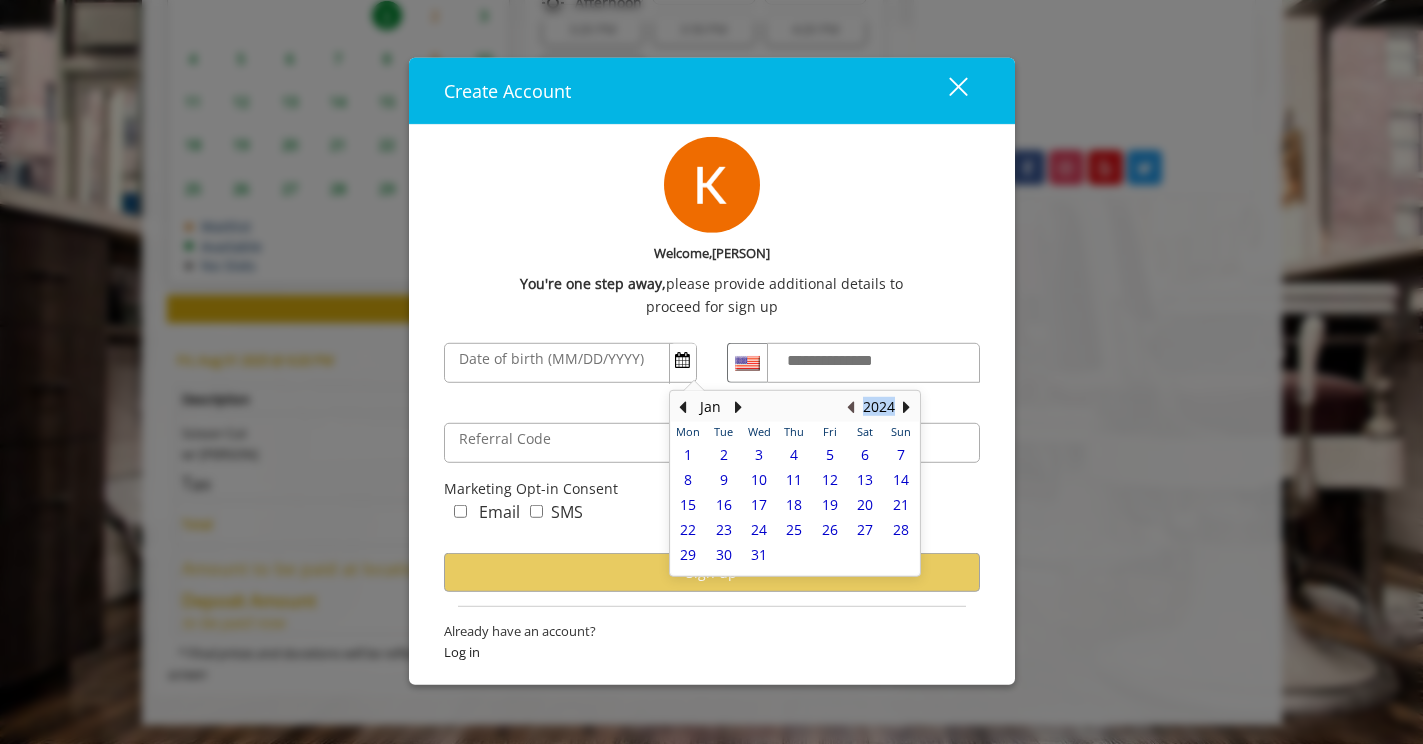 click at bounding box center (851, 407) 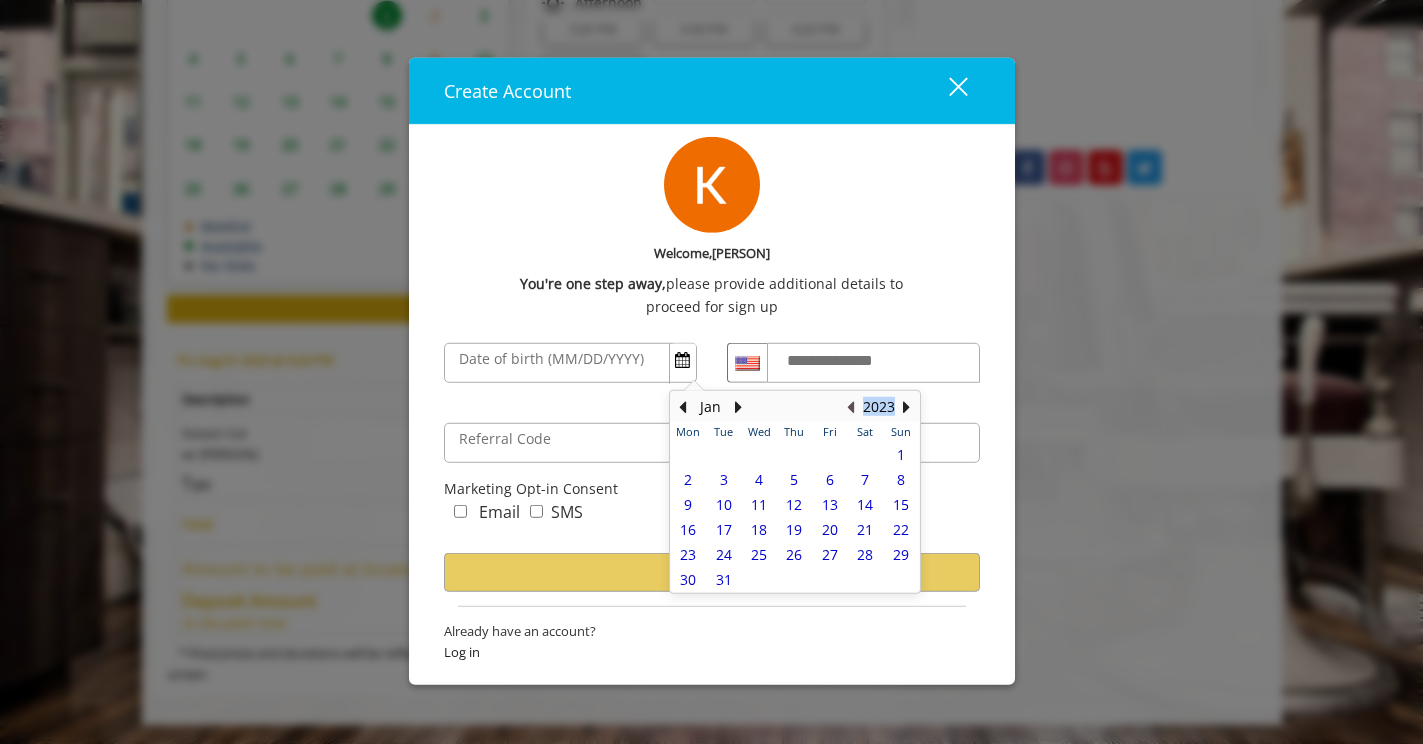 click at bounding box center [851, 407] 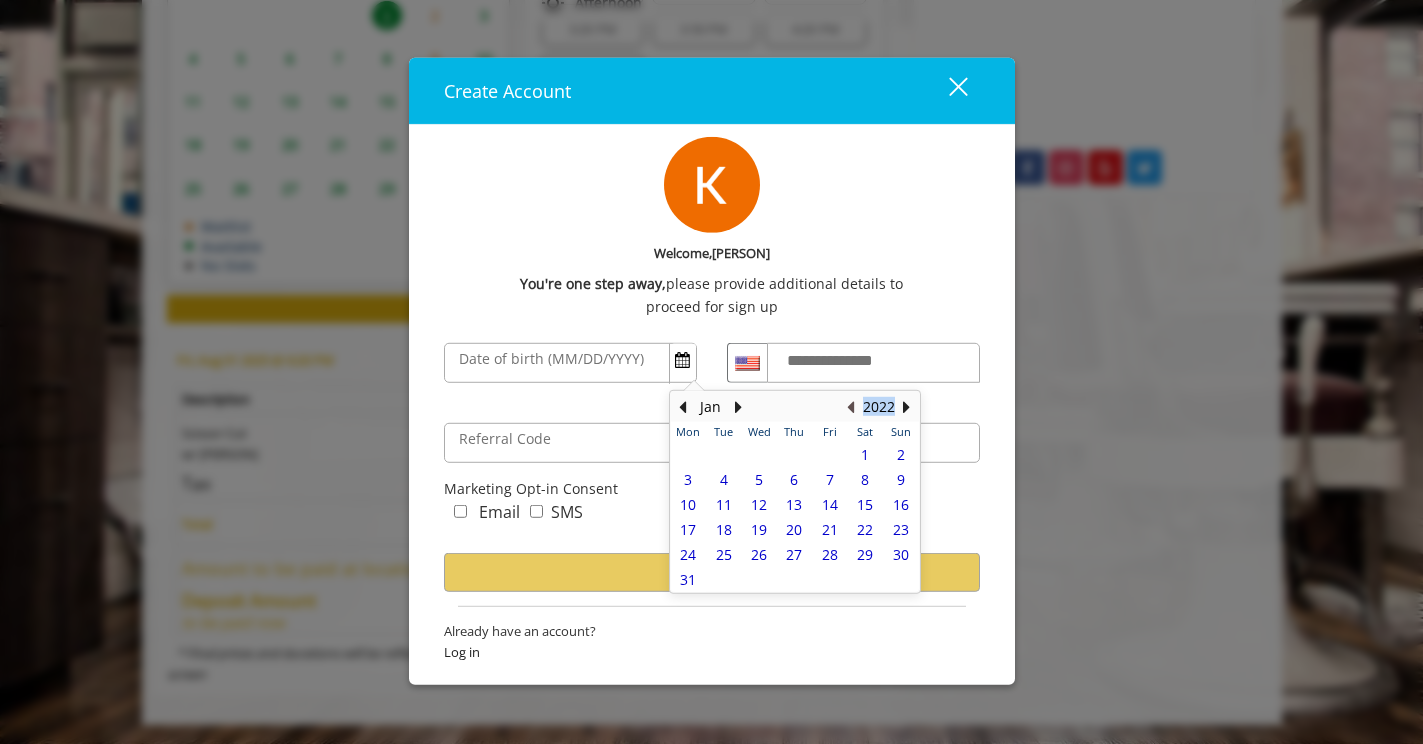 click at bounding box center (851, 407) 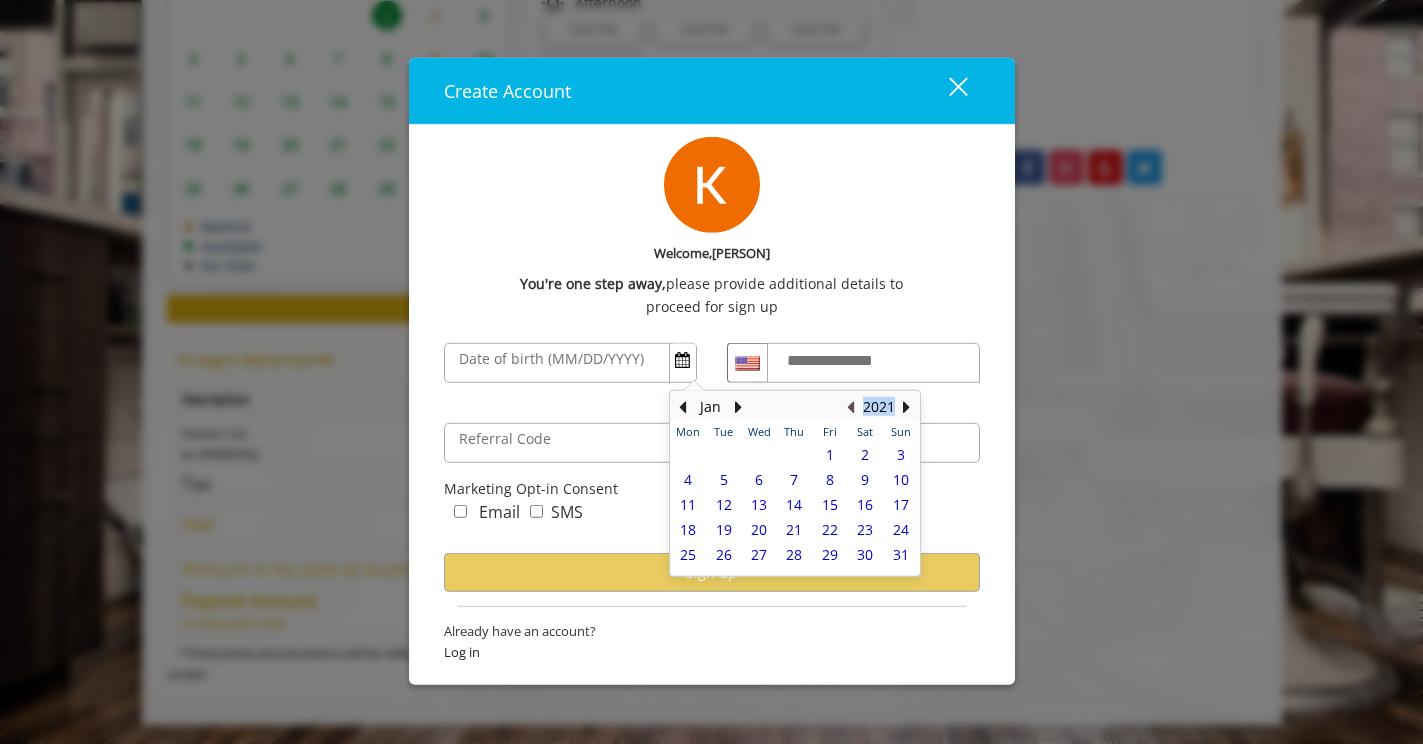 click at bounding box center (851, 407) 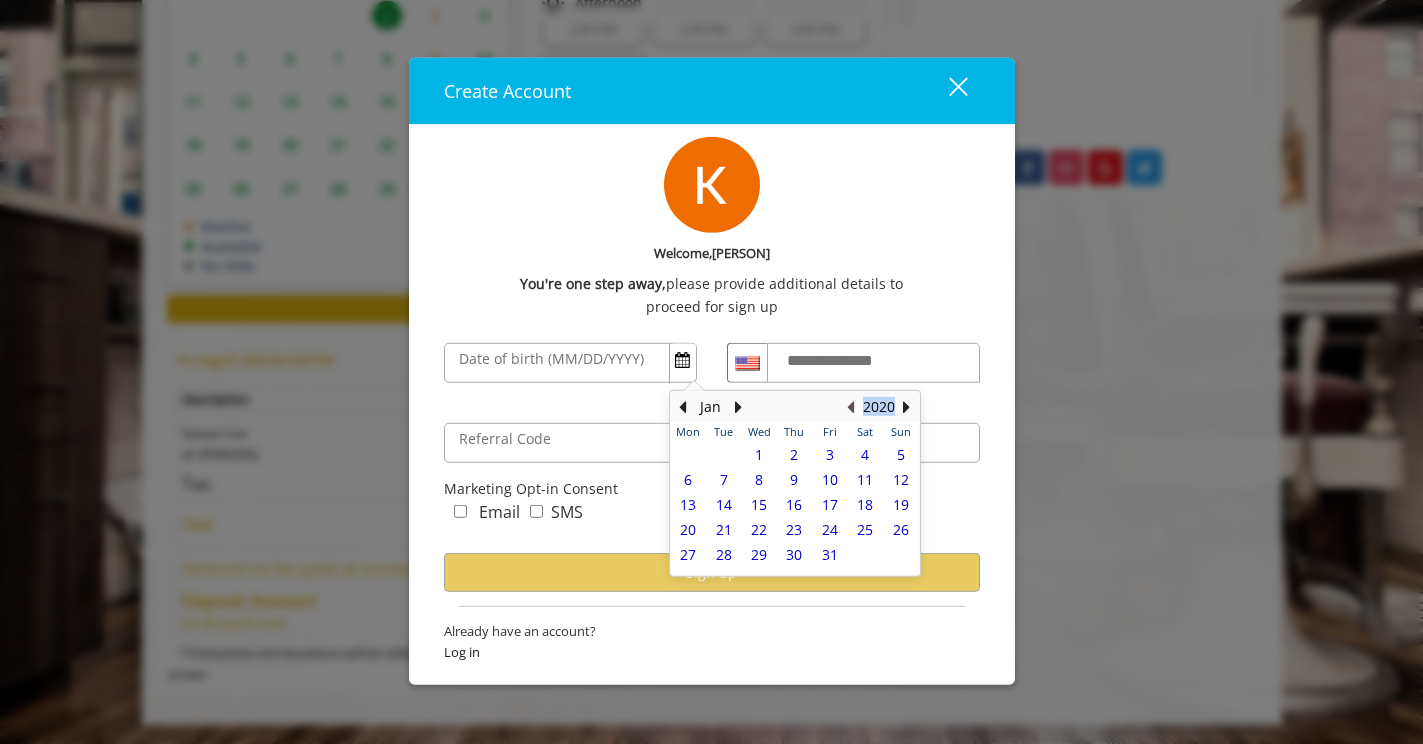 click at bounding box center (851, 407) 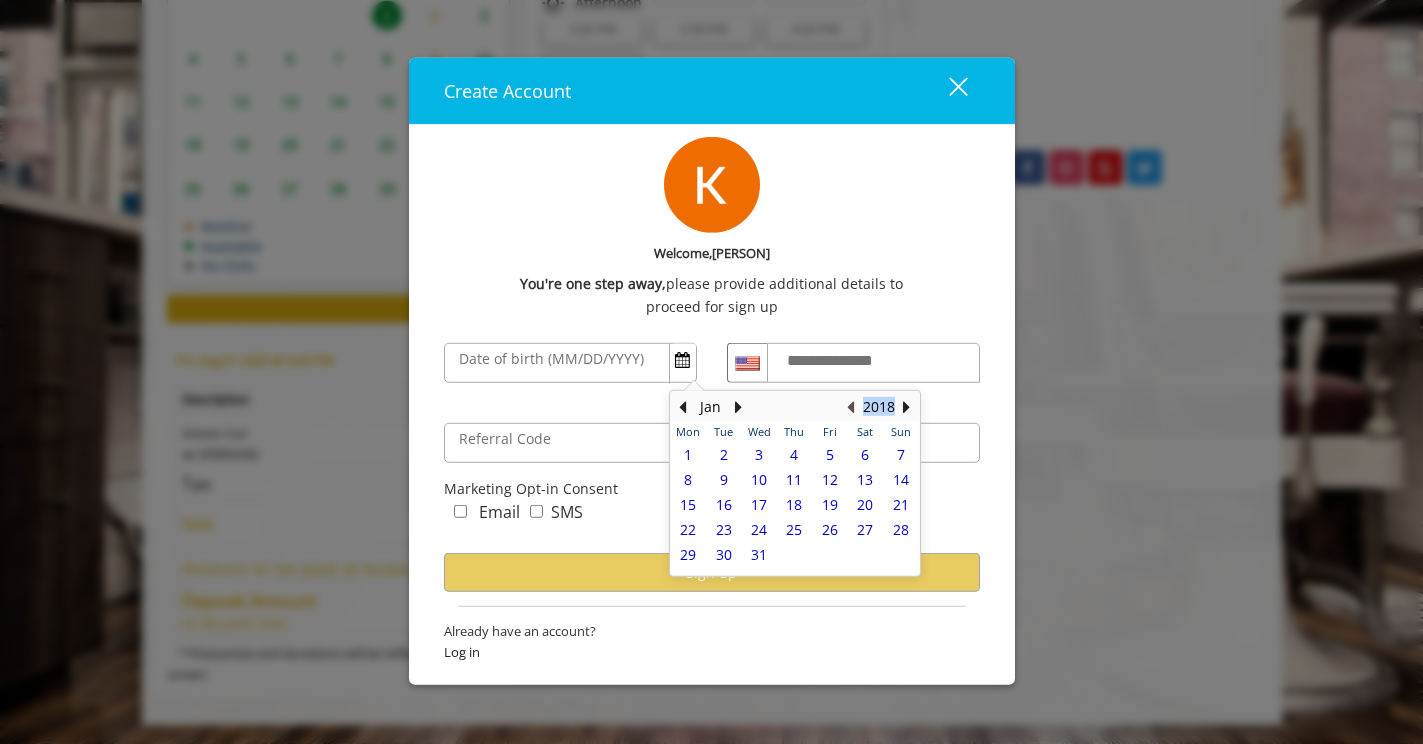 click at bounding box center [851, 407] 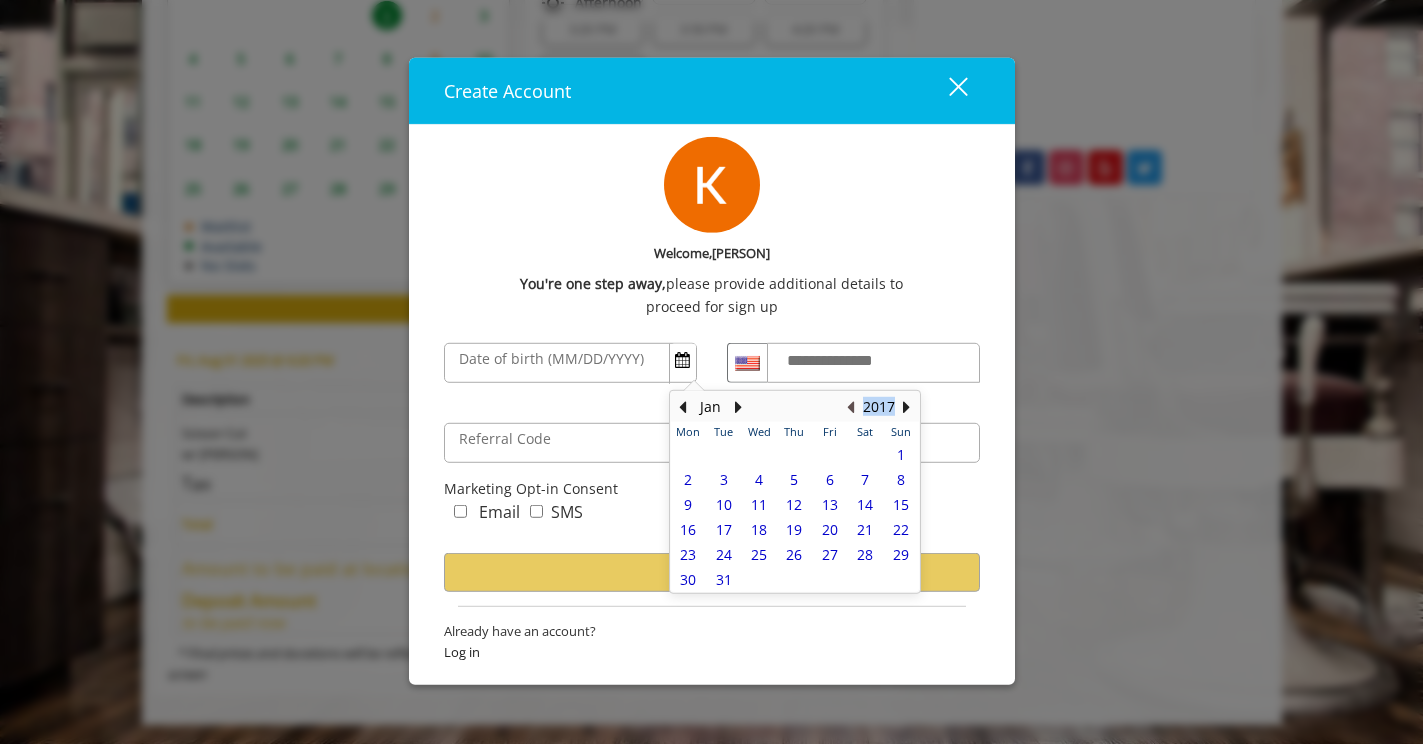 click at bounding box center (851, 407) 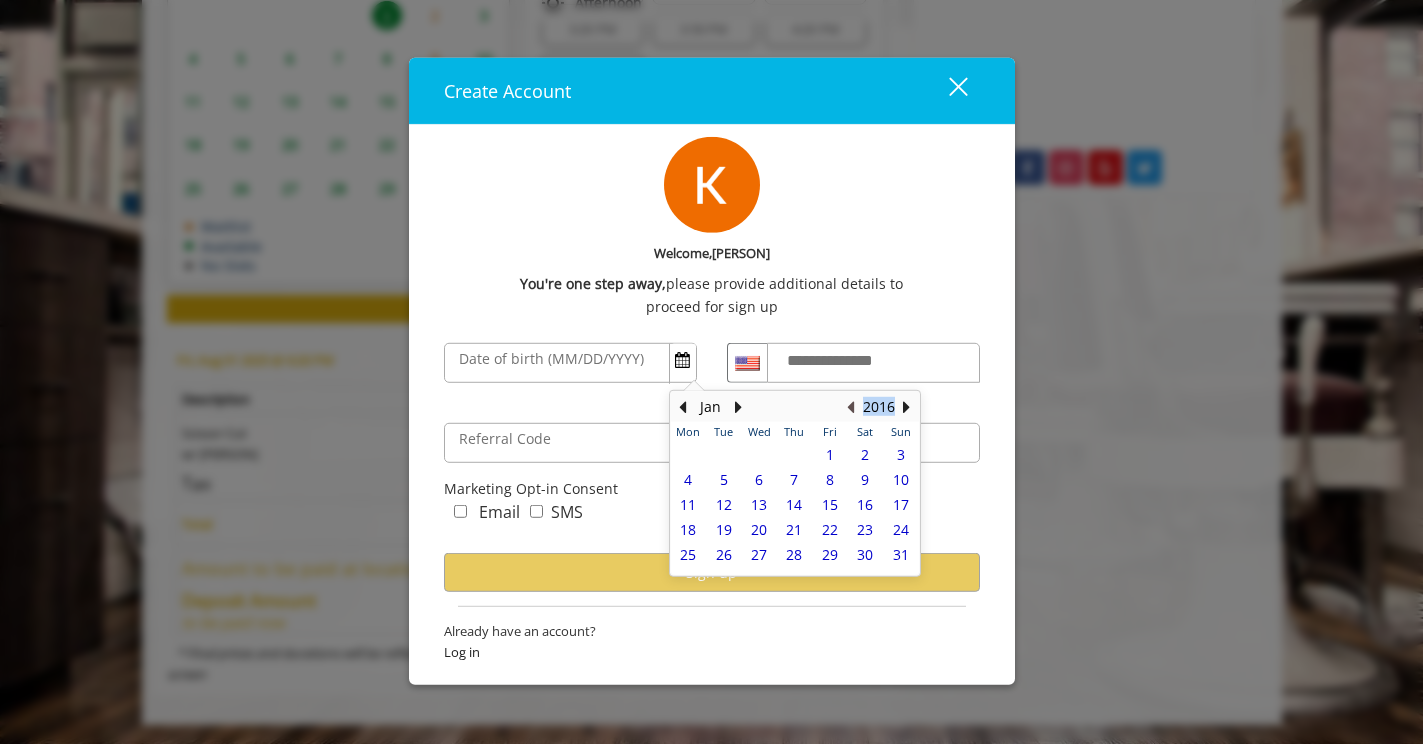 click at bounding box center [851, 407] 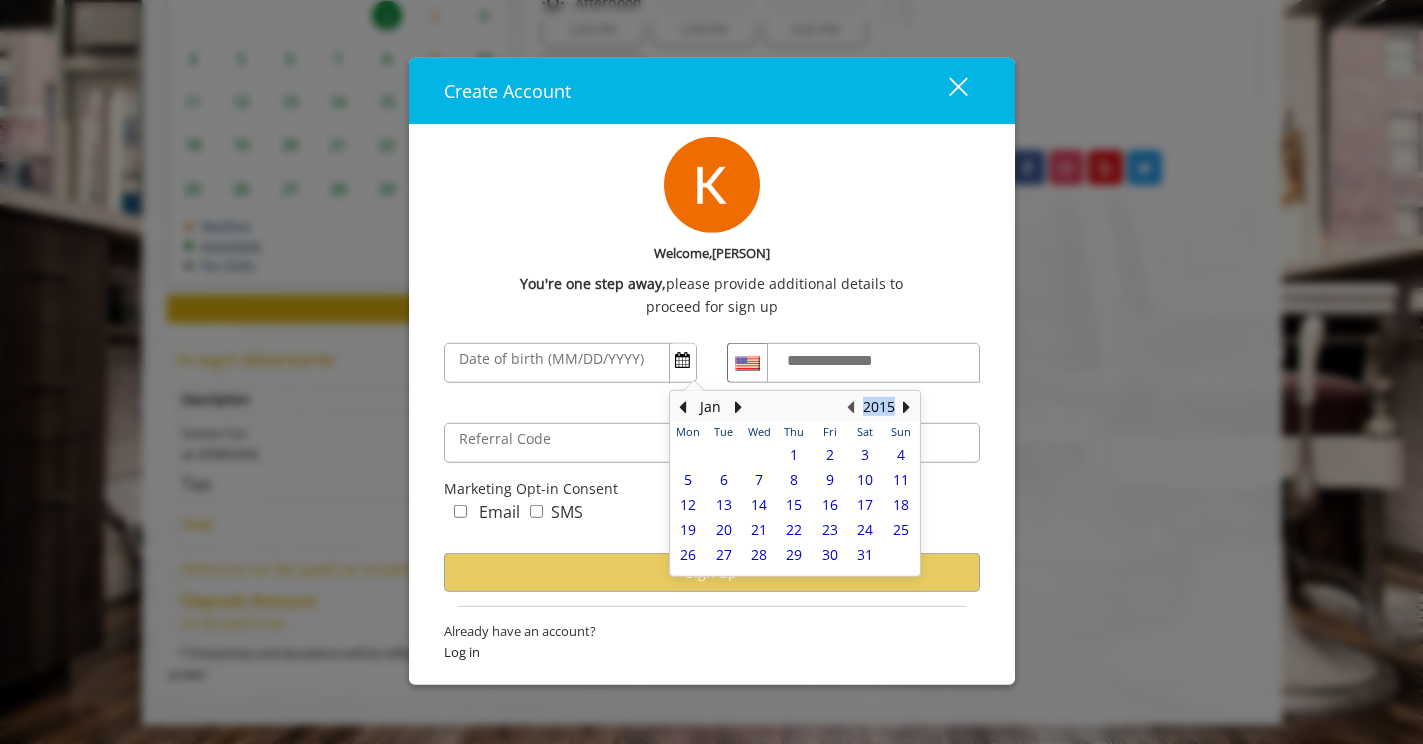 click at bounding box center [851, 407] 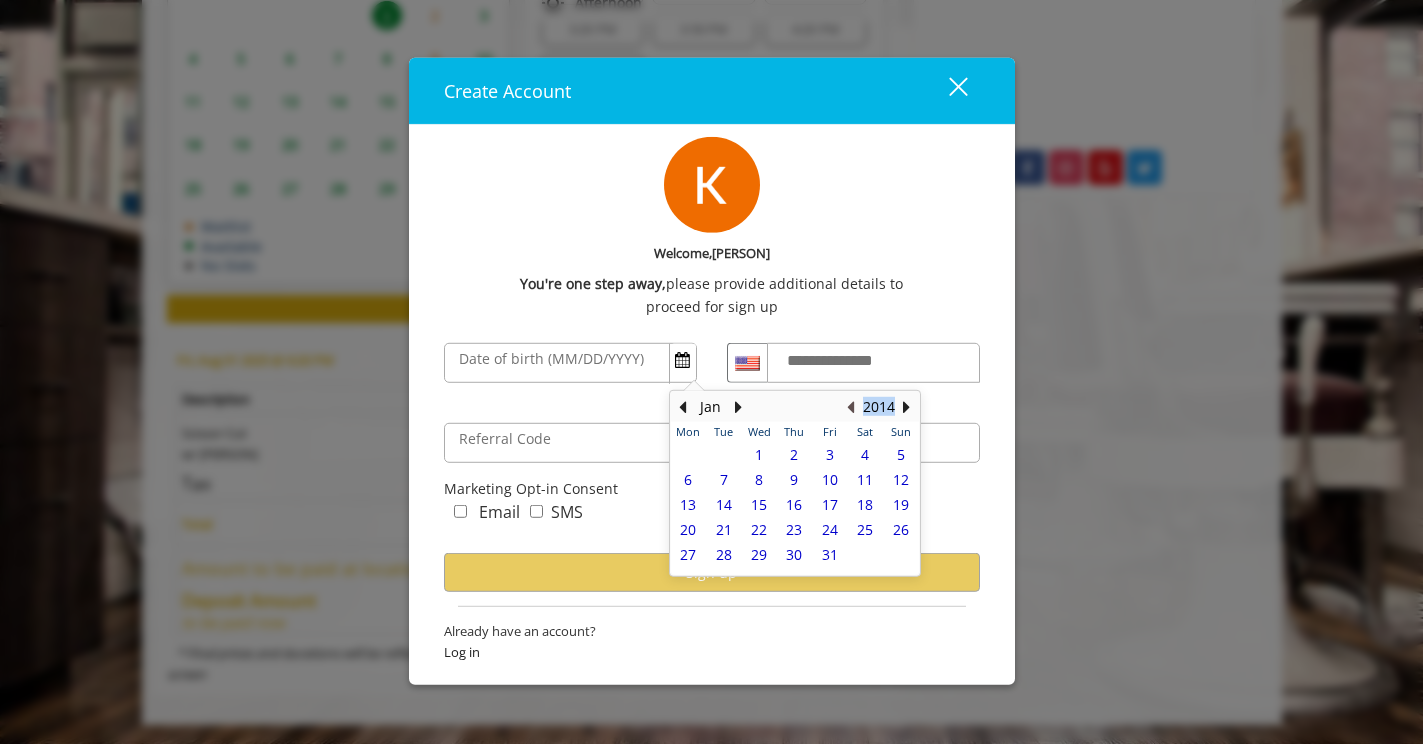 click at bounding box center (851, 407) 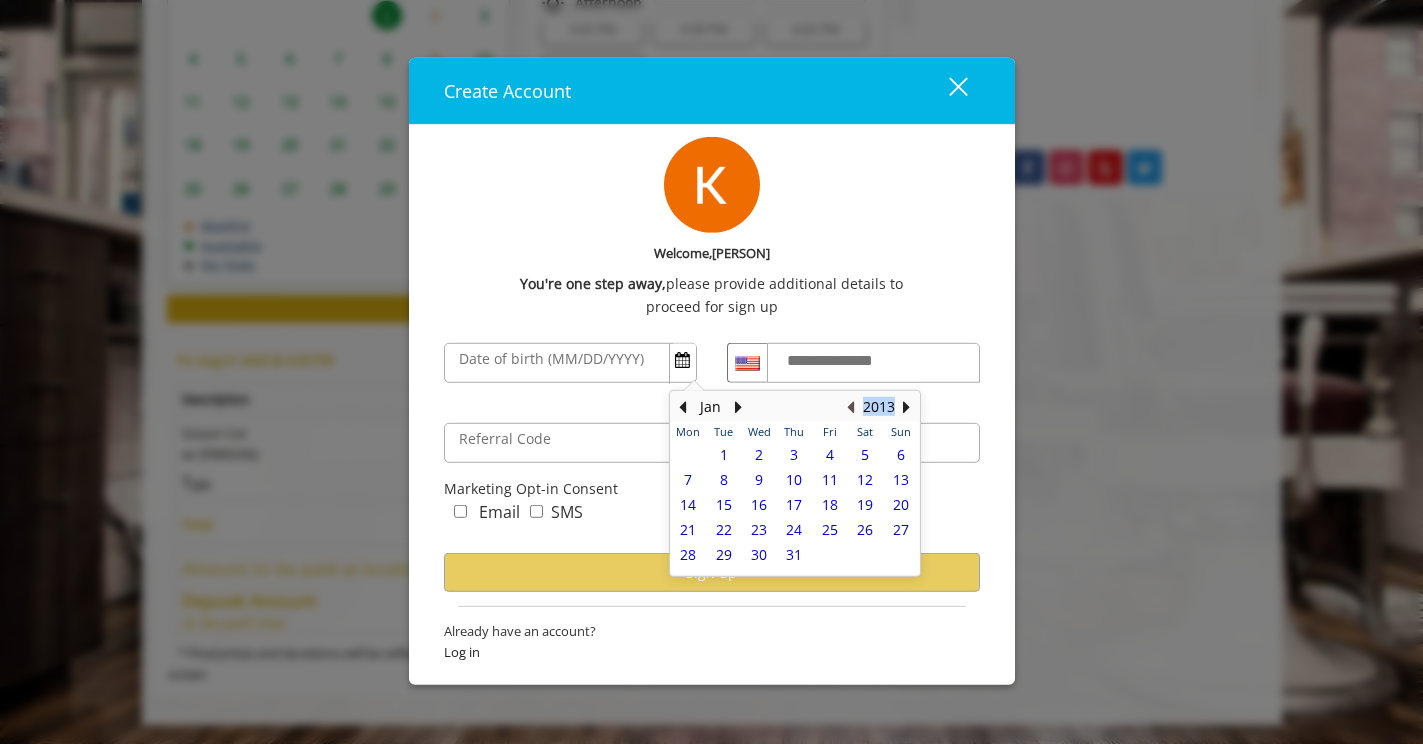 click at bounding box center [851, 407] 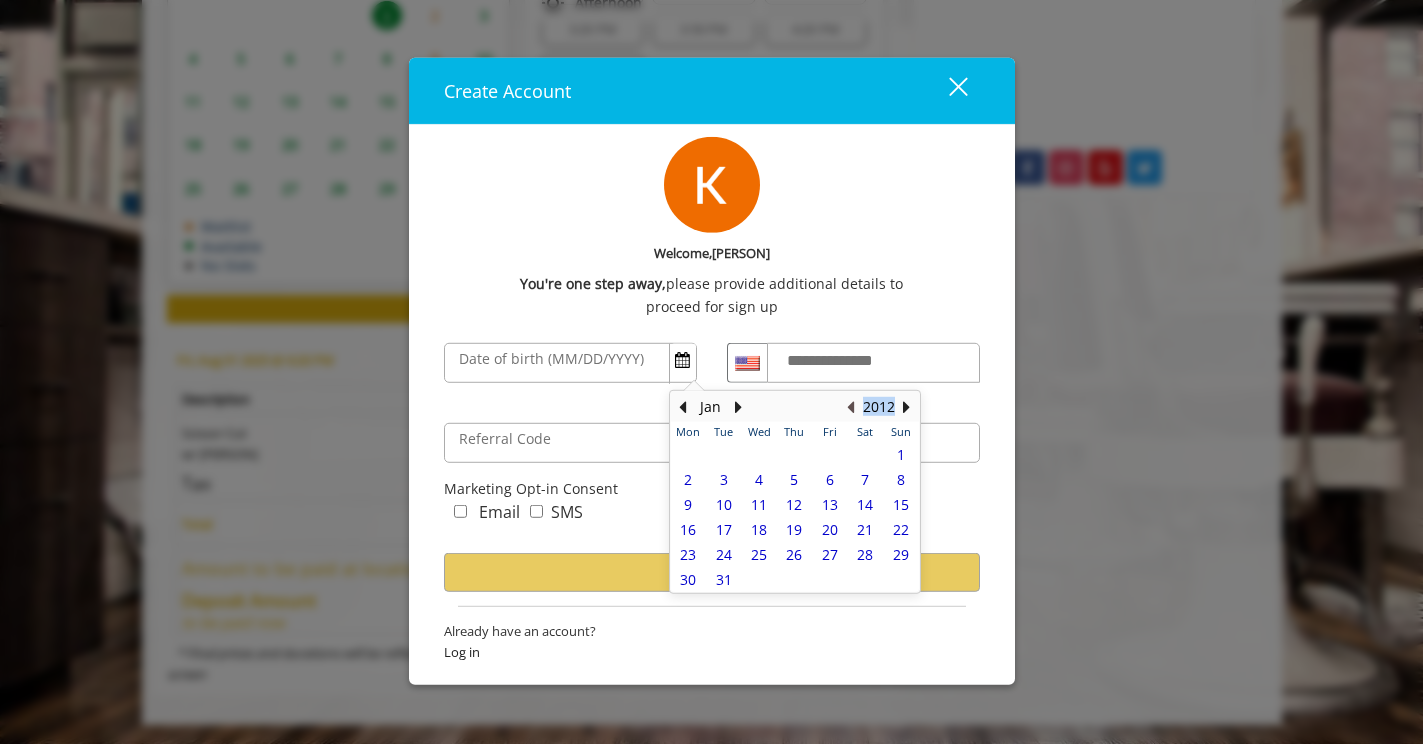 click at bounding box center [851, 407] 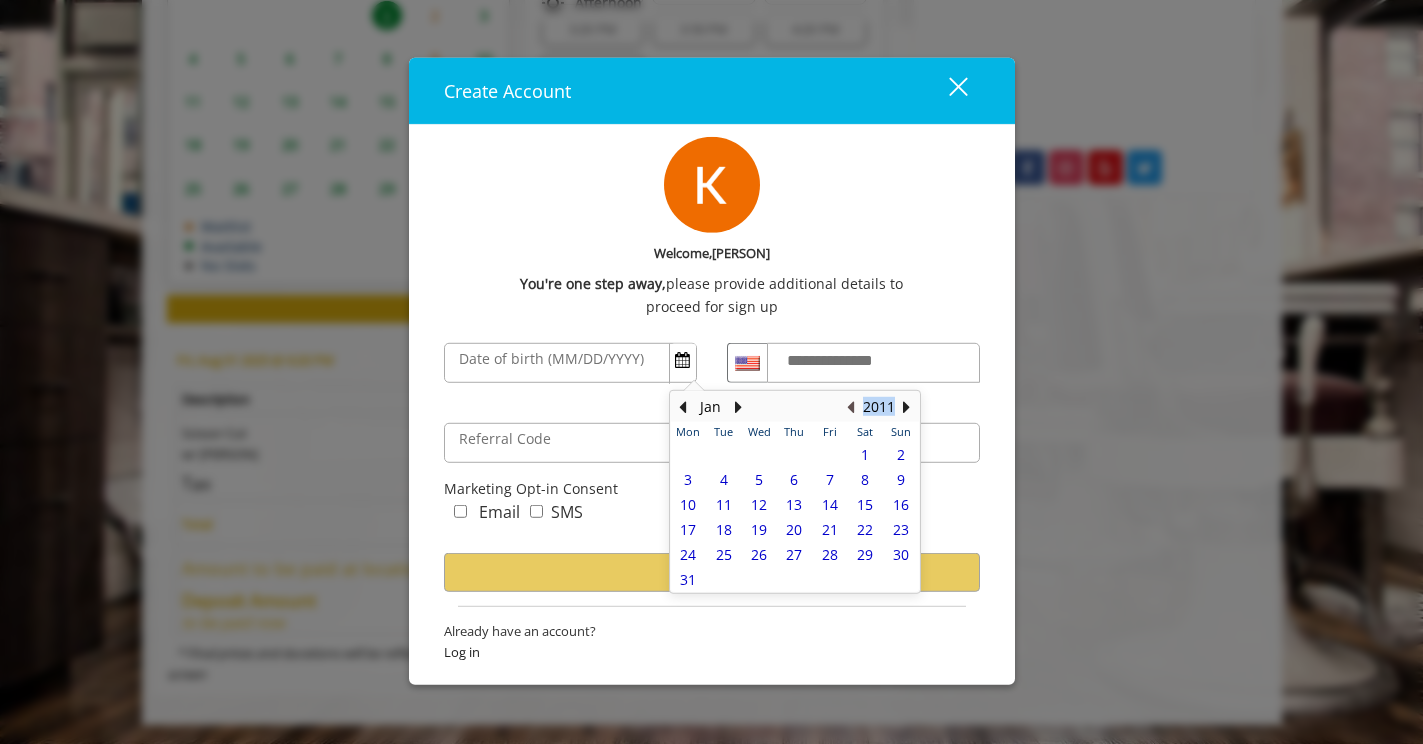click at bounding box center [851, 407] 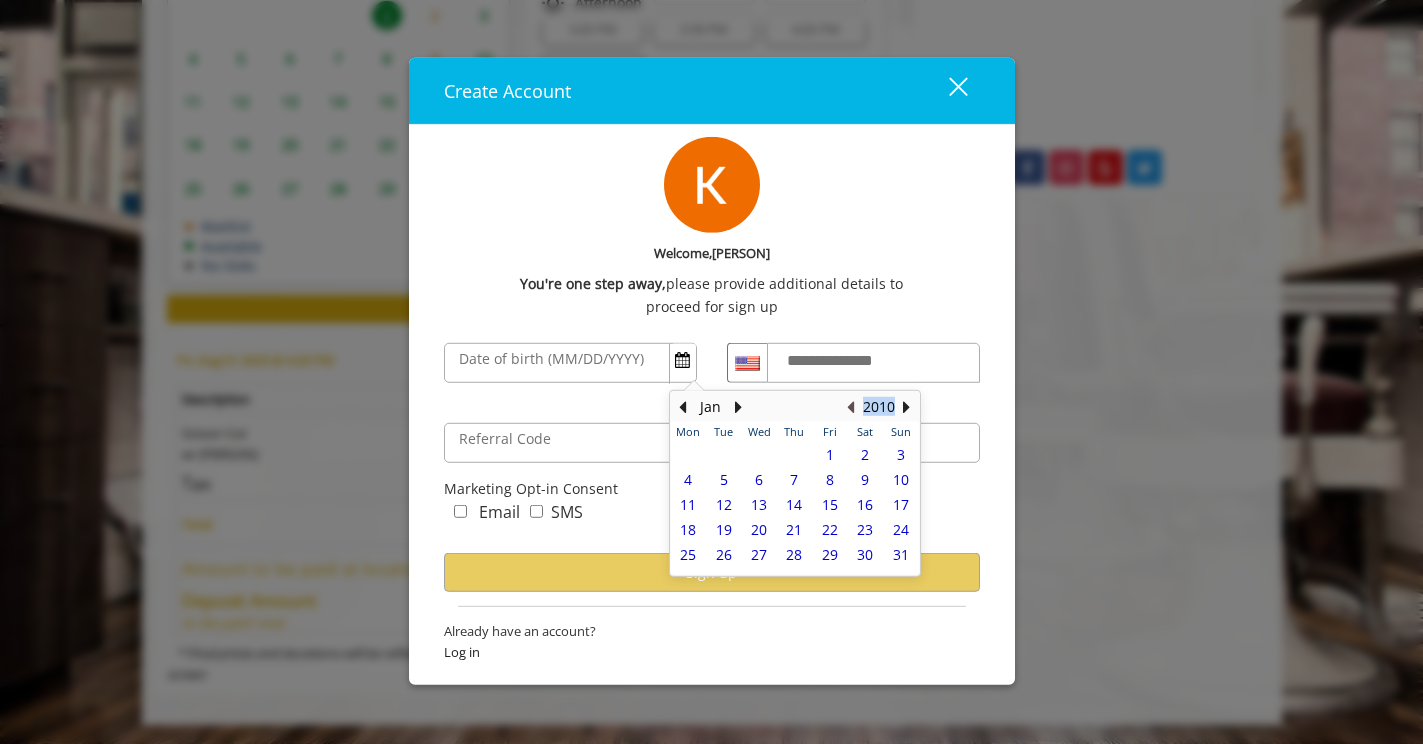 click at bounding box center (851, 407) 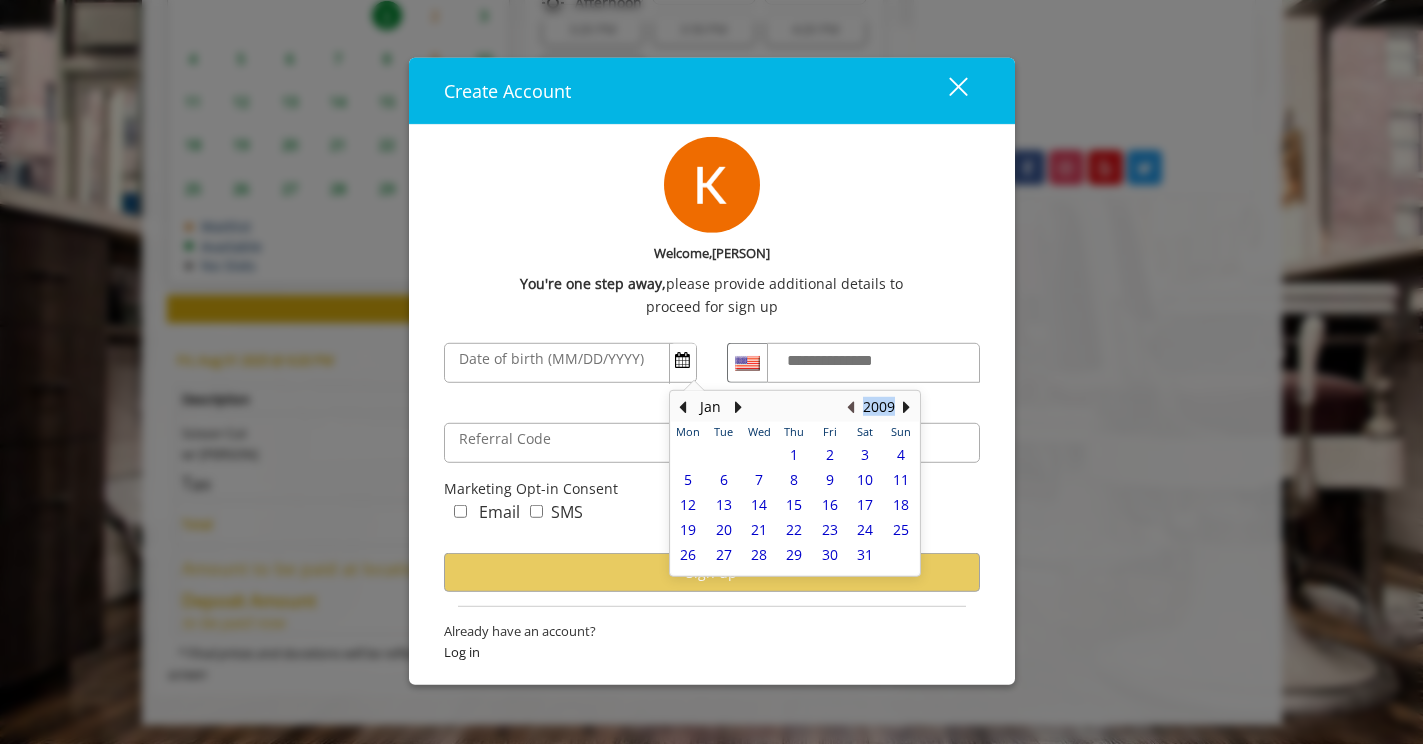 click at bounding box center (851, 407) 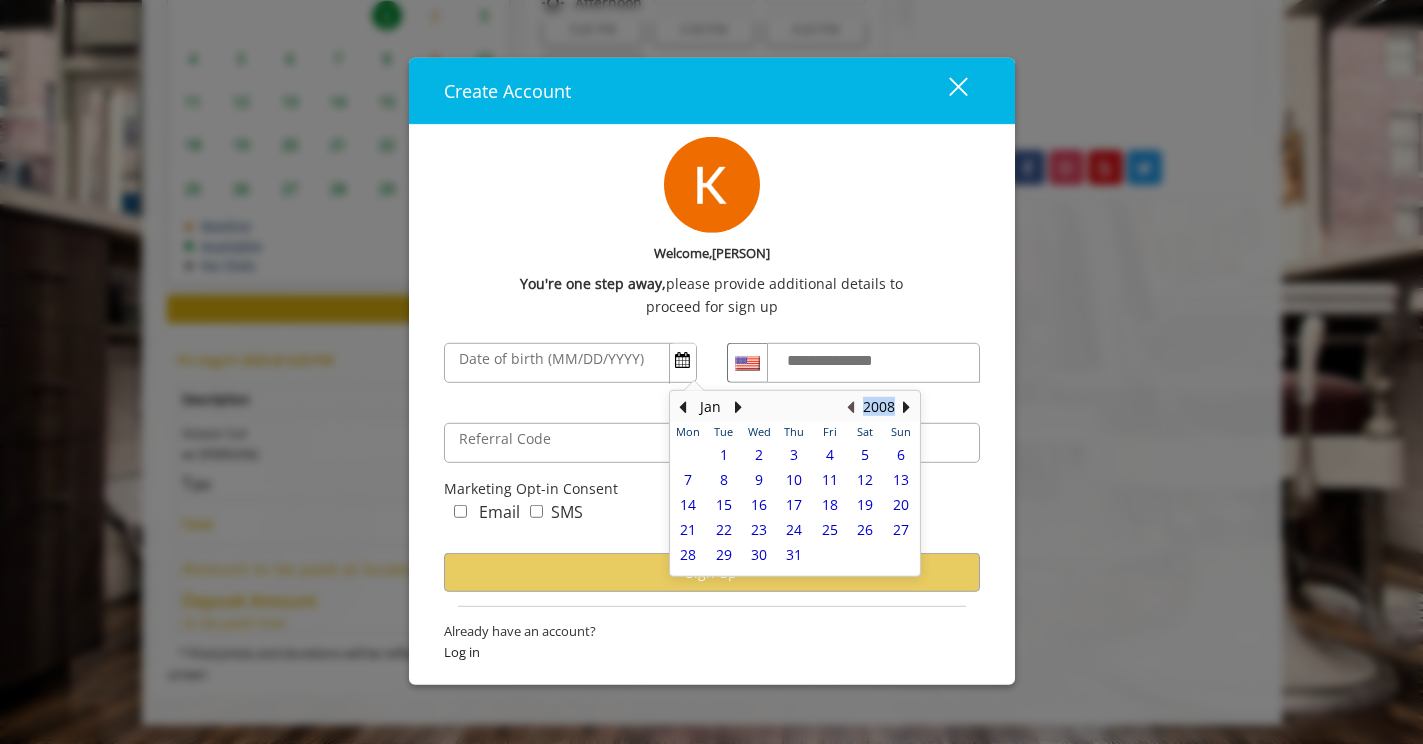 click at bounding box center (851, 407) 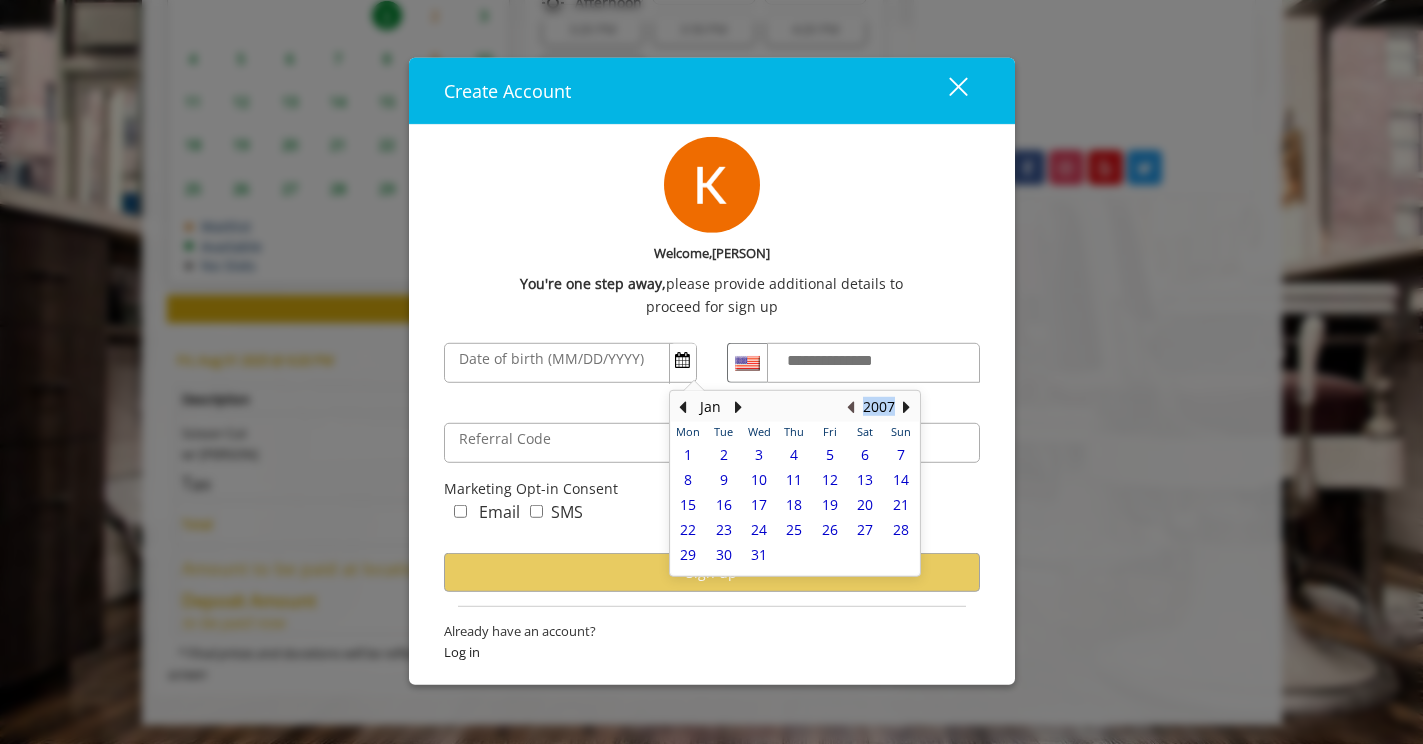 click at bounding box center [851, 407] 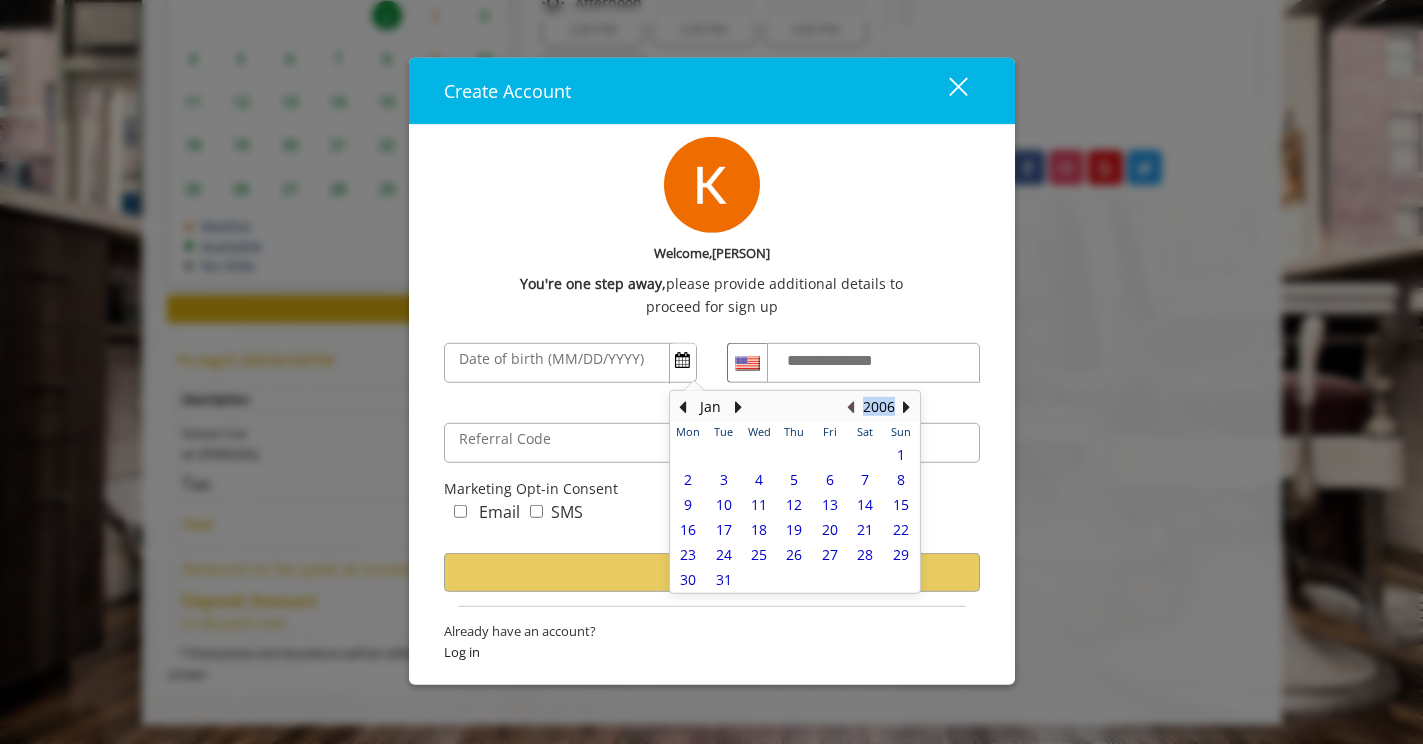 click at bounding box center (851, 407) 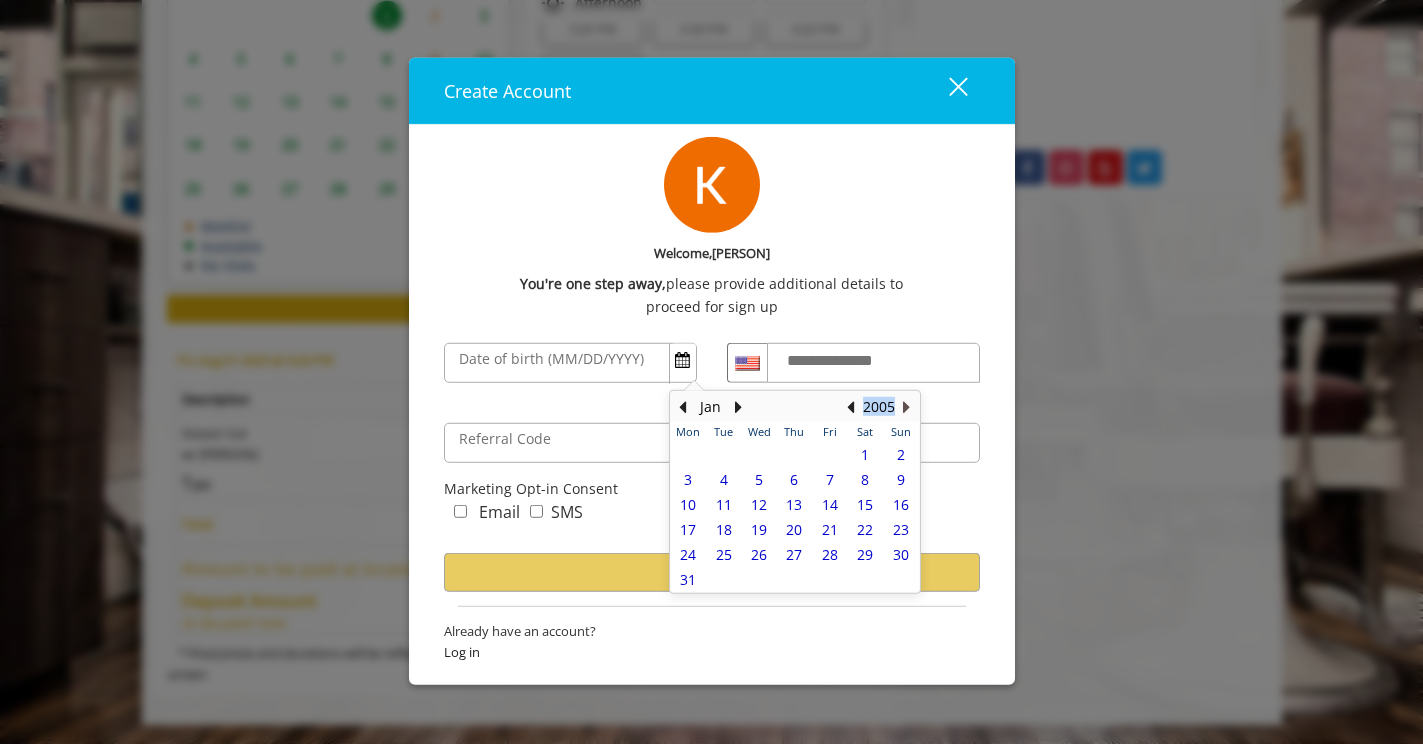 click at bounding box center [907, 407] 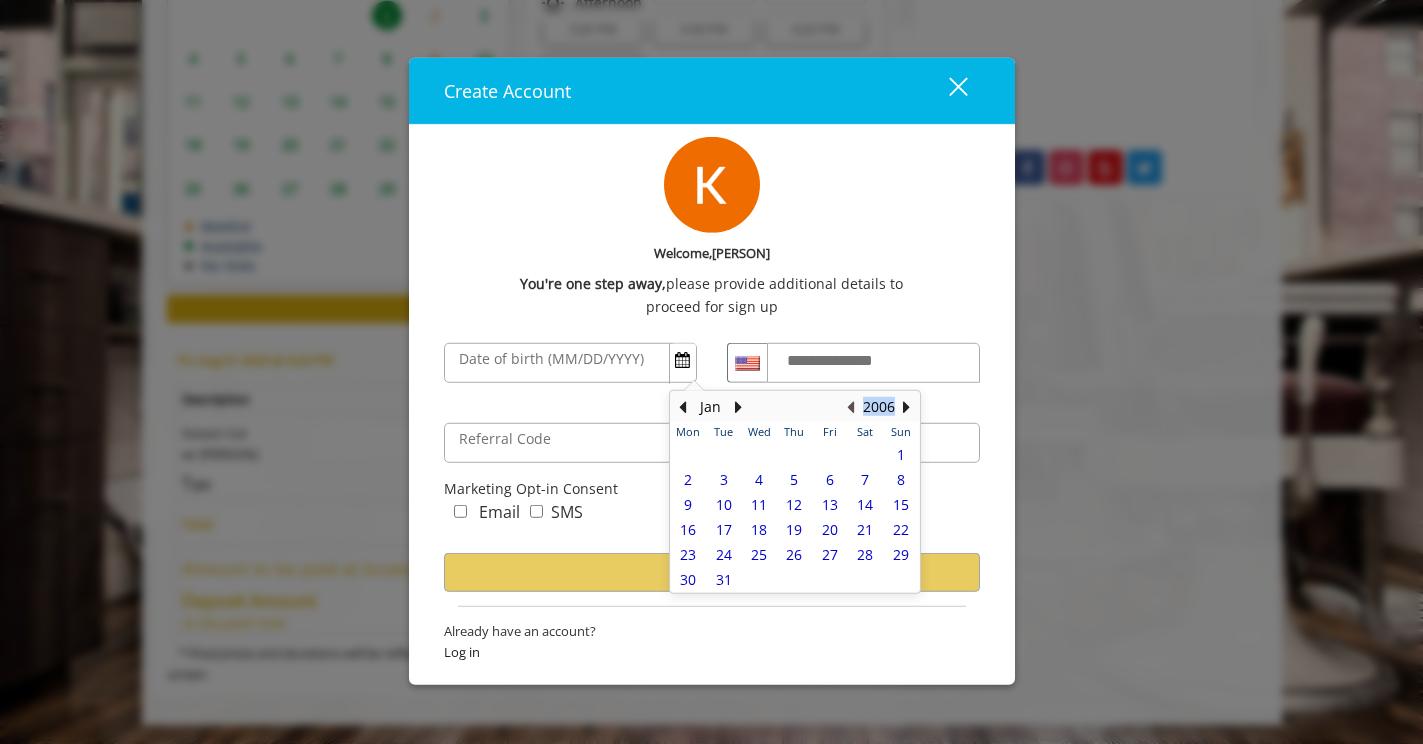 click at bounding box center (851, 407) 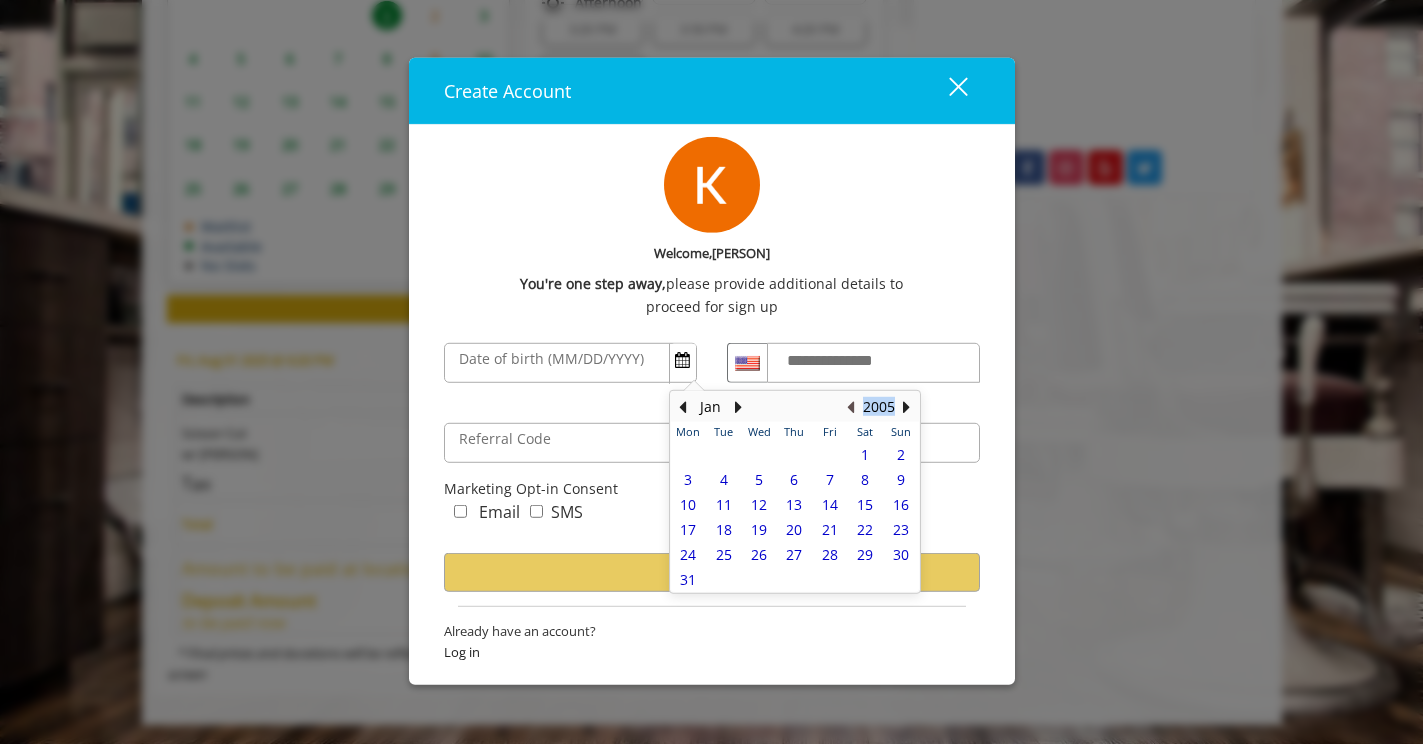 click at bounding box center (851, 407) 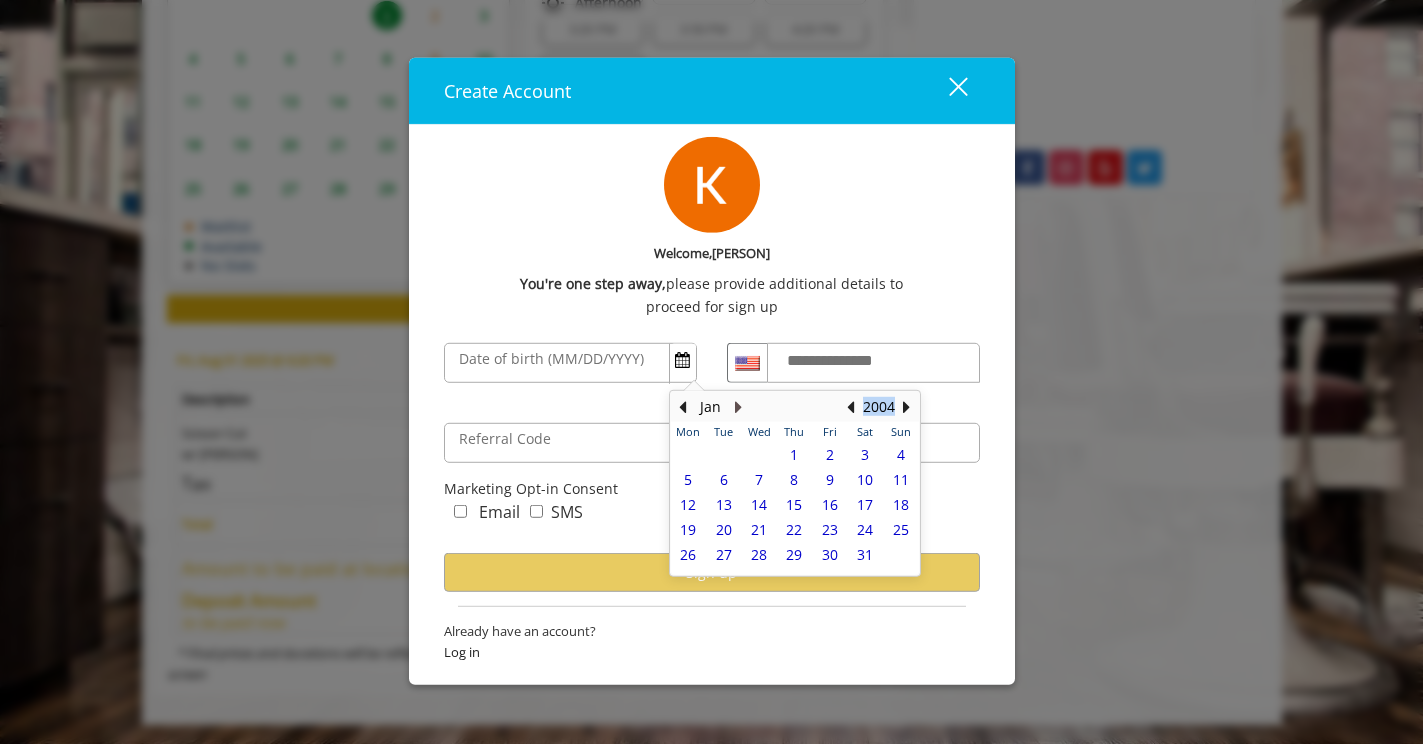 click at bounding box center [739, 407] 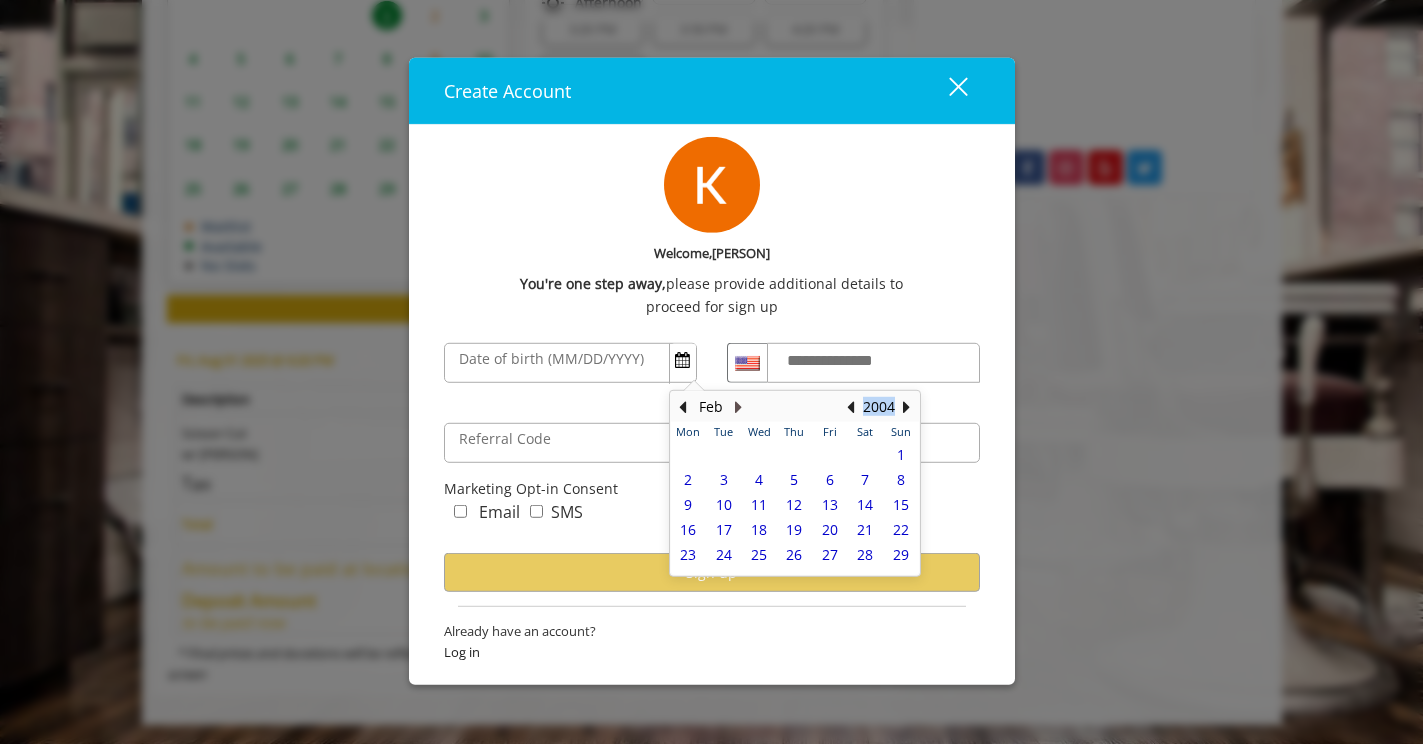 click at bounding box center [739, 407] 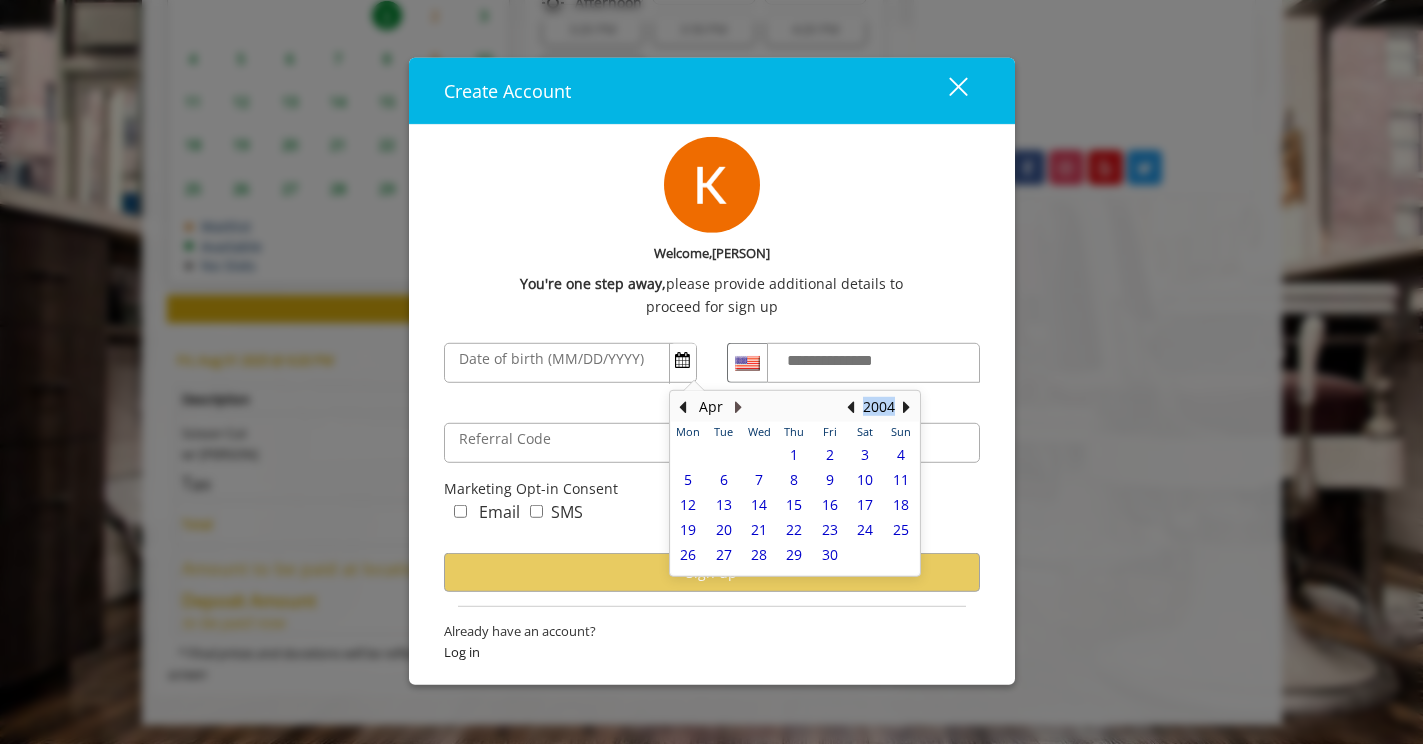 click at bounding box center [739, 407] 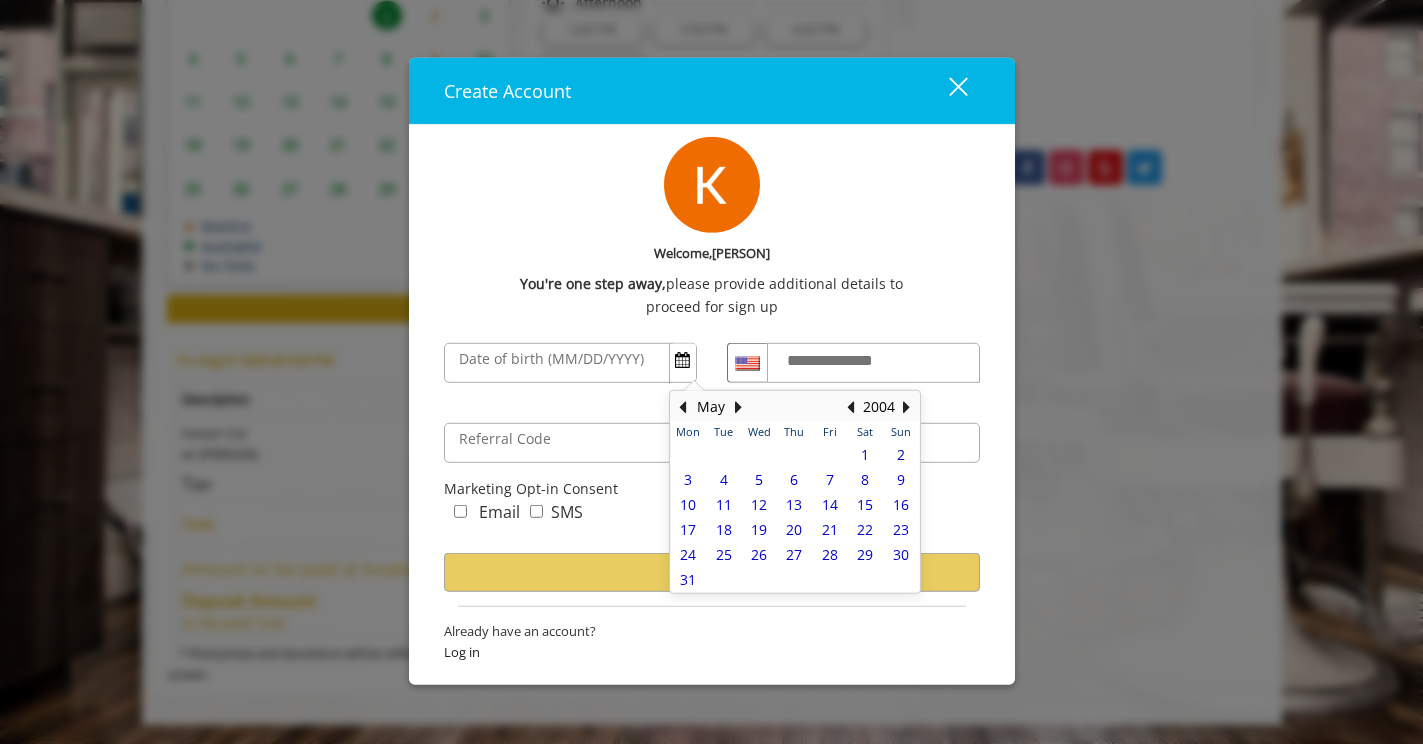 click on "15" at bounding box center (865, 505) 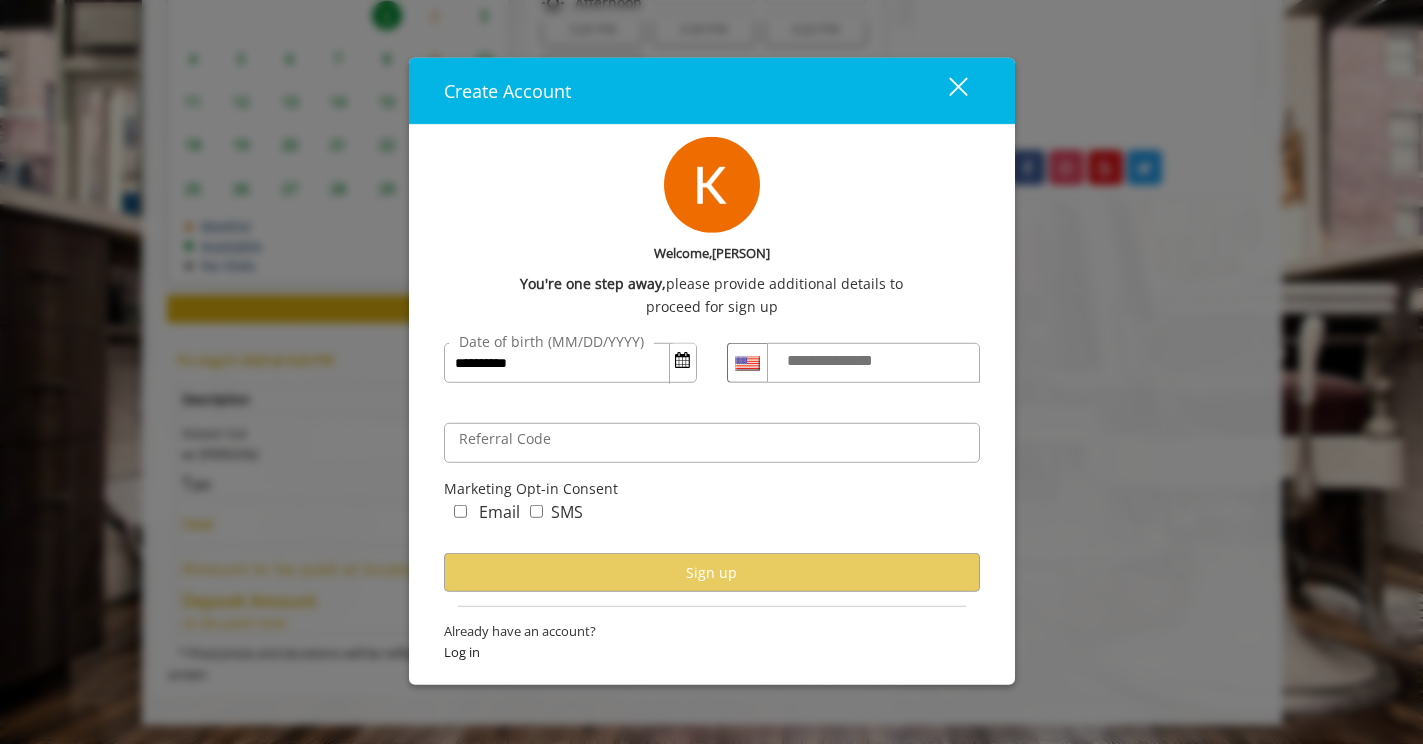 click on "**********" at bounding box center [849, 361] 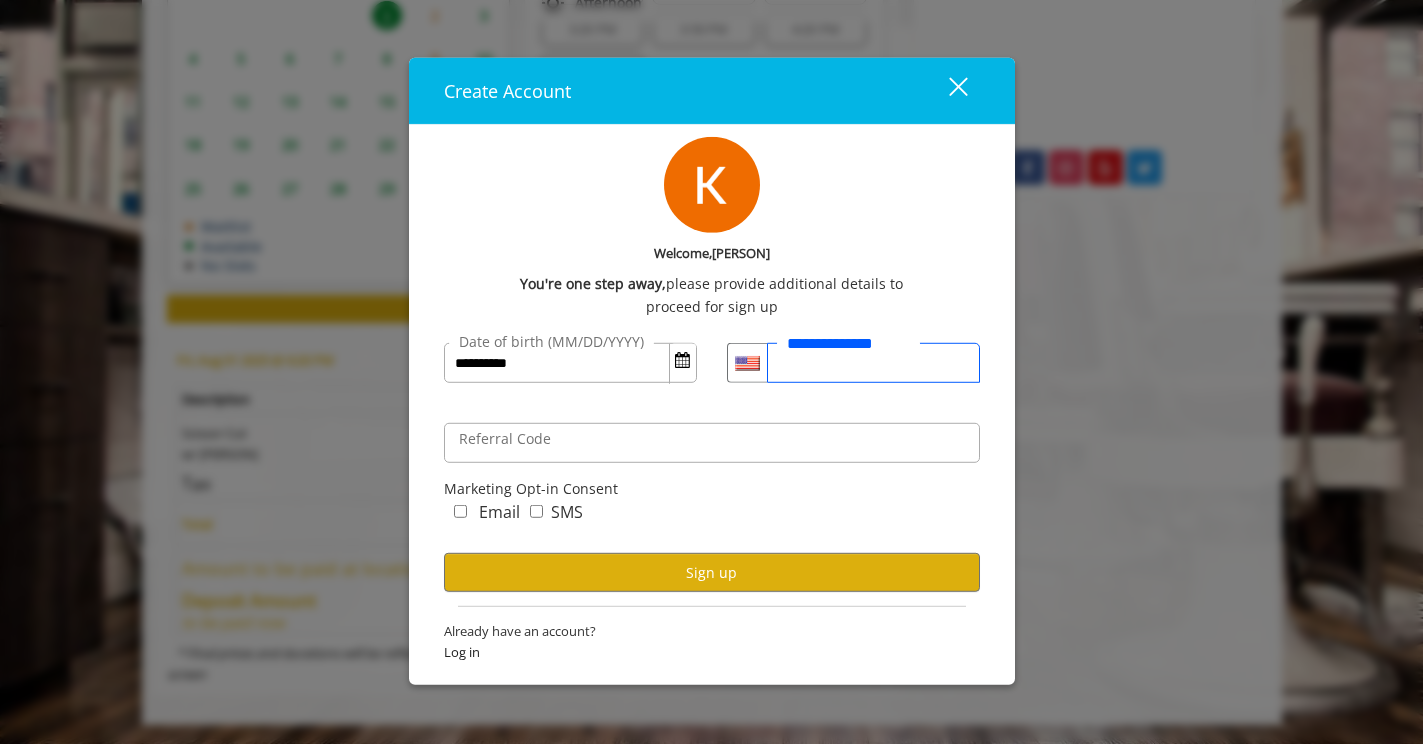 type on "**********" 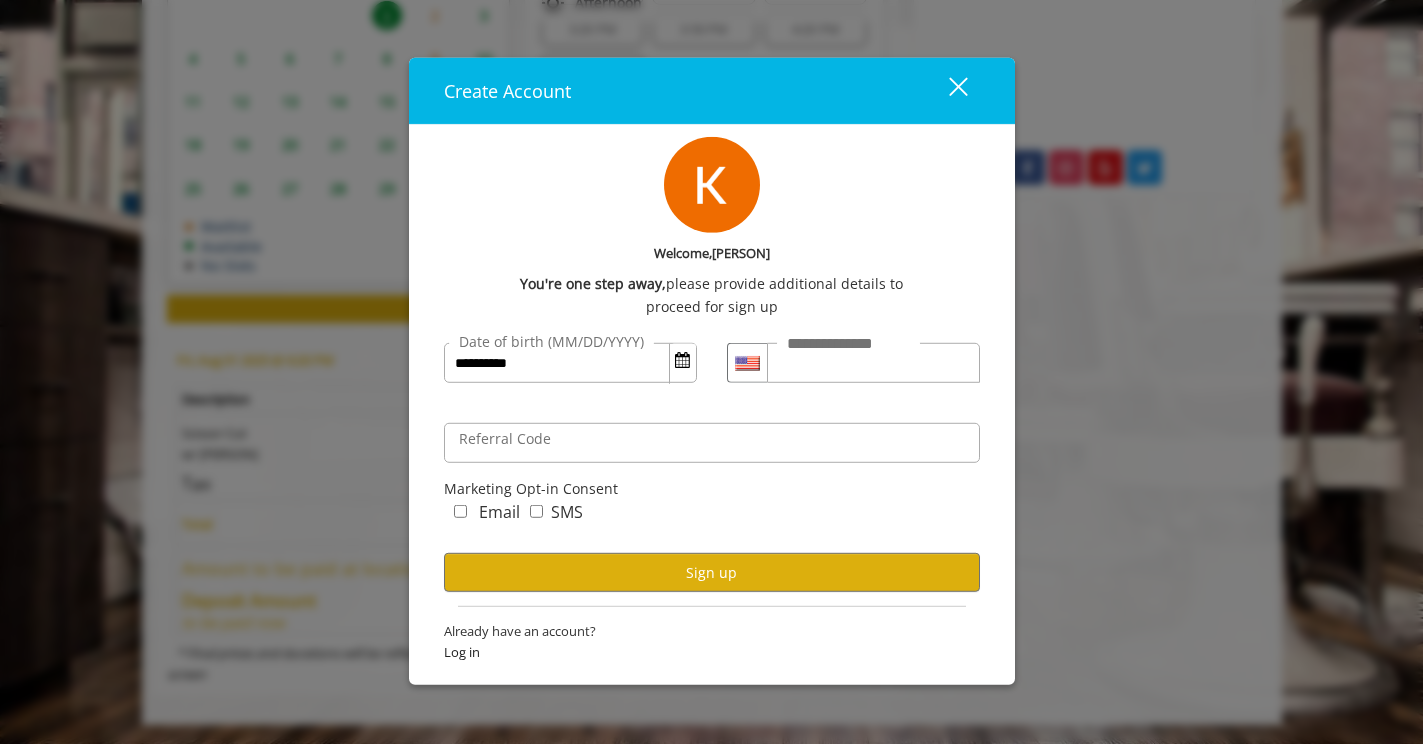 scroll, scrollTop: 0, scrollLeft: 0, axis: both 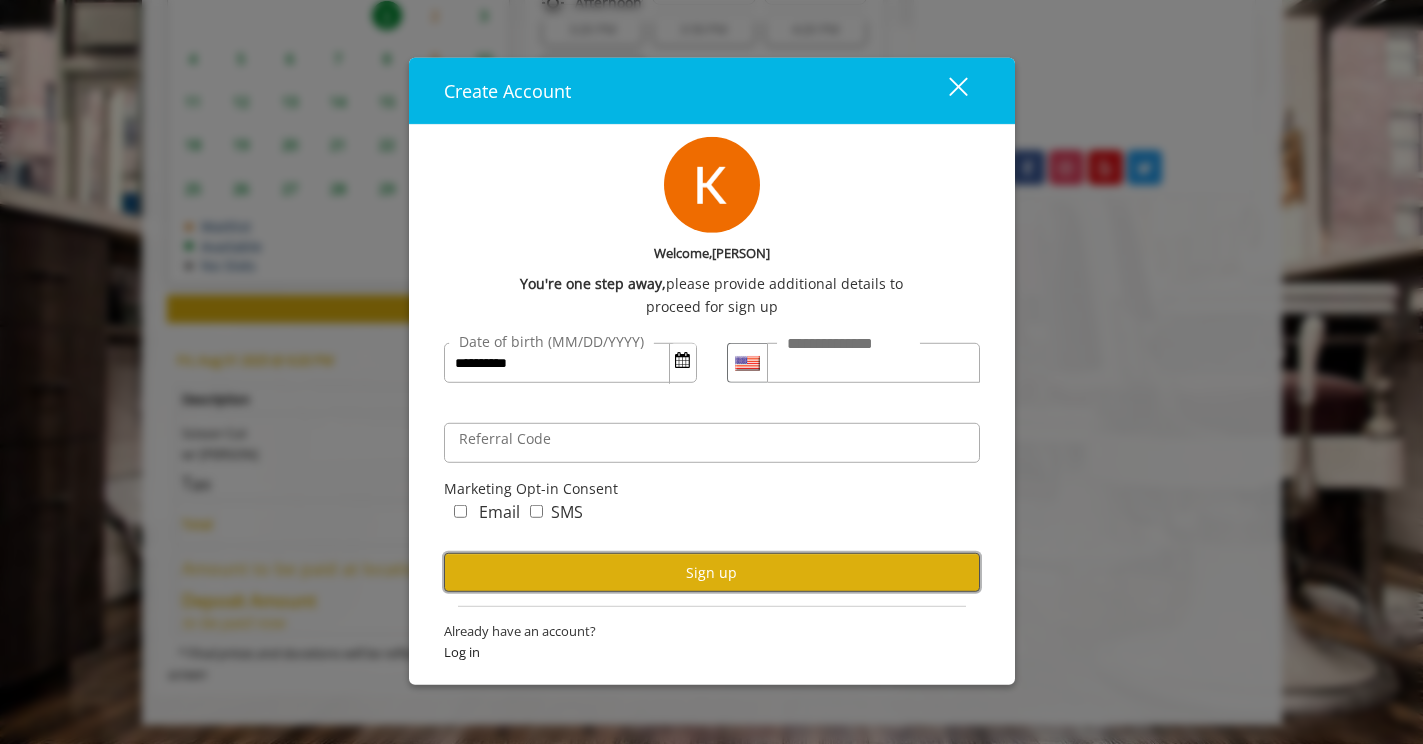 click on "Sign up" at bounding box center [712, 572] 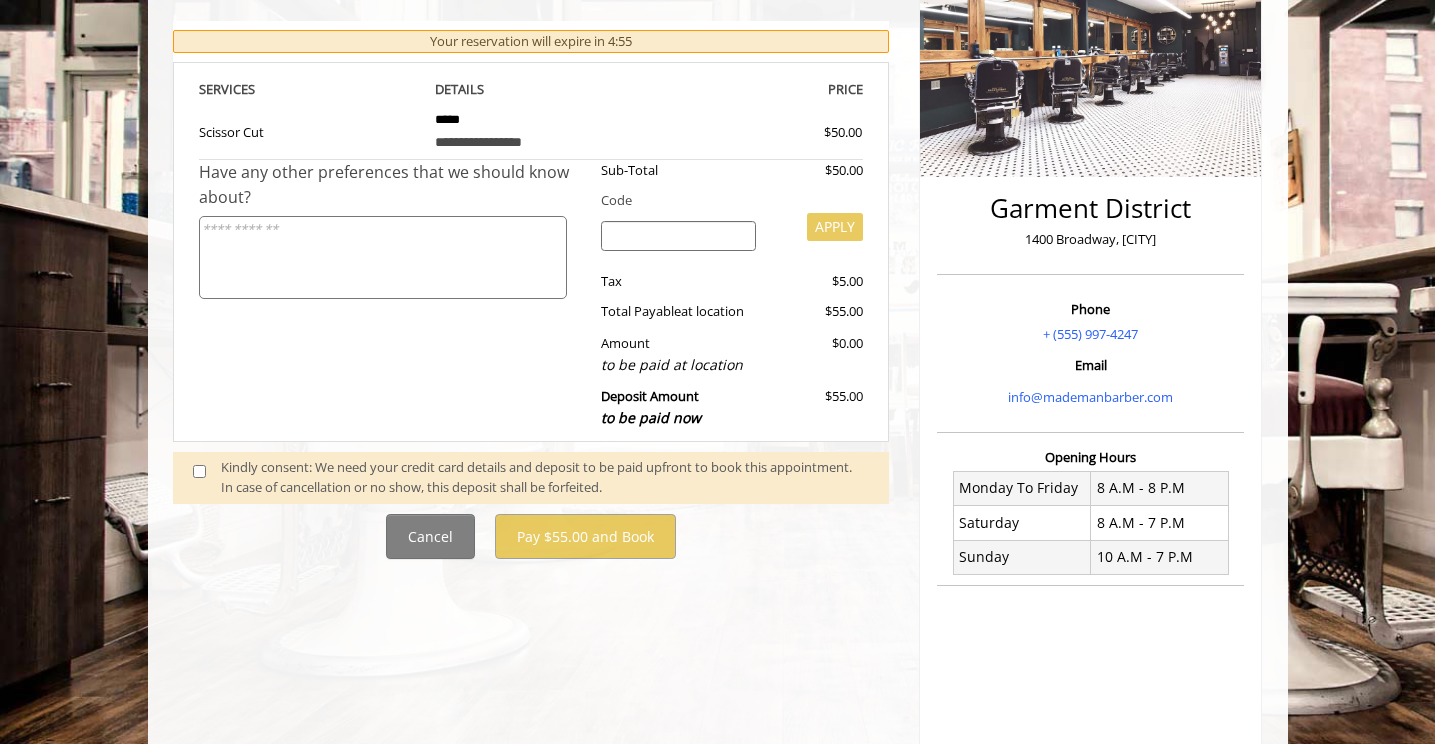 scroll, scrollTop: 331, scrollLeft: 0, axis: vertical 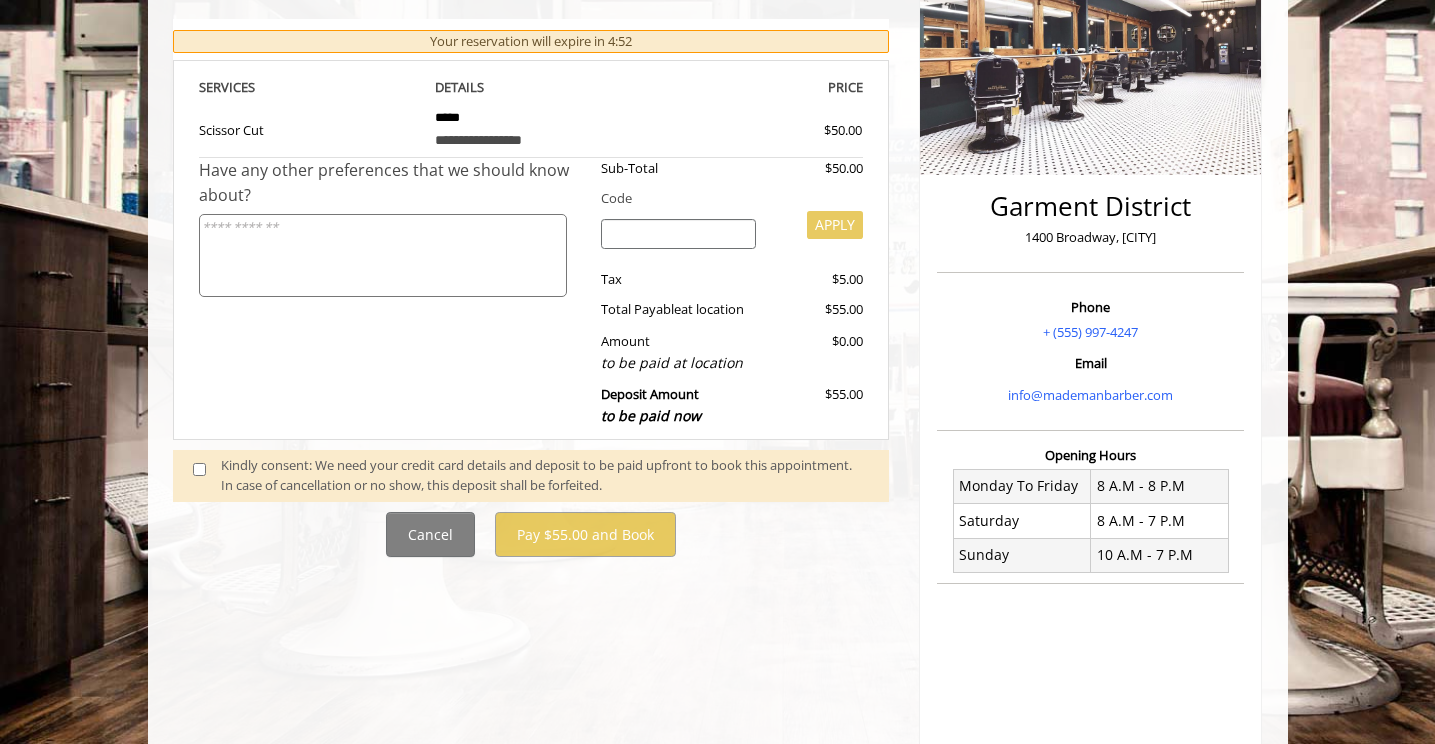 click at bounding box center (383, 255) 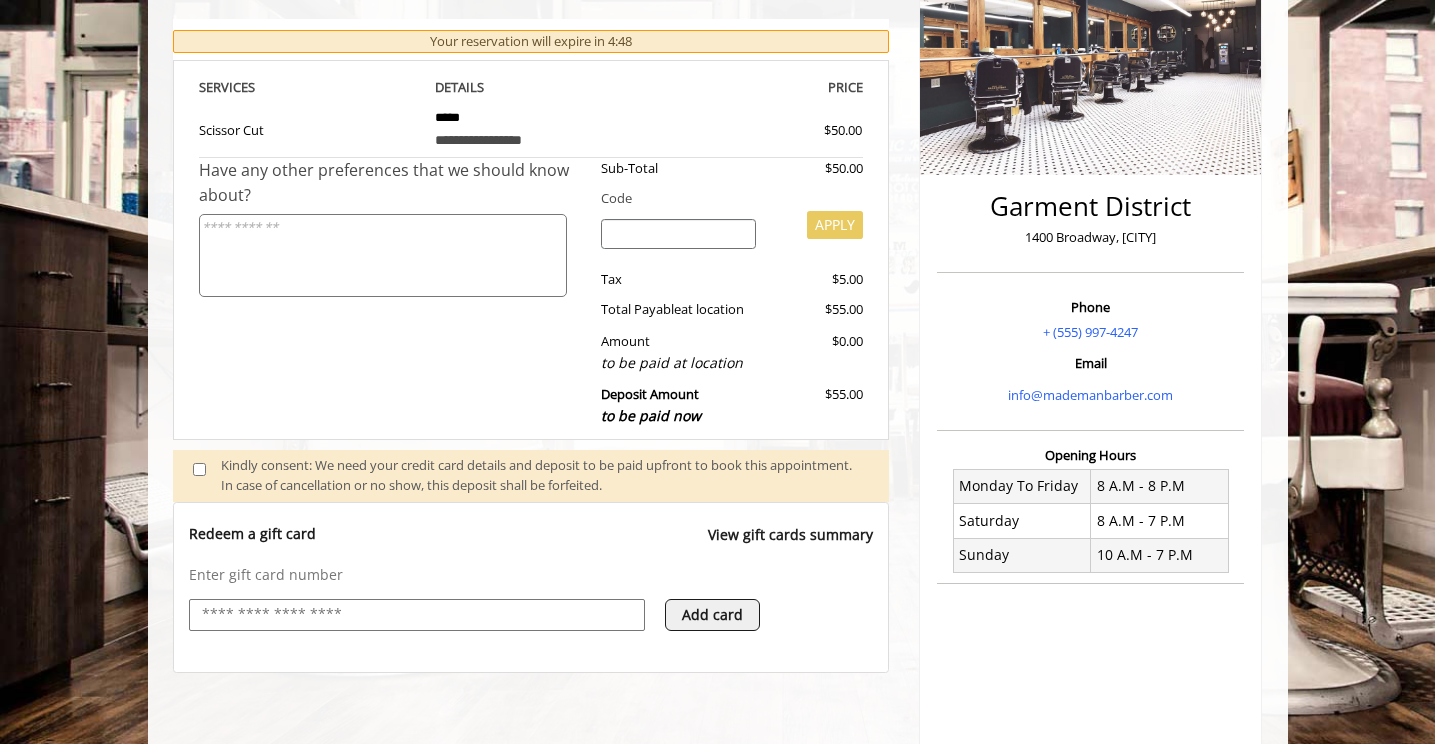 scroll, scrollTop: 0, scrollLeft: 0, axis: both 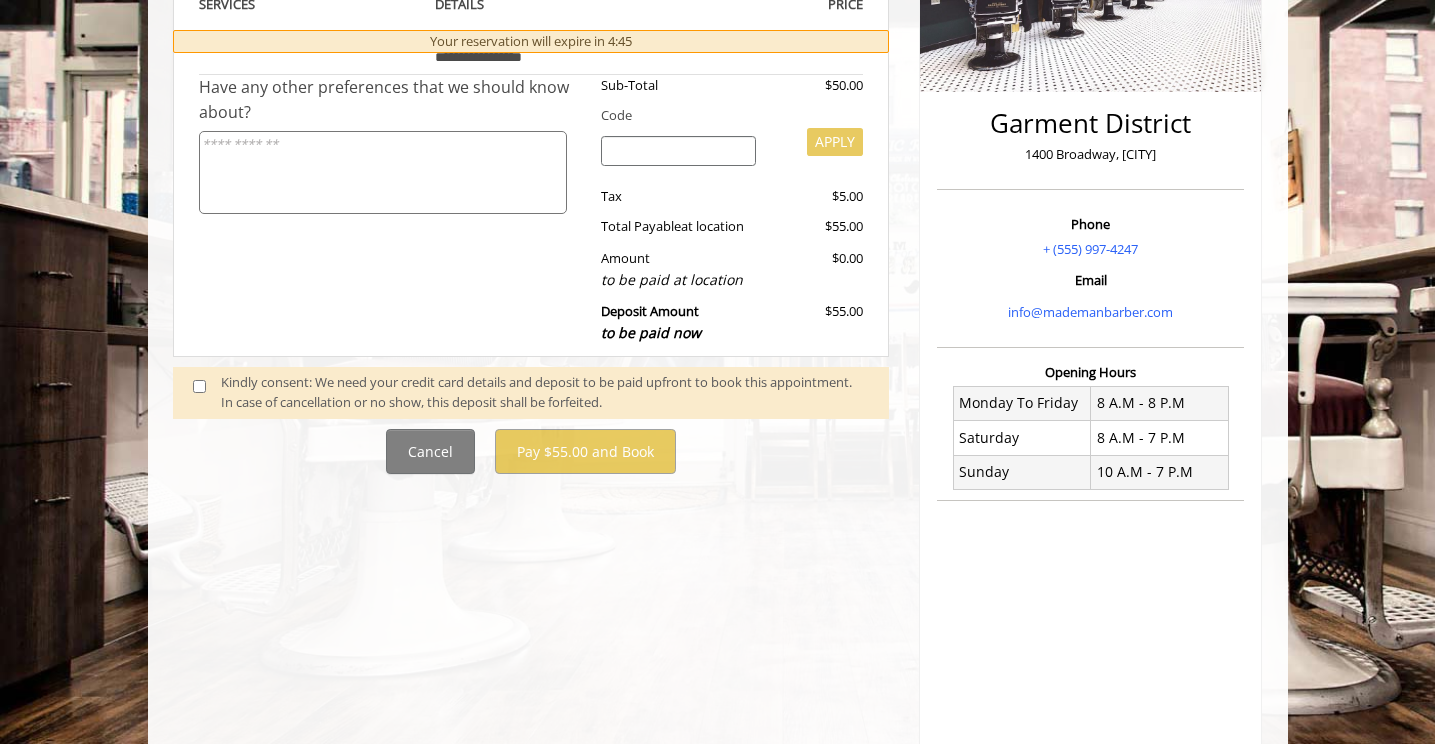 click on "**********" 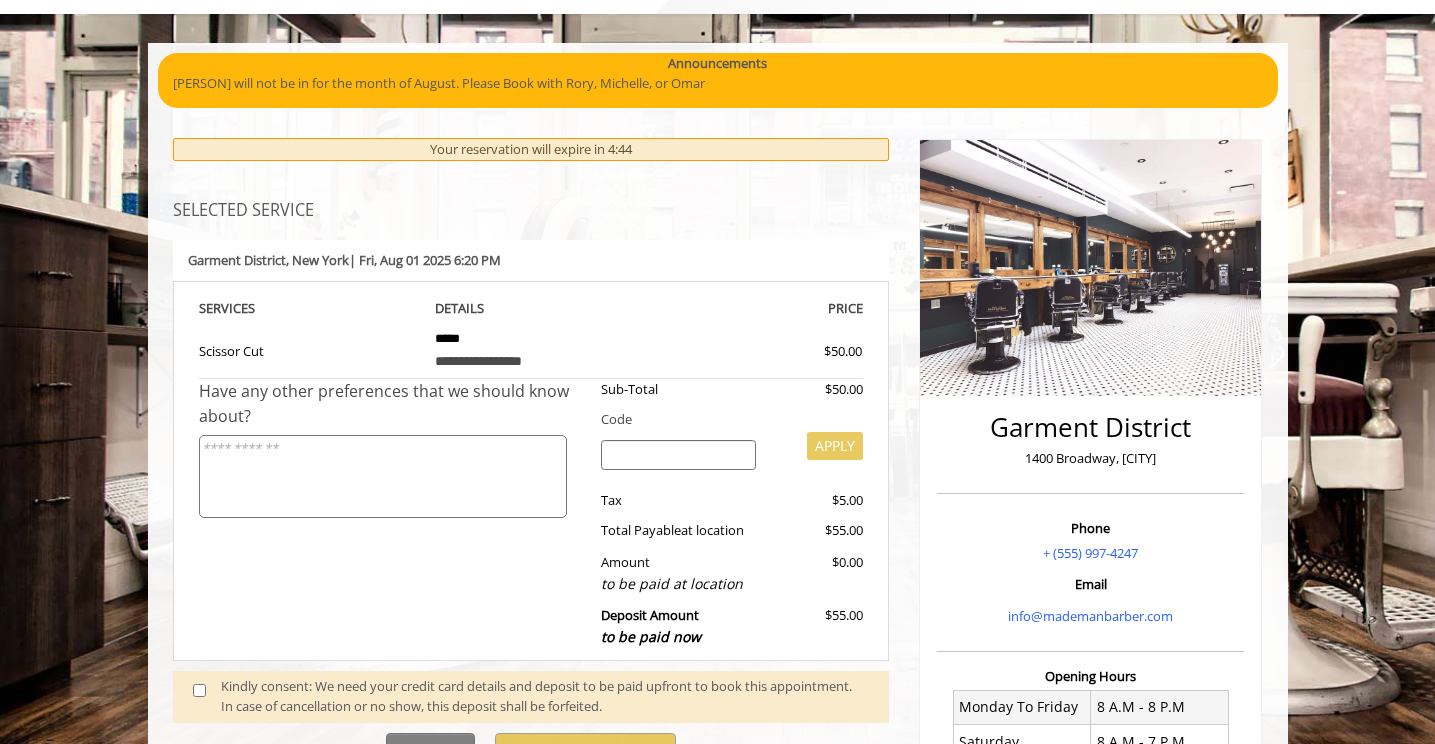 scroll, scrollTop: 103, scrollLeft: 0, axis: vertical 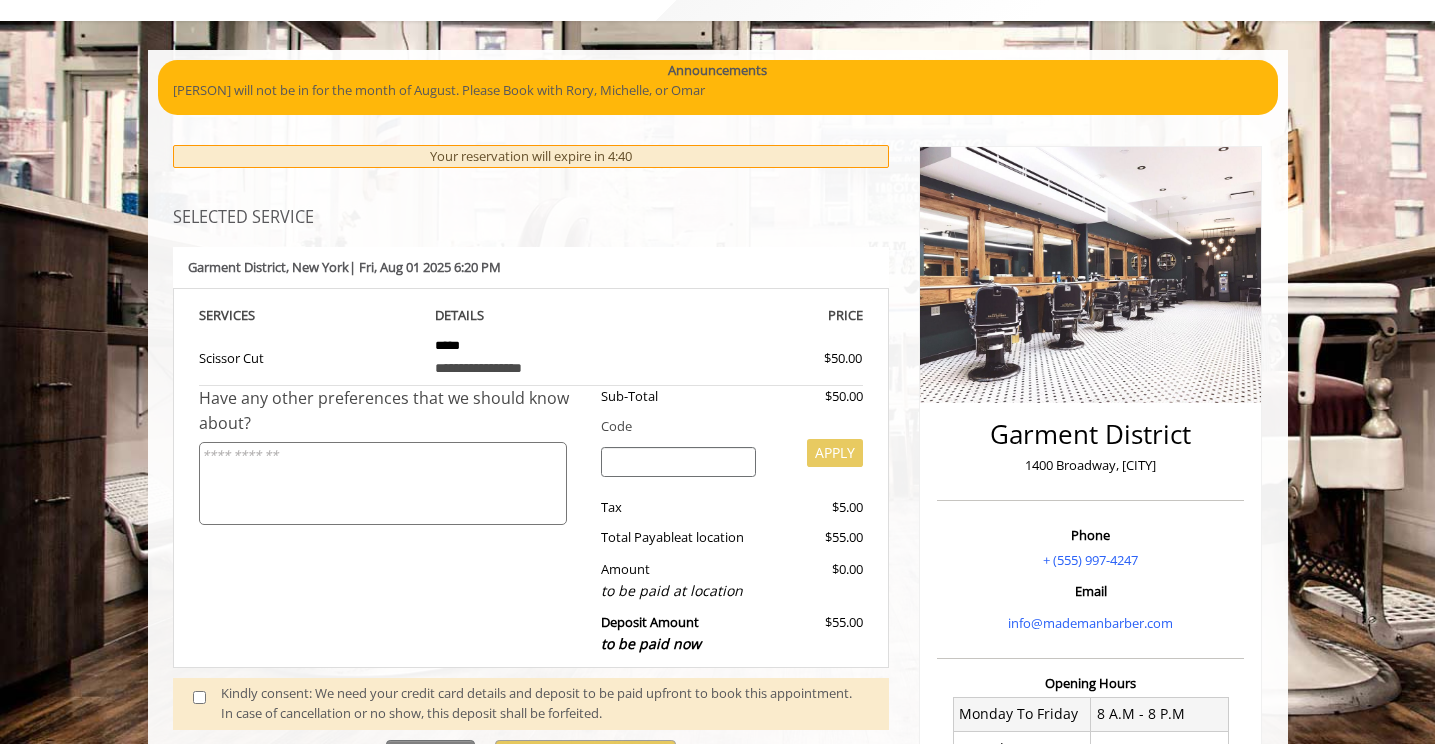 click at bounding box center (678, 462) 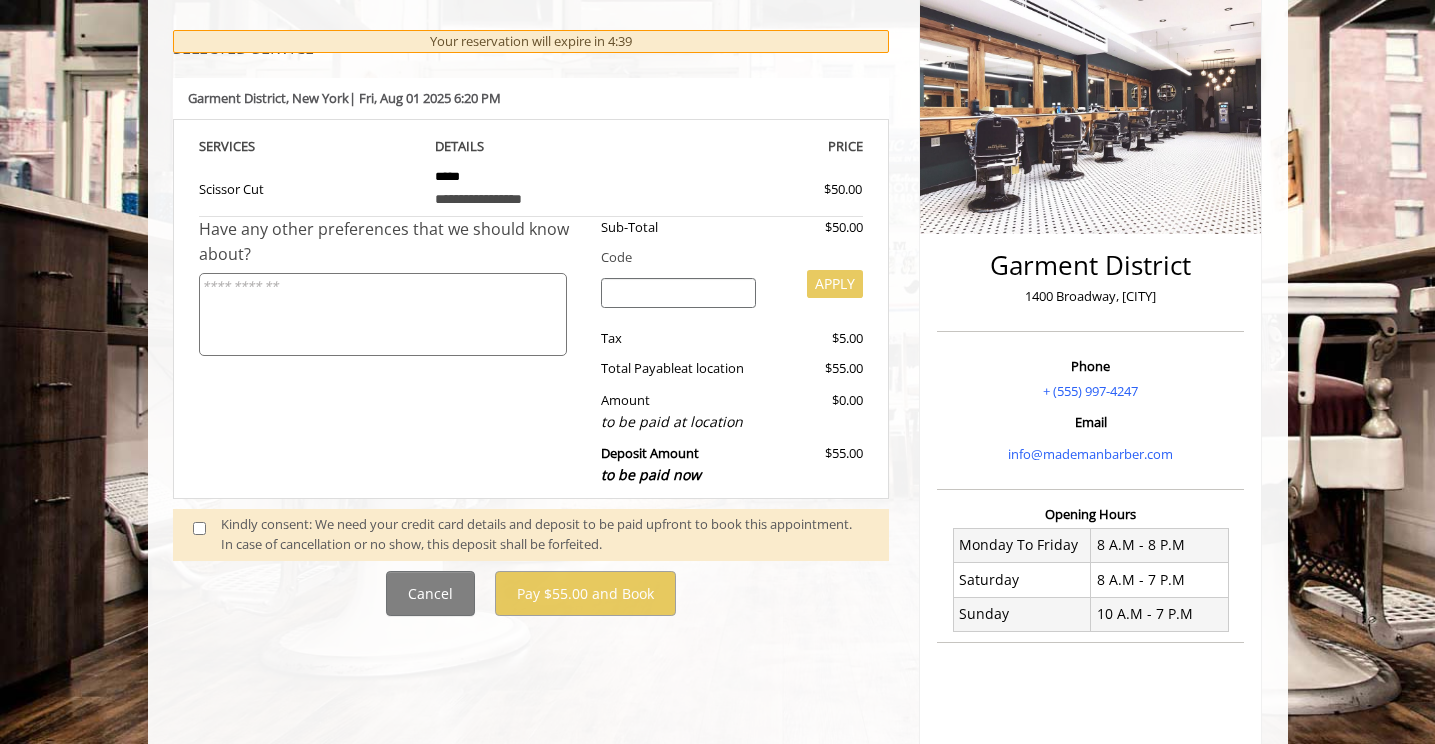 scroll, scrollTop: 276, scrollLeft: 0, axis: vertical 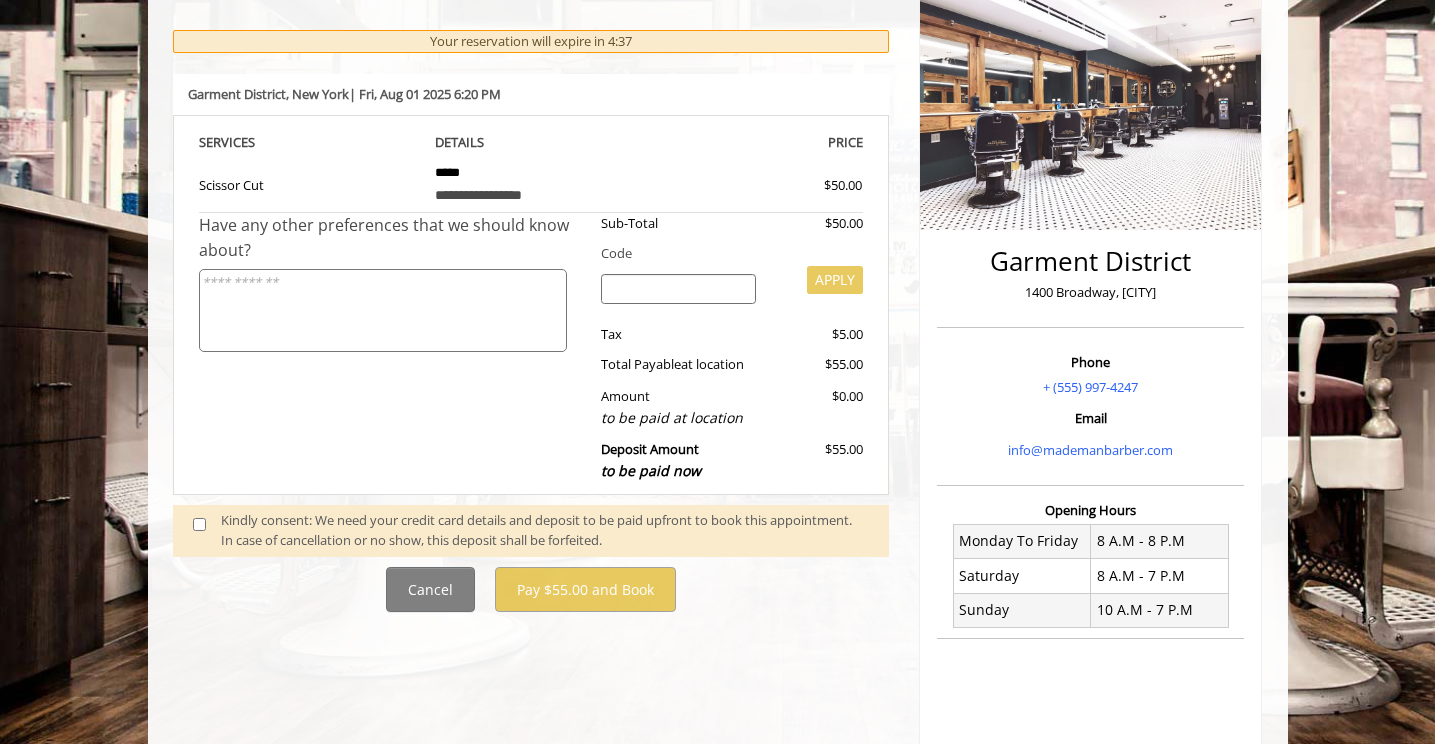 click on "Kindly consent: We need your credit card details and deposit to be paid upfront to book this appointment. In case of cancellation or no show, this deposit shall be forfeited." at bounding box center [545, 531] 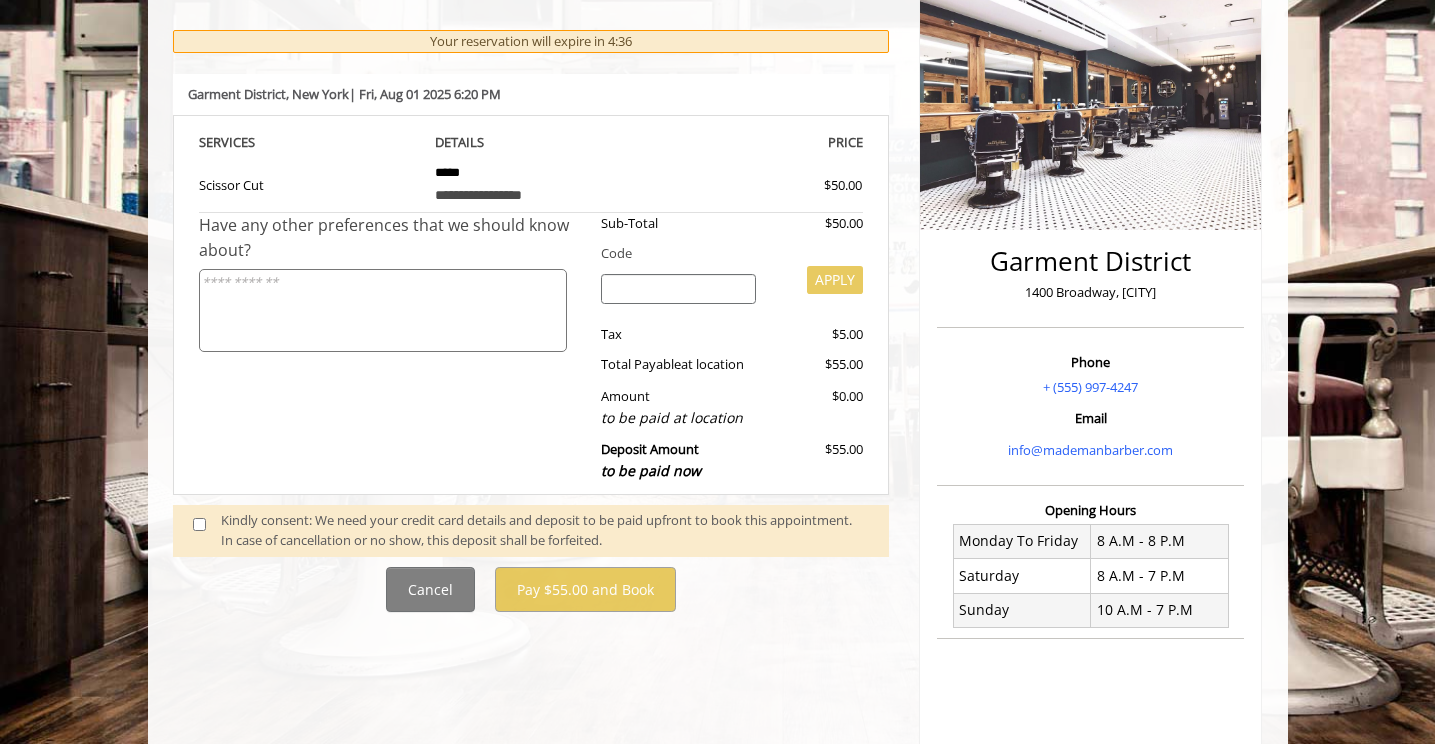 click on "Kindly consent: We need your credit card details and deposit to be paid upfront to book this appointment. In case of cancellation or no show, this deposit shall be forfeited." at bounding box center [545, 531] 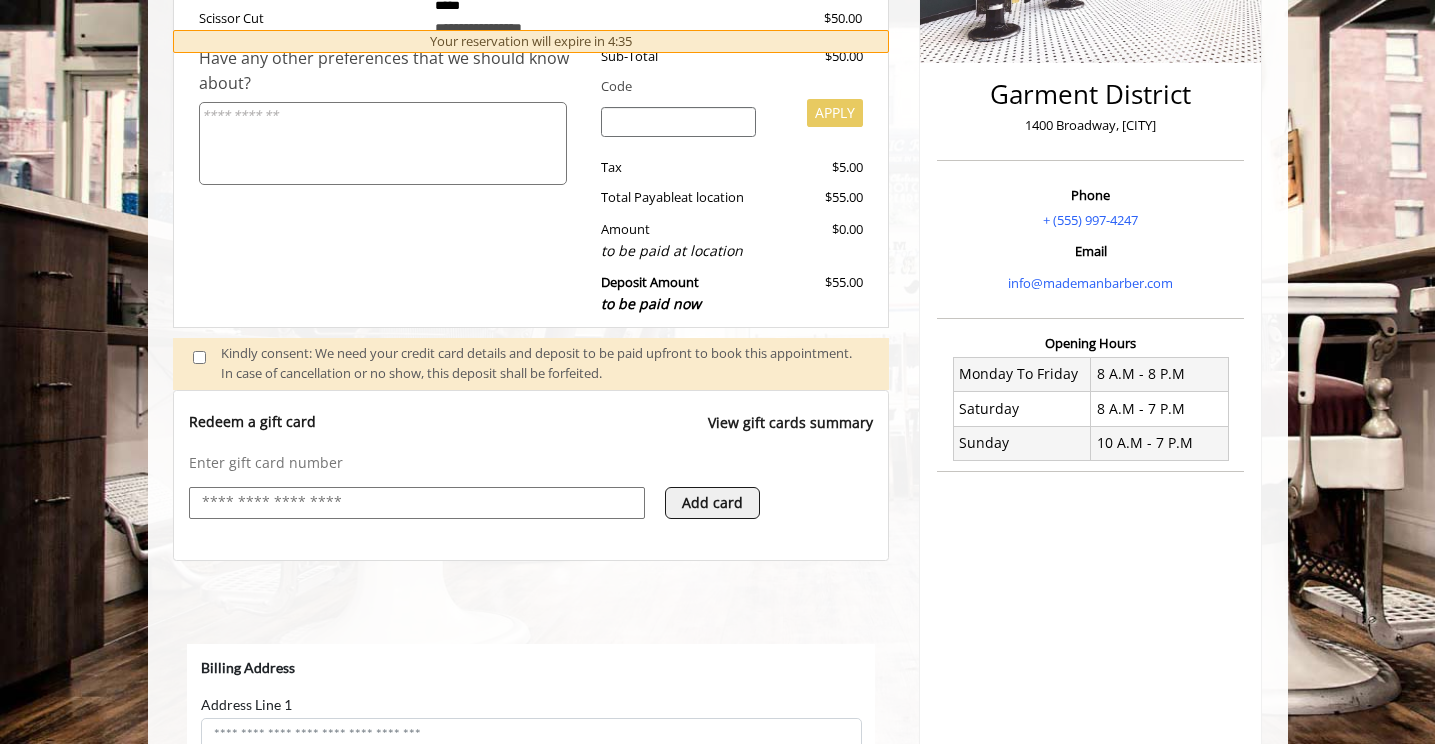 scroll, scrollTop: 0, scrollLeft: 0, axis: both 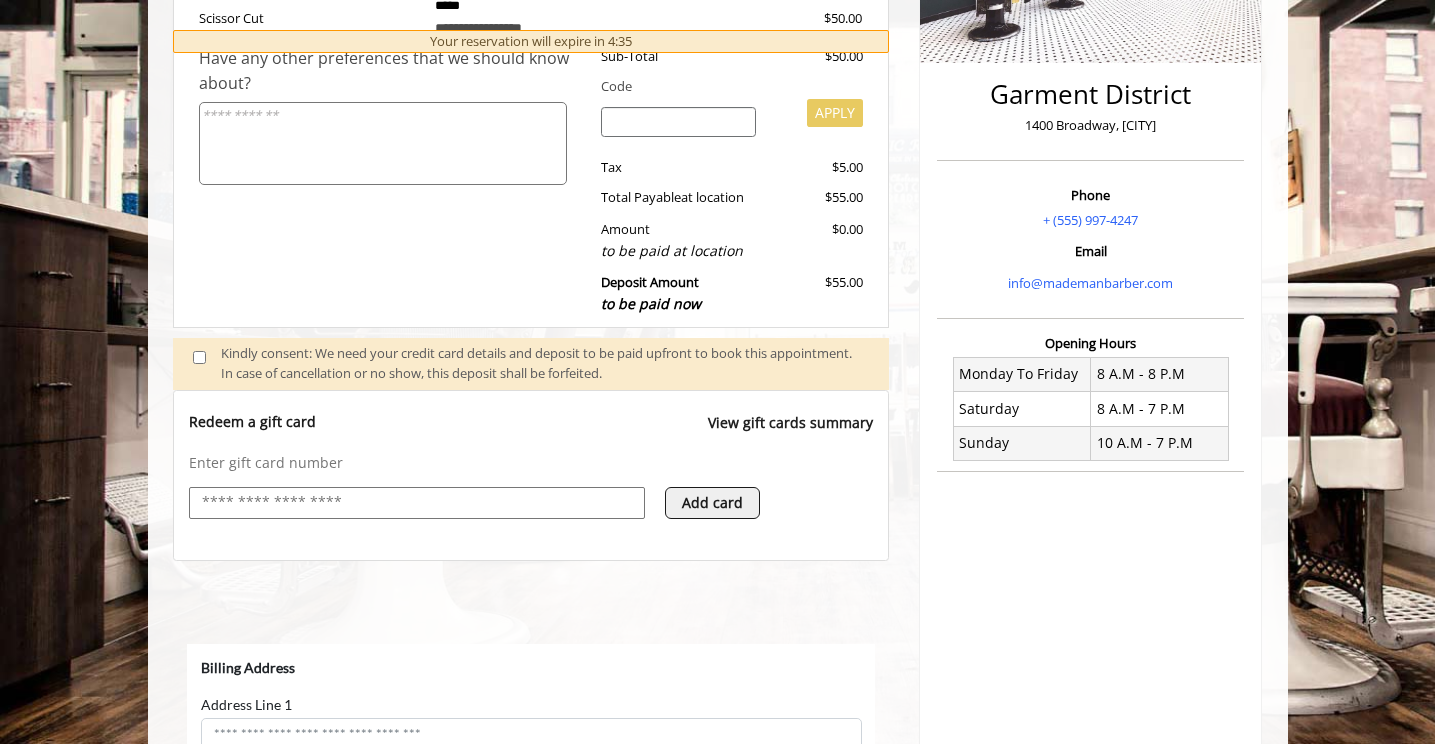 select on "***" 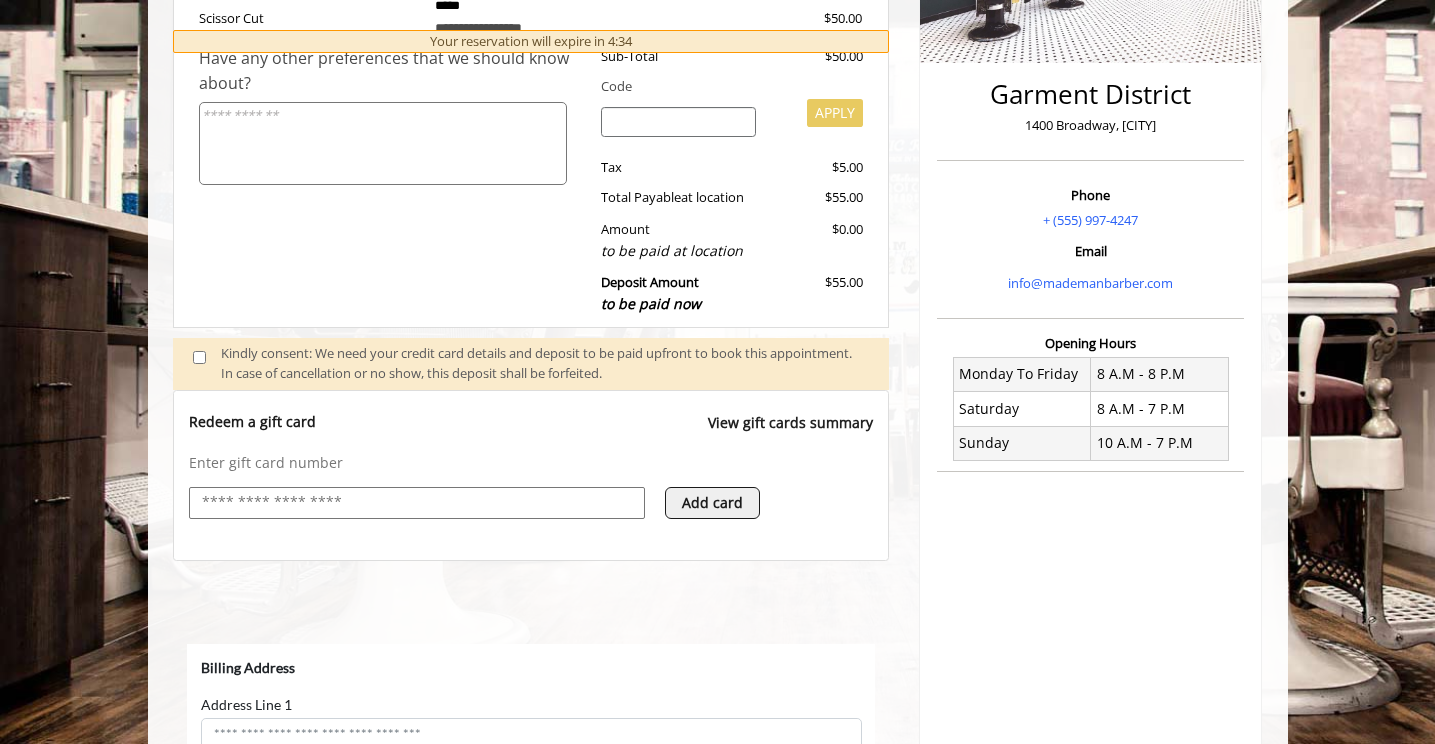 click at bounding box center [417, 503] 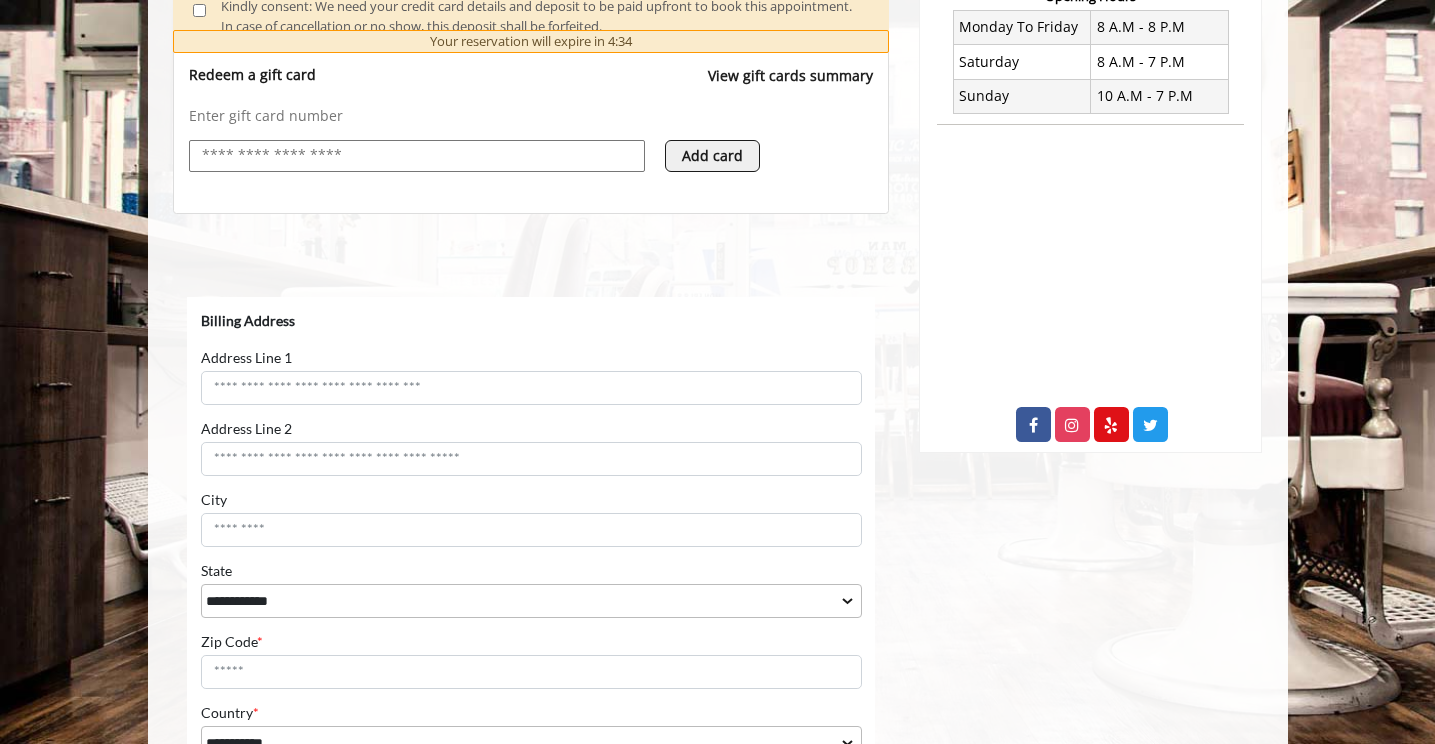 scroll, scrollTop: 834, scrollLeft: 0, axis: vertical 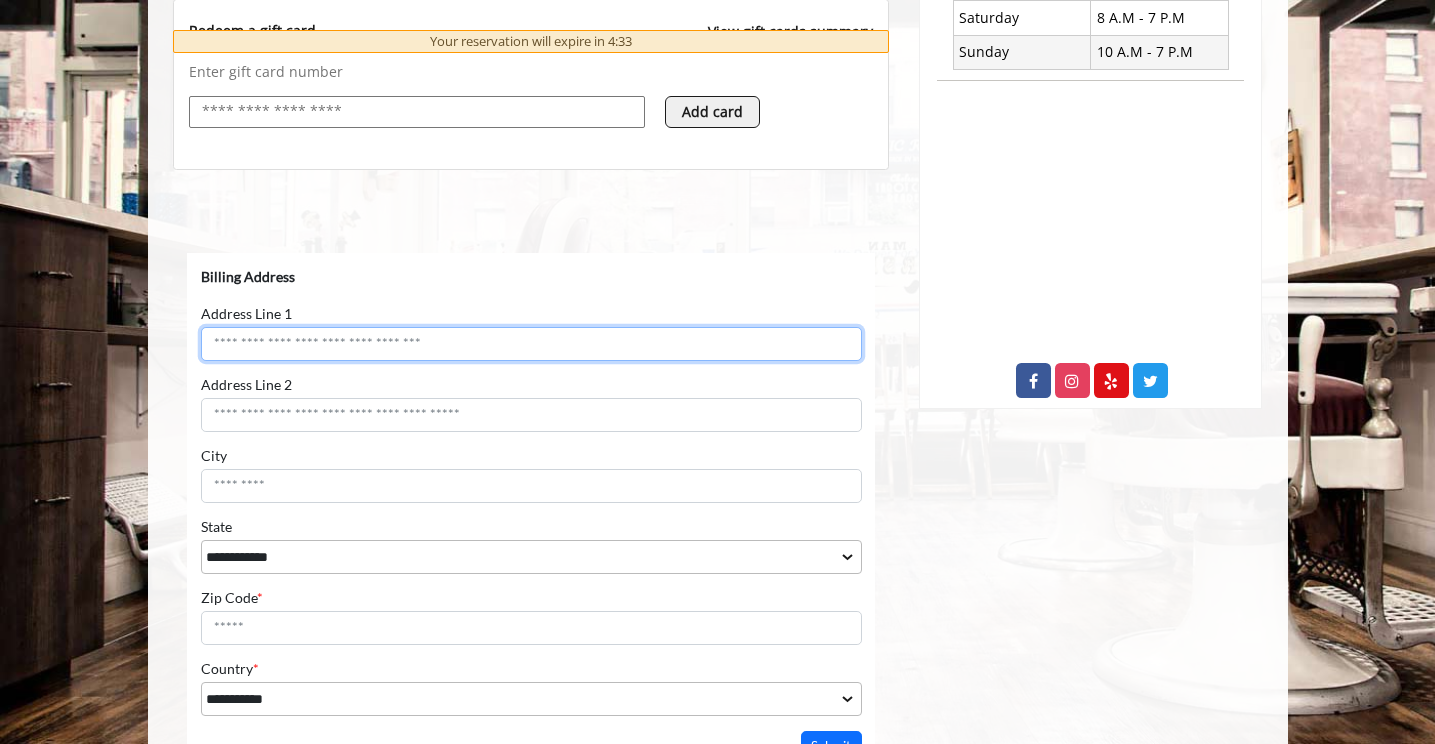 click on "Address Line 1" at bounding box center [530, 344] 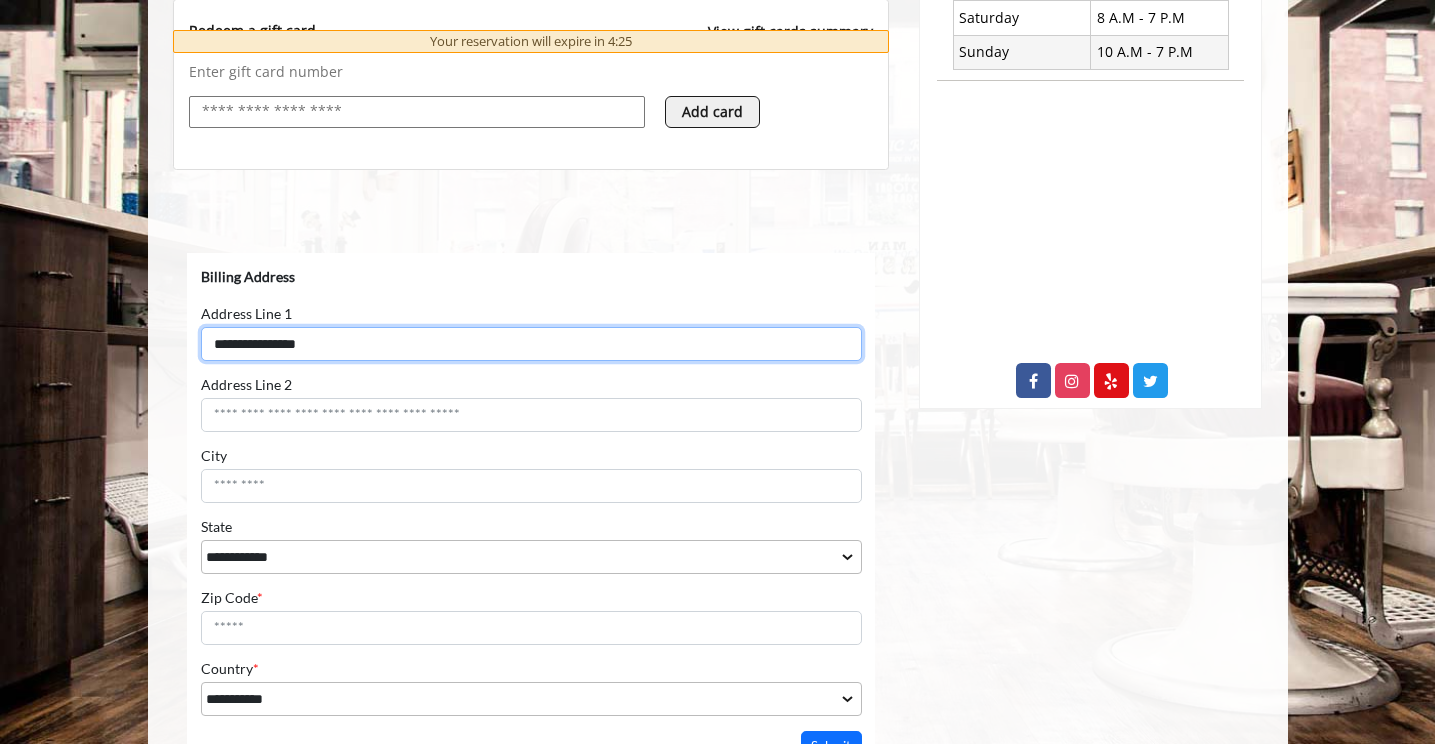 type on "**********" 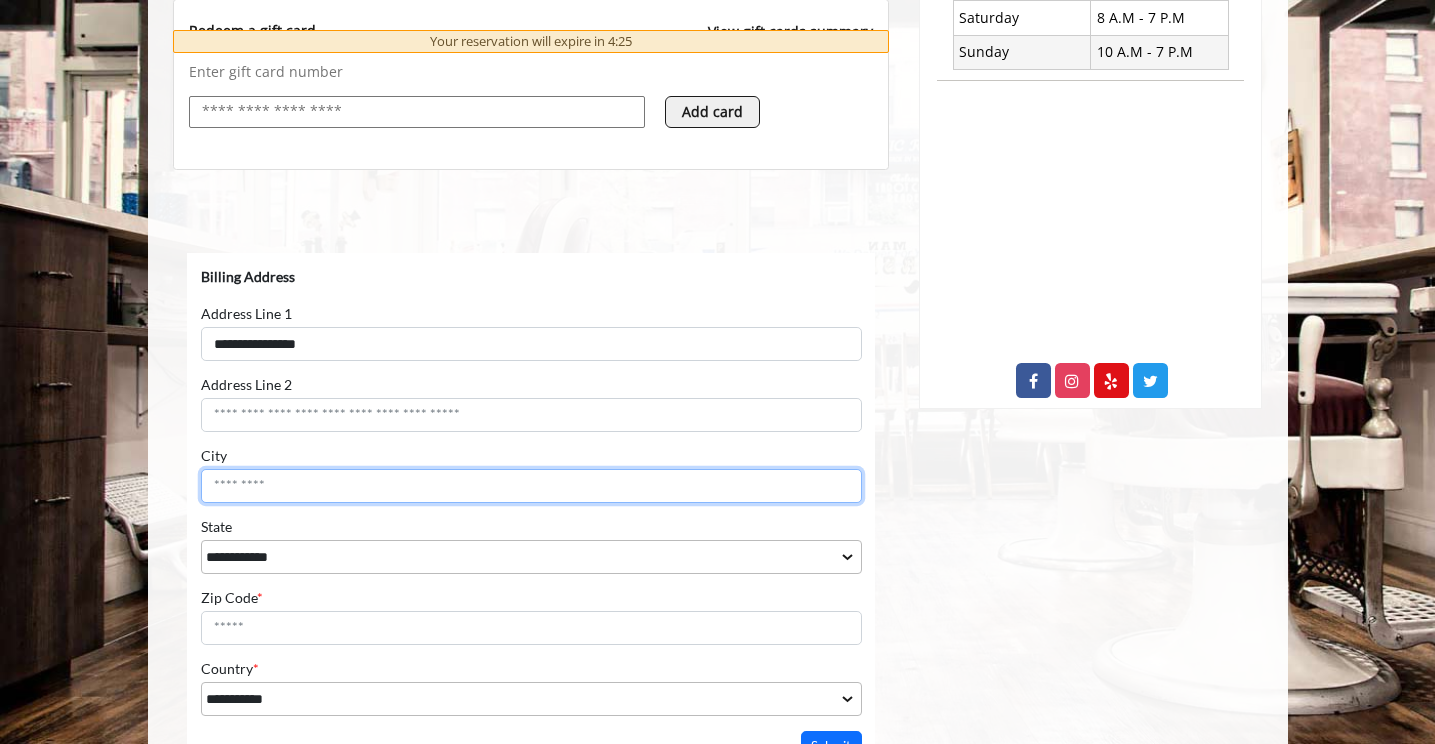click on "City" at bounding box center [530, 486] 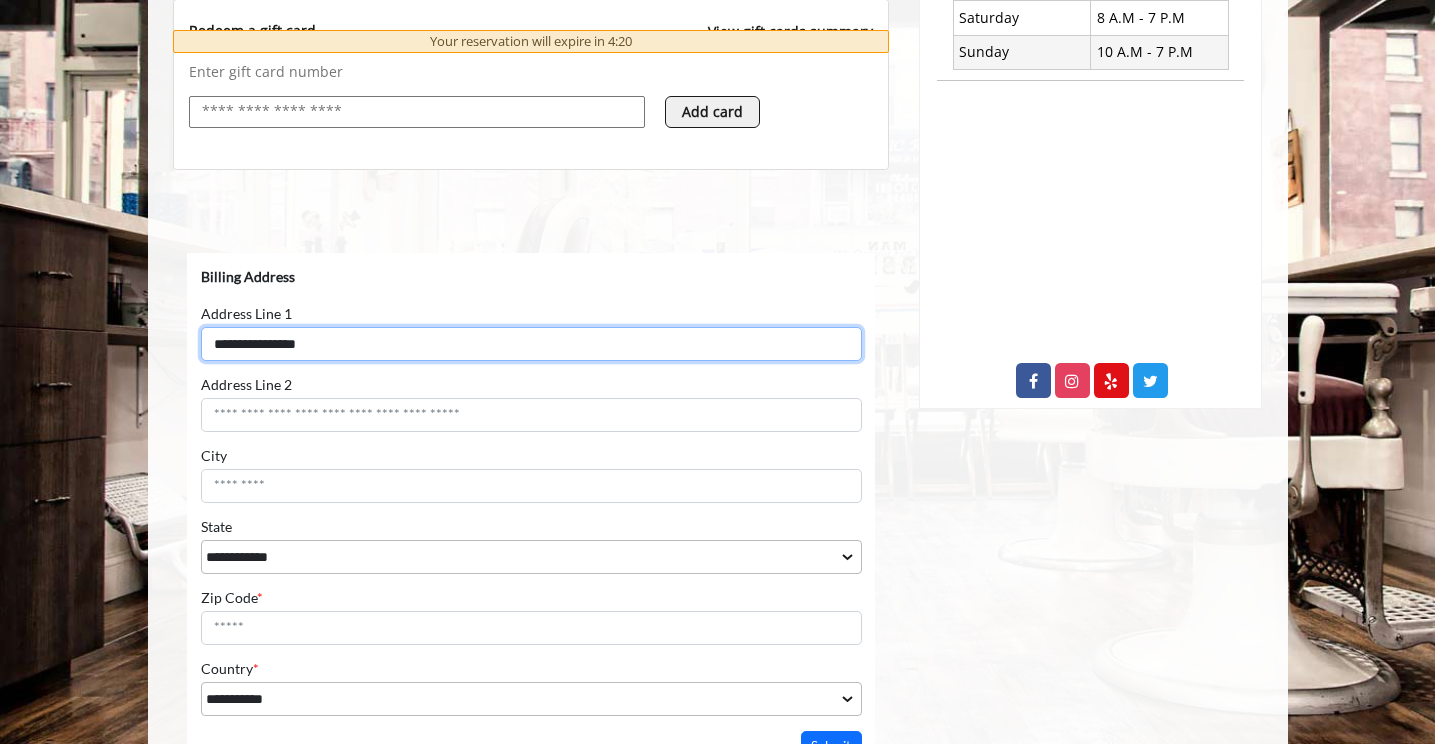 drag, startPoint x: 373, startPoint y: 353, endPoint x: 200, endPoint y: 339, distance: 173.56555 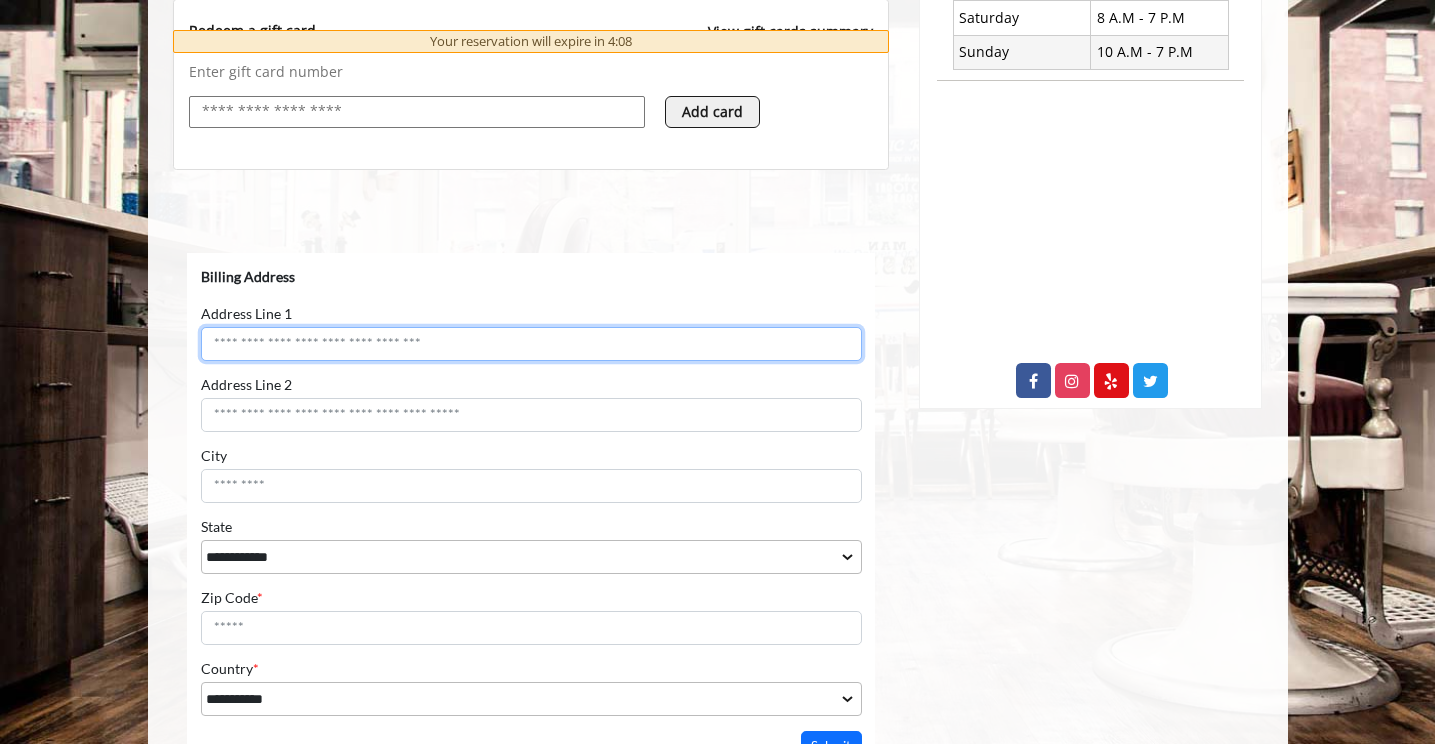 paste on "**********" 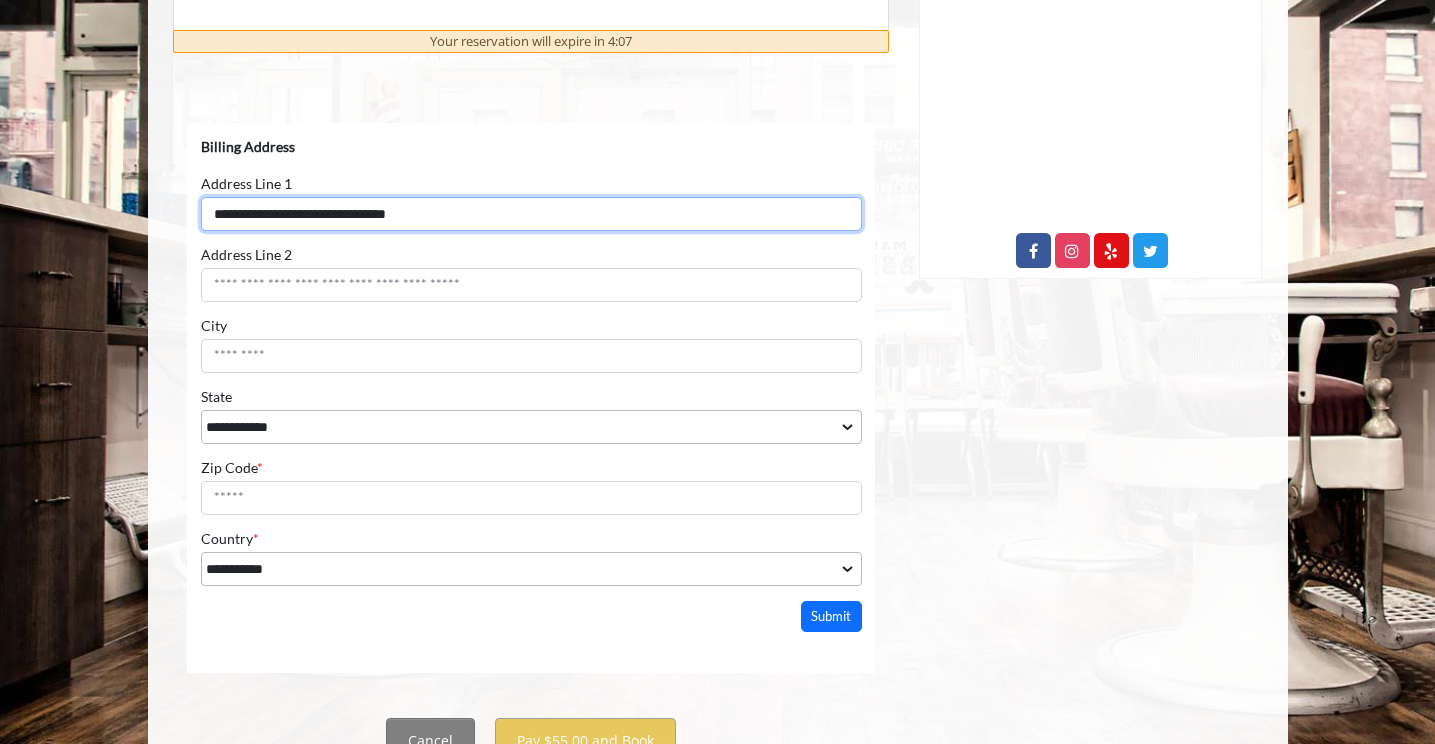 scroll, scrollTop: 967, scrollLeft: 0, axis: vertical 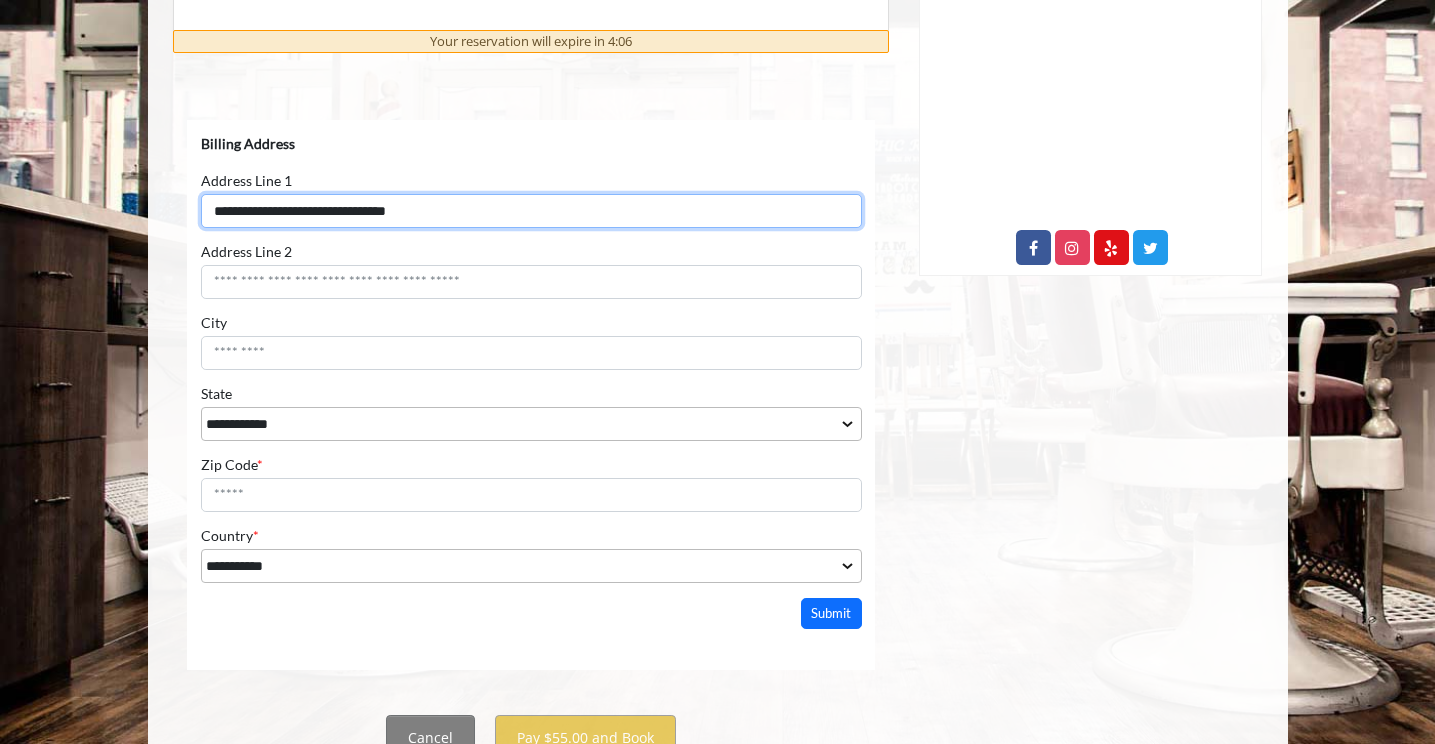 type on "**********" 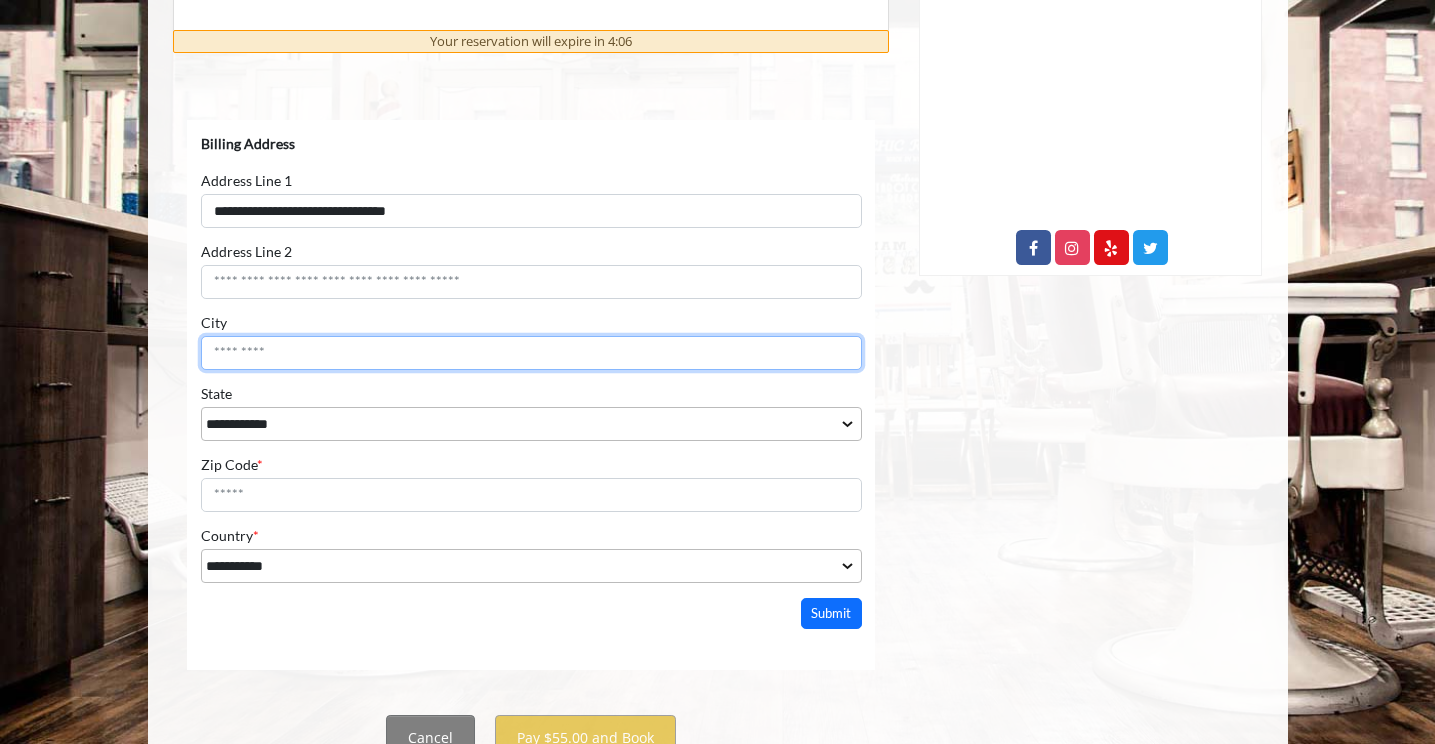 click on "City" at bounding box center (530, 353) 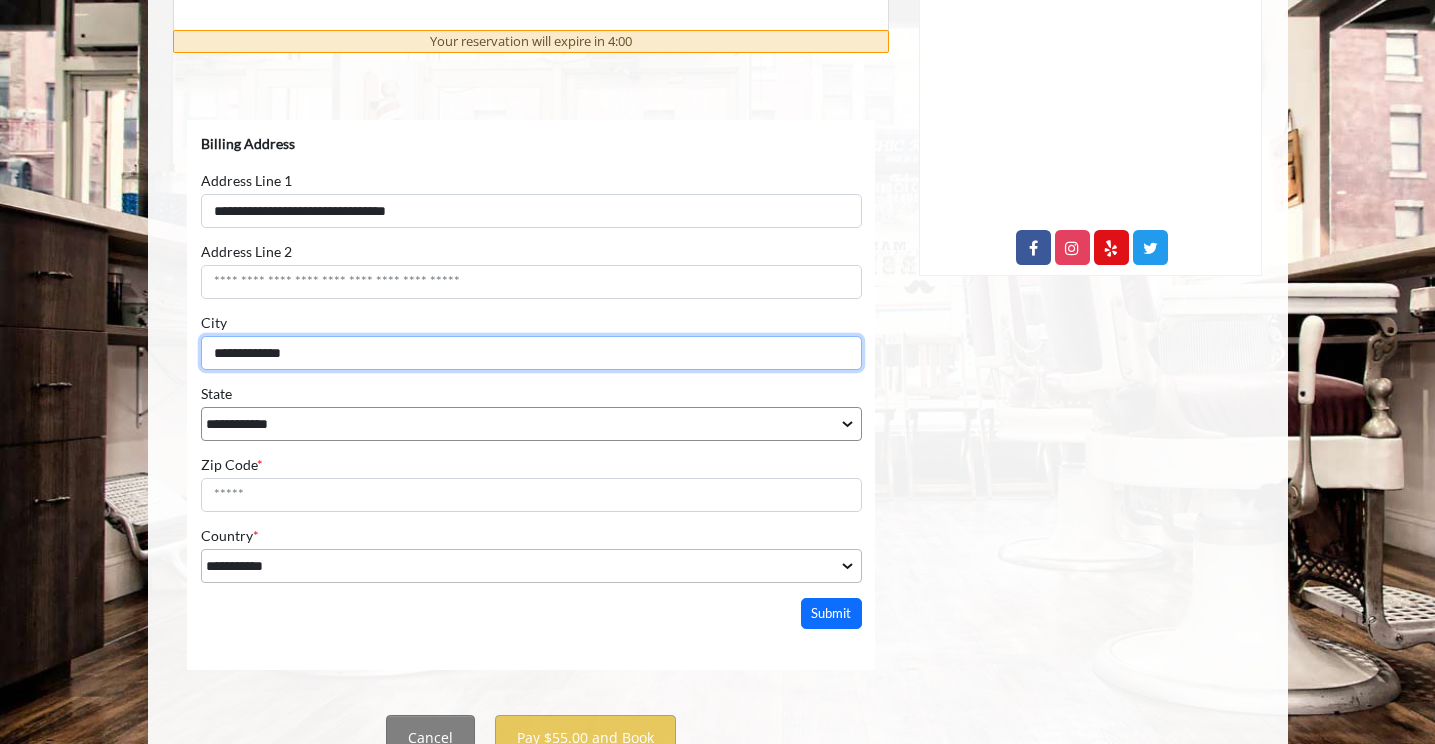 type on "**********" 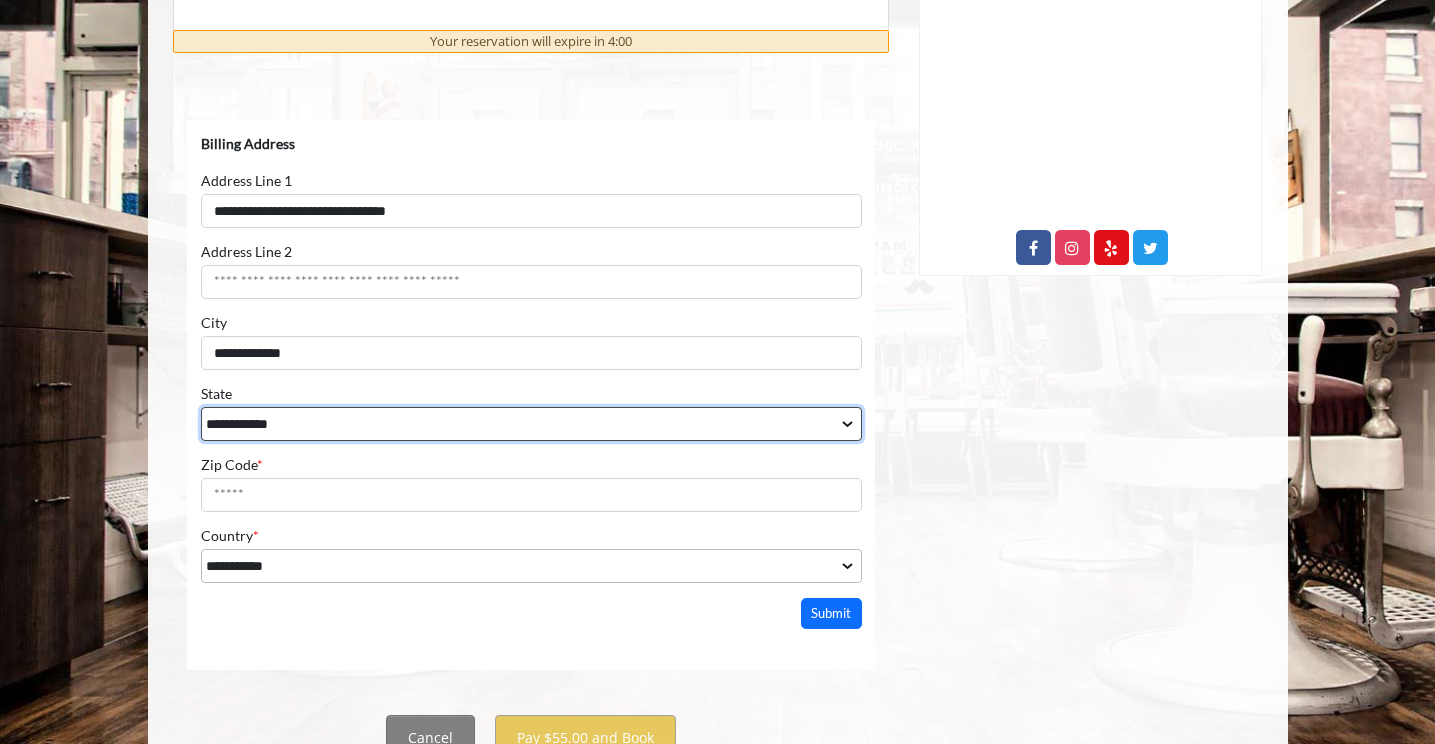 click on "**********" at bounding box center [530, 424] 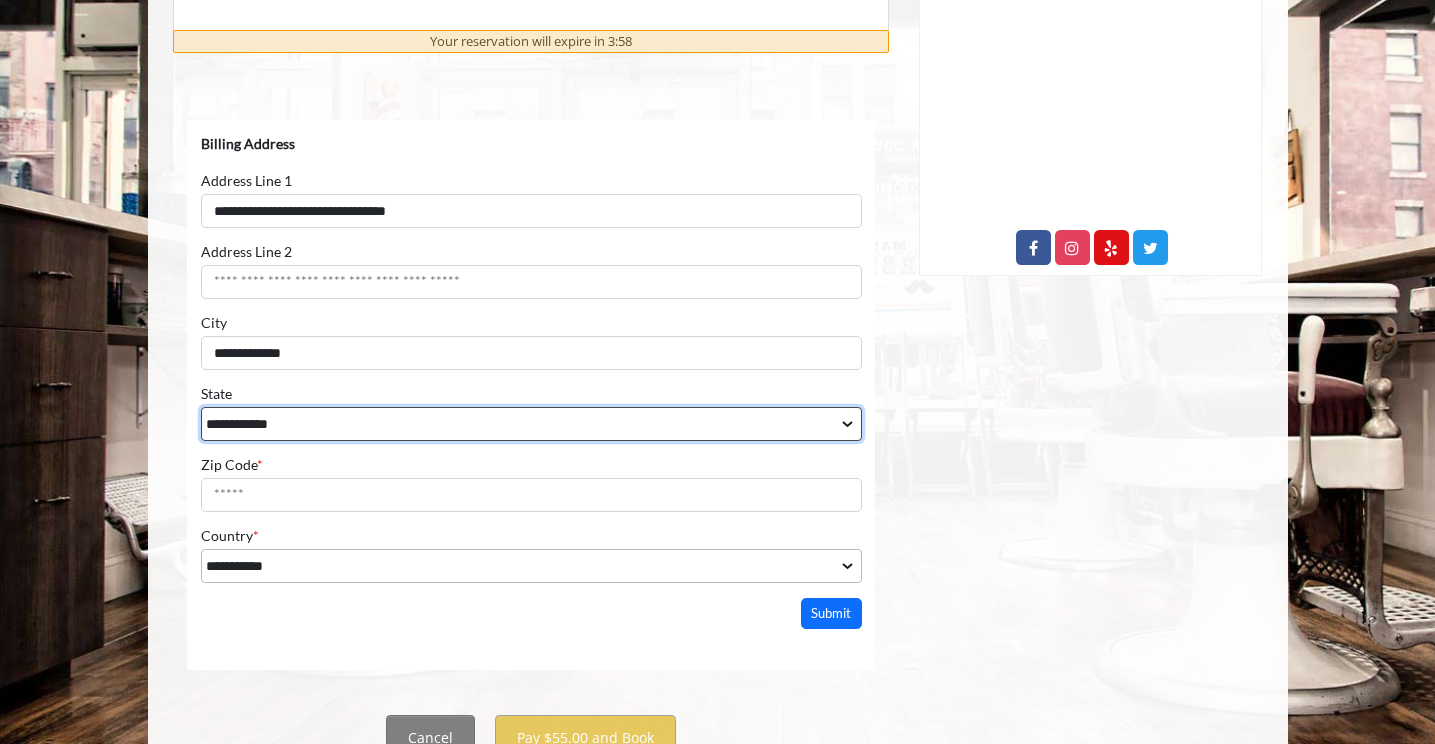 select on "**" 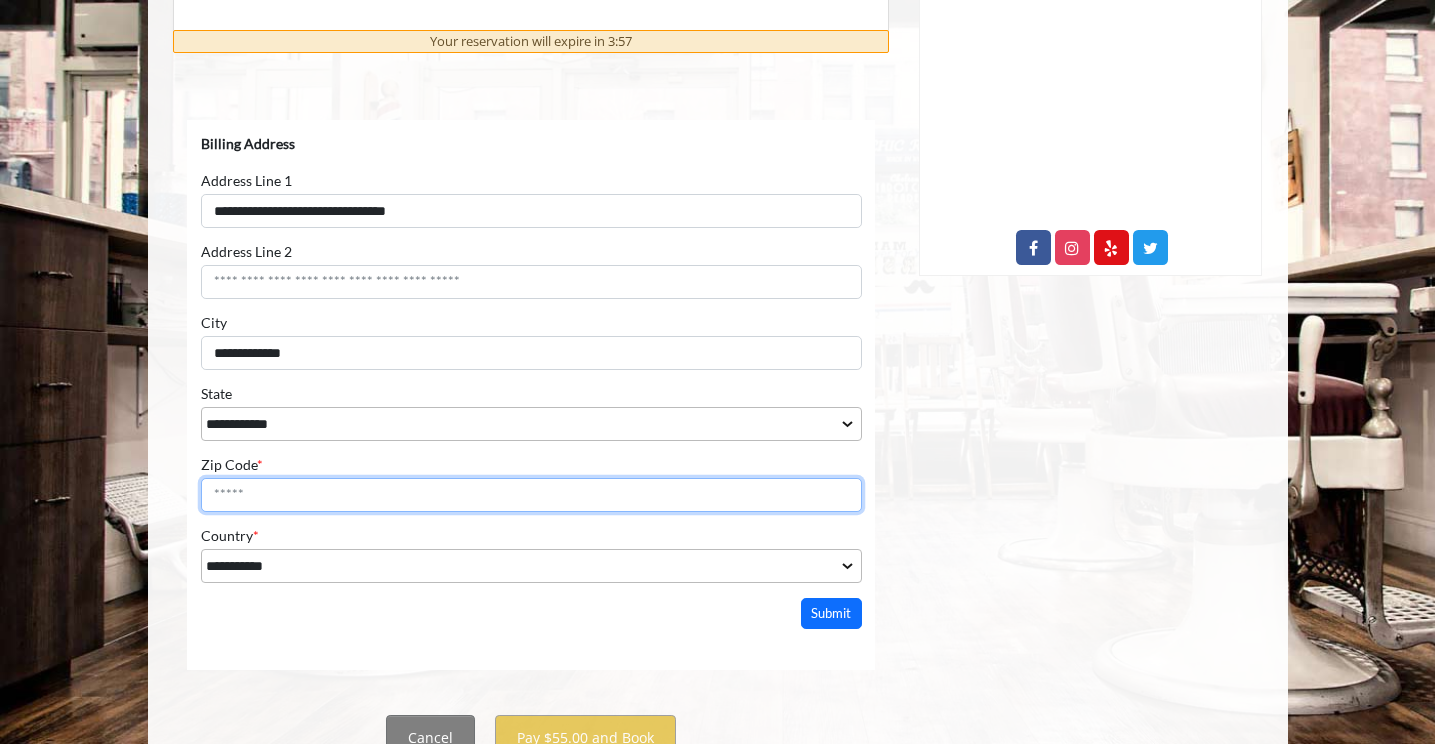 click on "Zip Code  *" at bounding box center (530, 495) 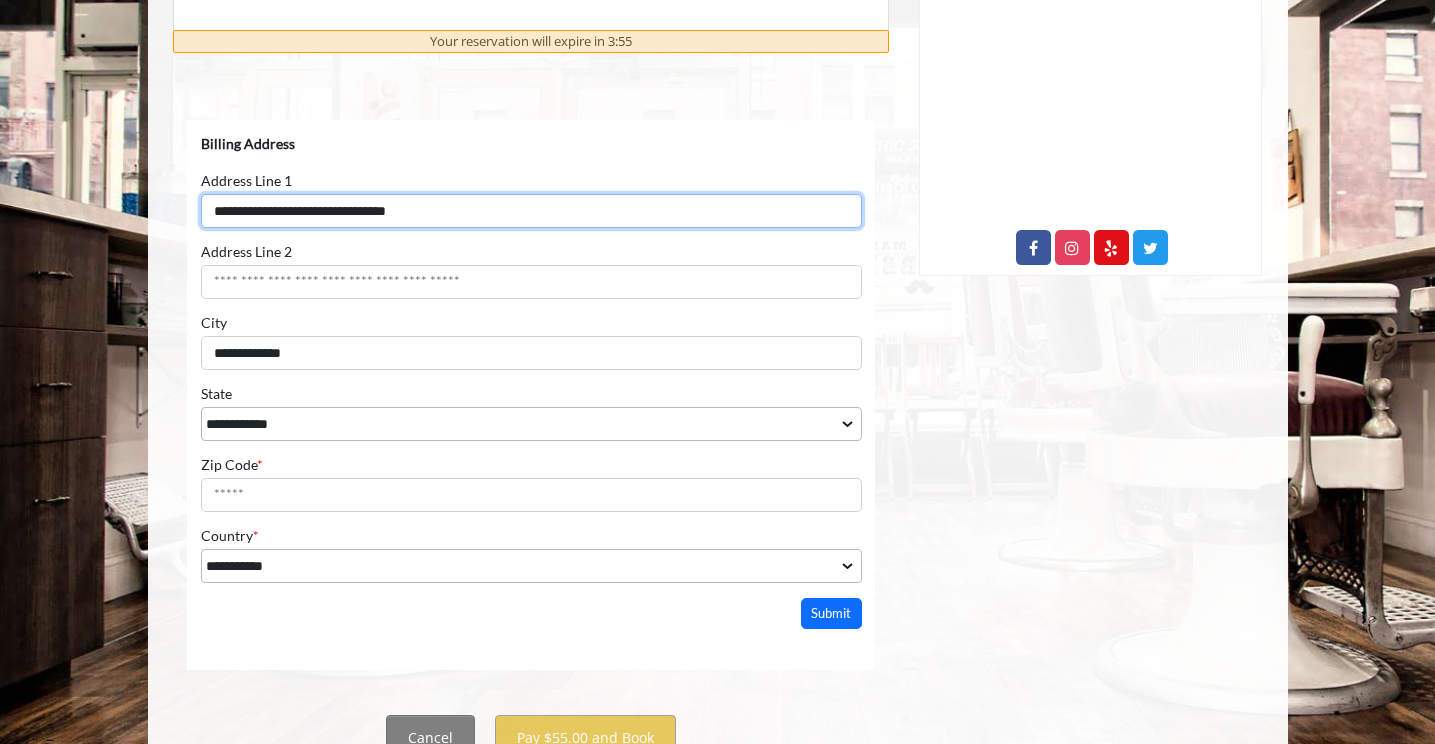 drag, startPoint x: 459, startPoint y: 213, endPoint x: 398, endPoint y: 215, distance: 61.03278 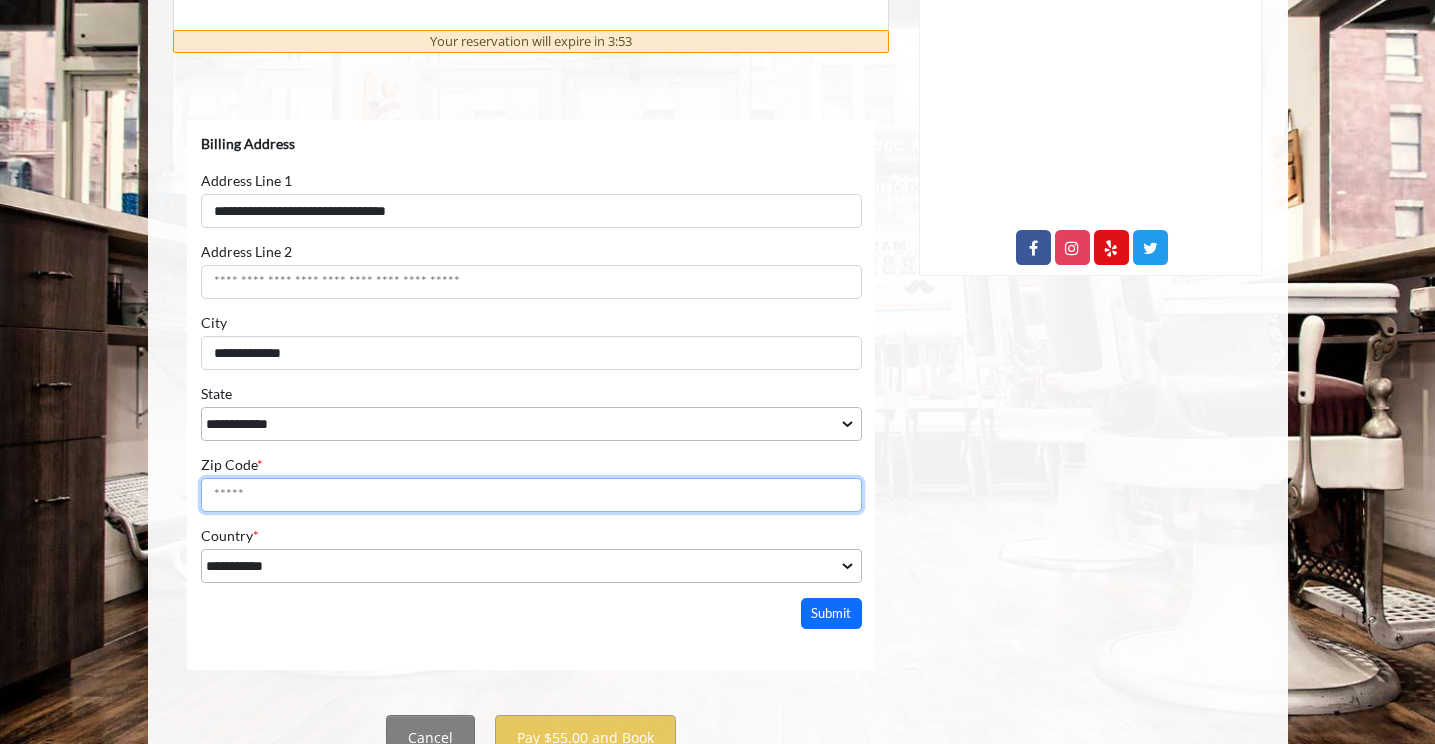 click on "Zip Code  *" at bounding box center [530, 495] 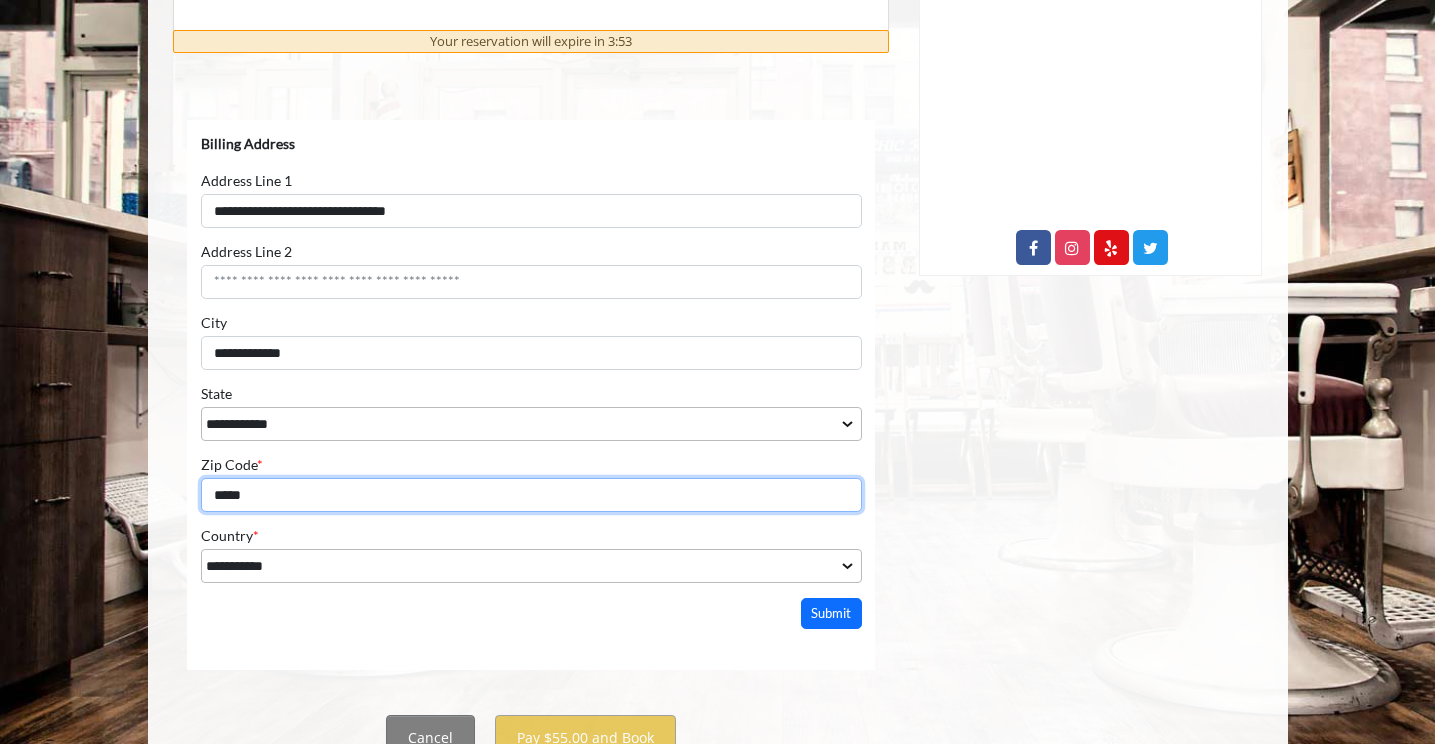 type on "*****" 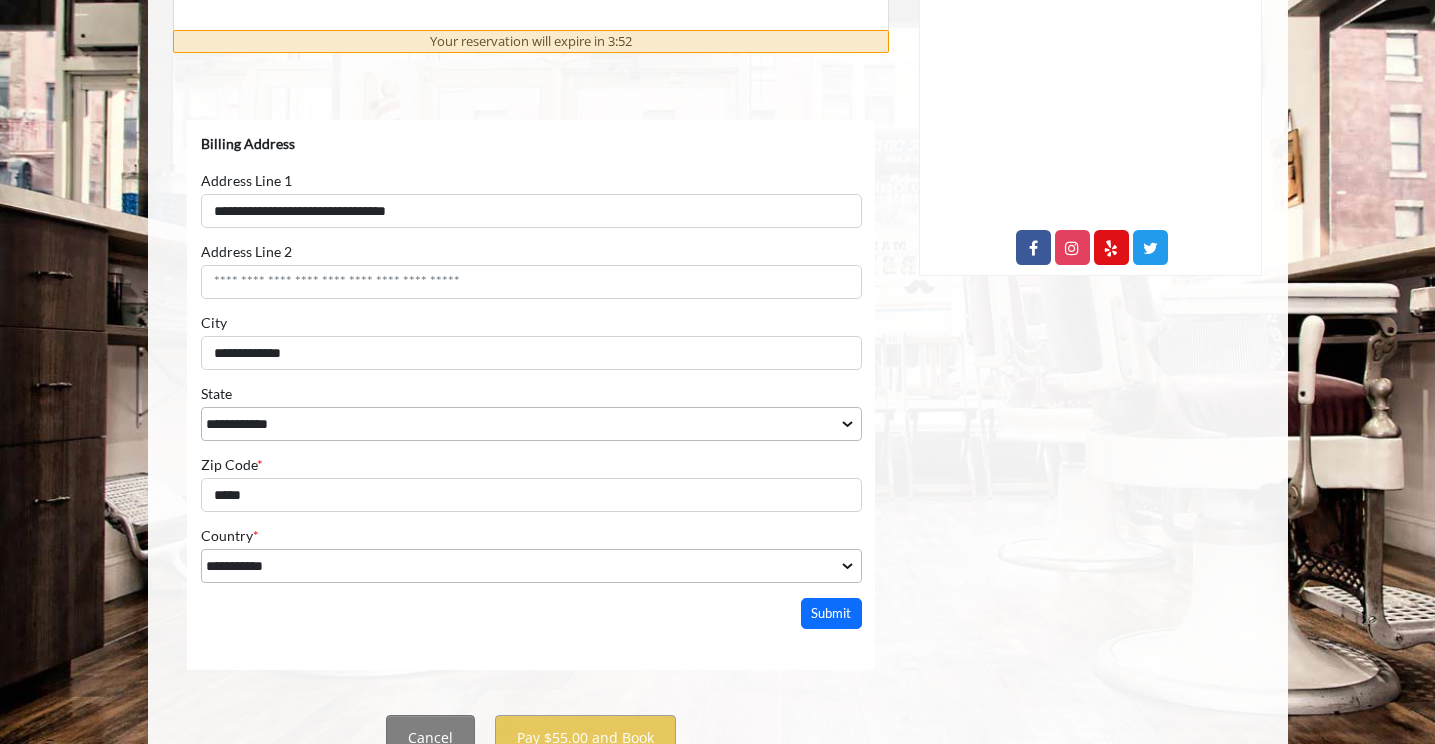 click on "**********" at bounding box center [530, 413] 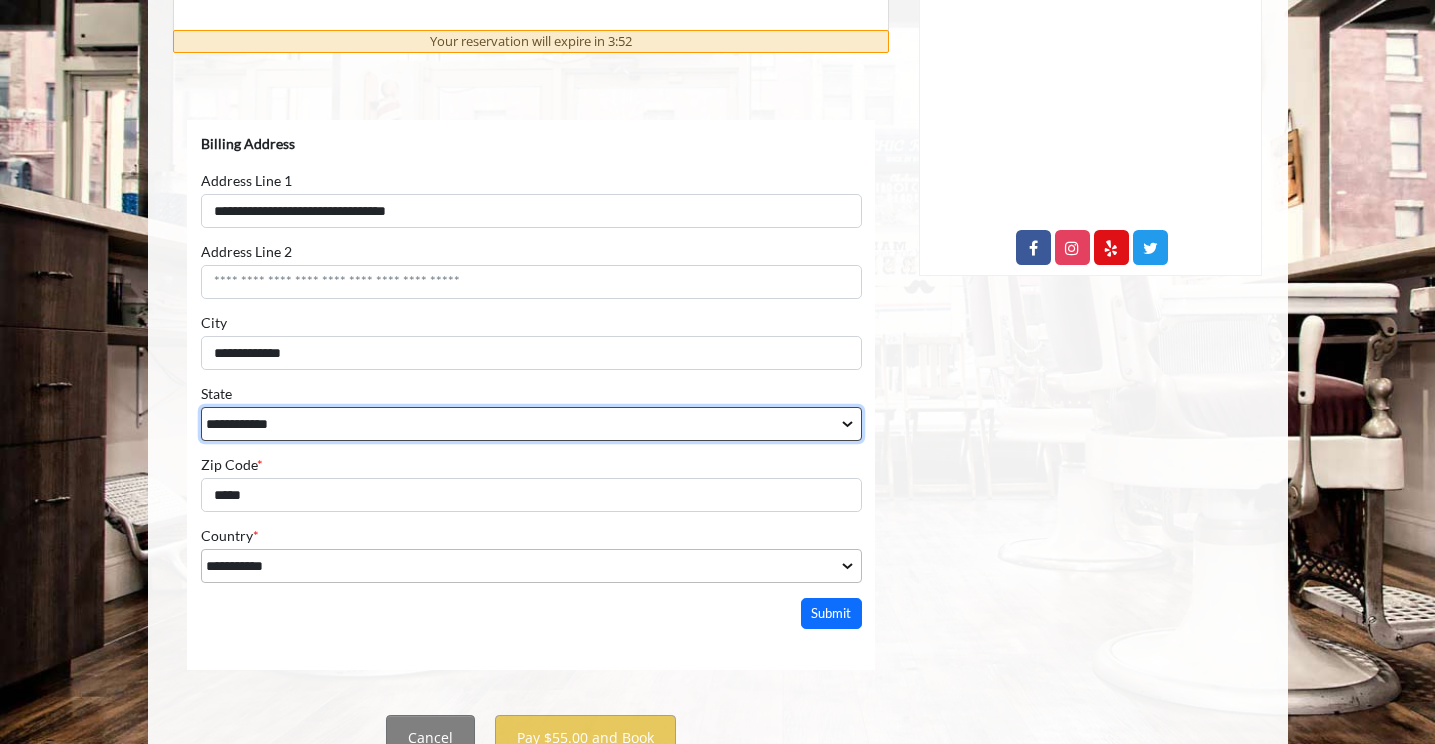 click on "**********" at bounding box center [530, 424] 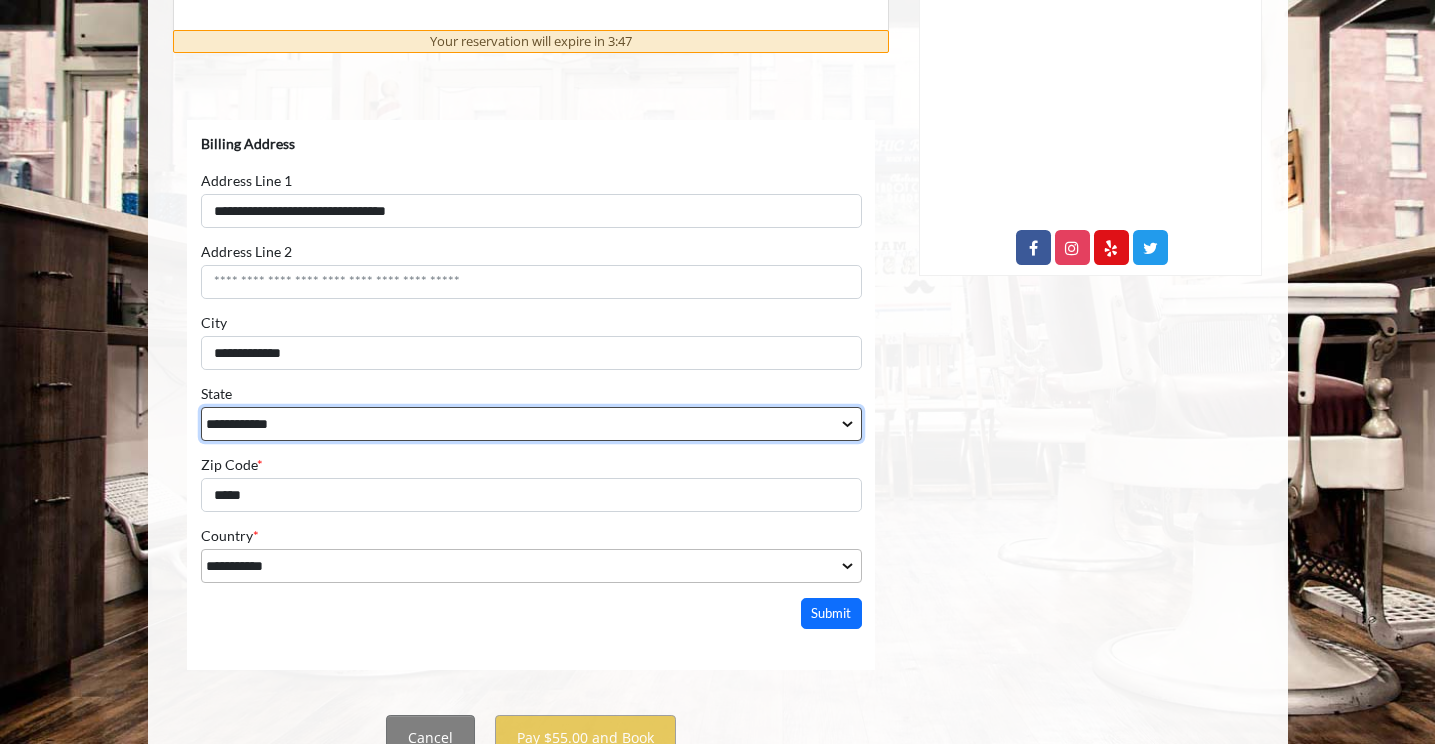 select on "**" 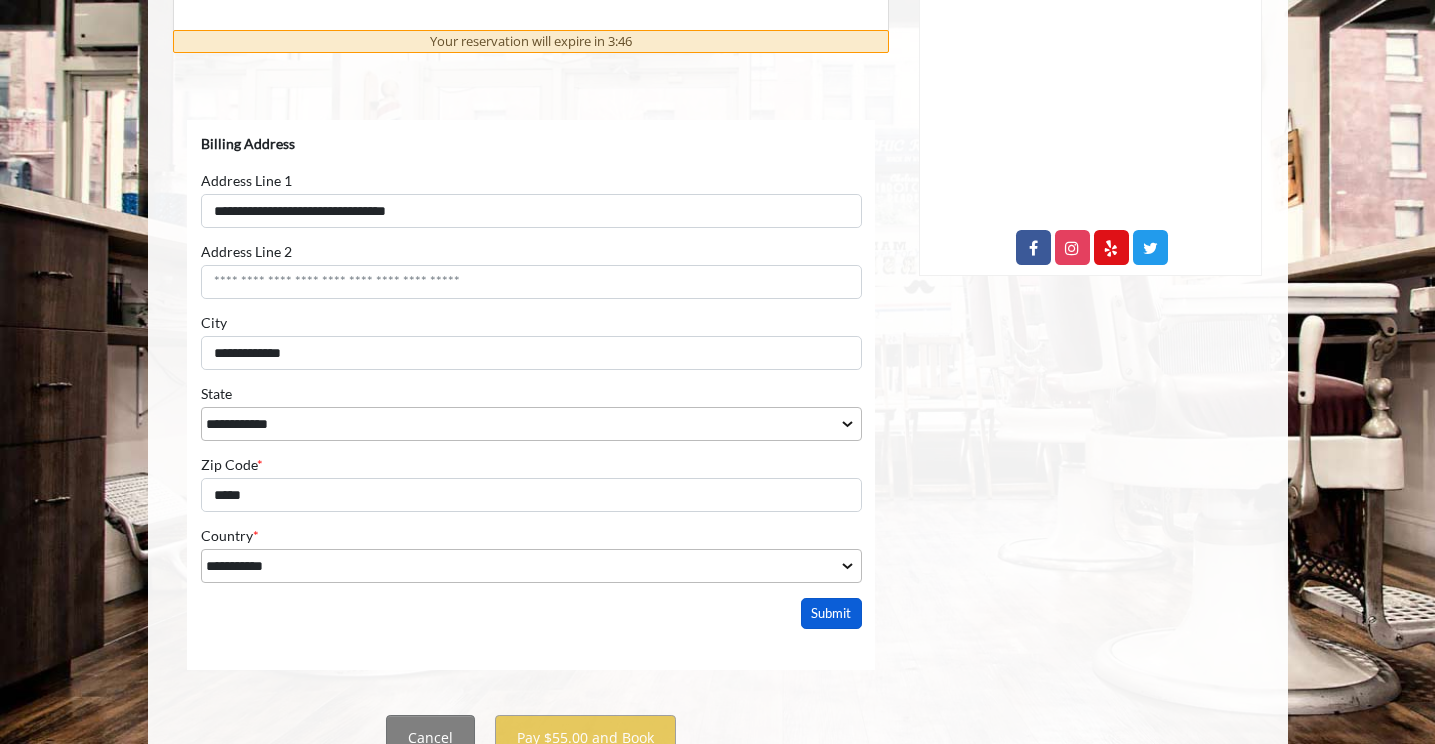 click on "Submit" at bounding box center (831, 613) 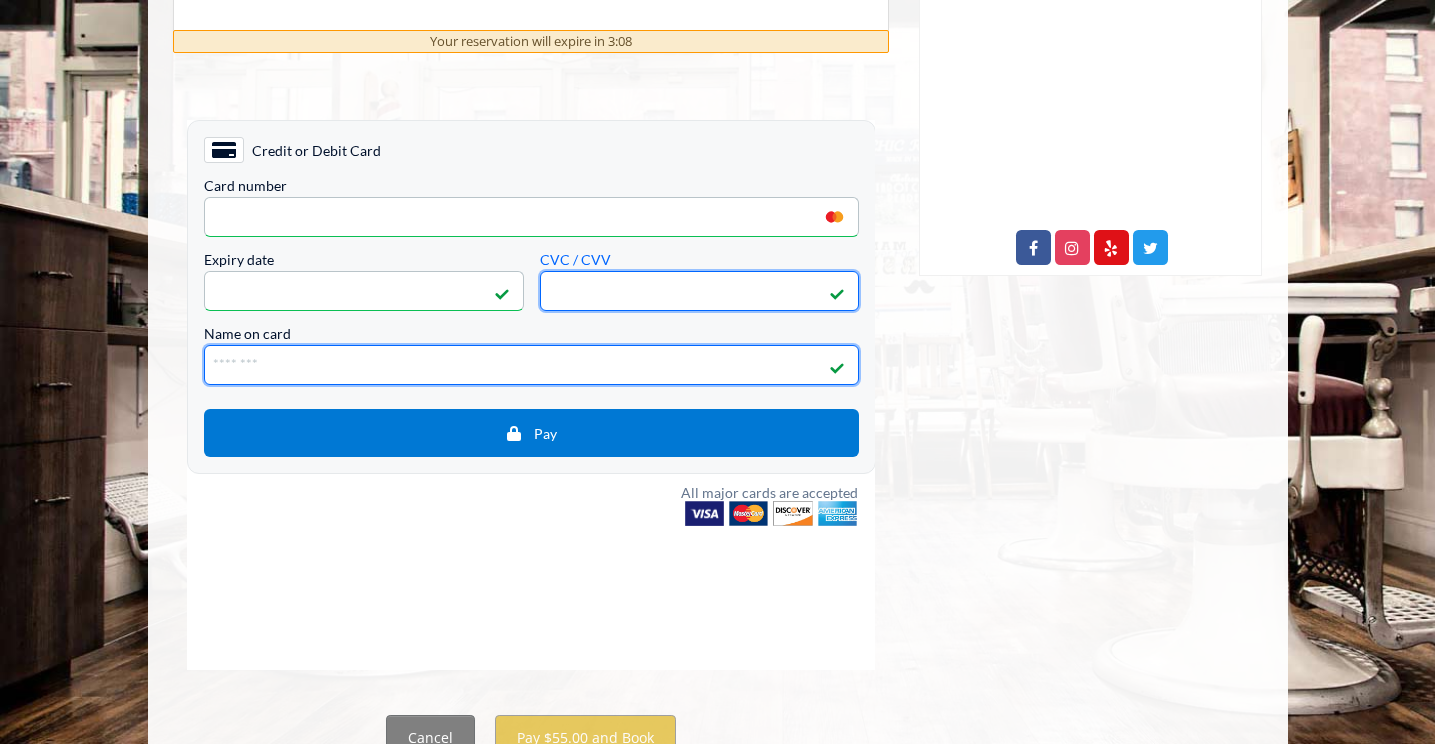 click on "Name on card" at bounding box center (530, 365) 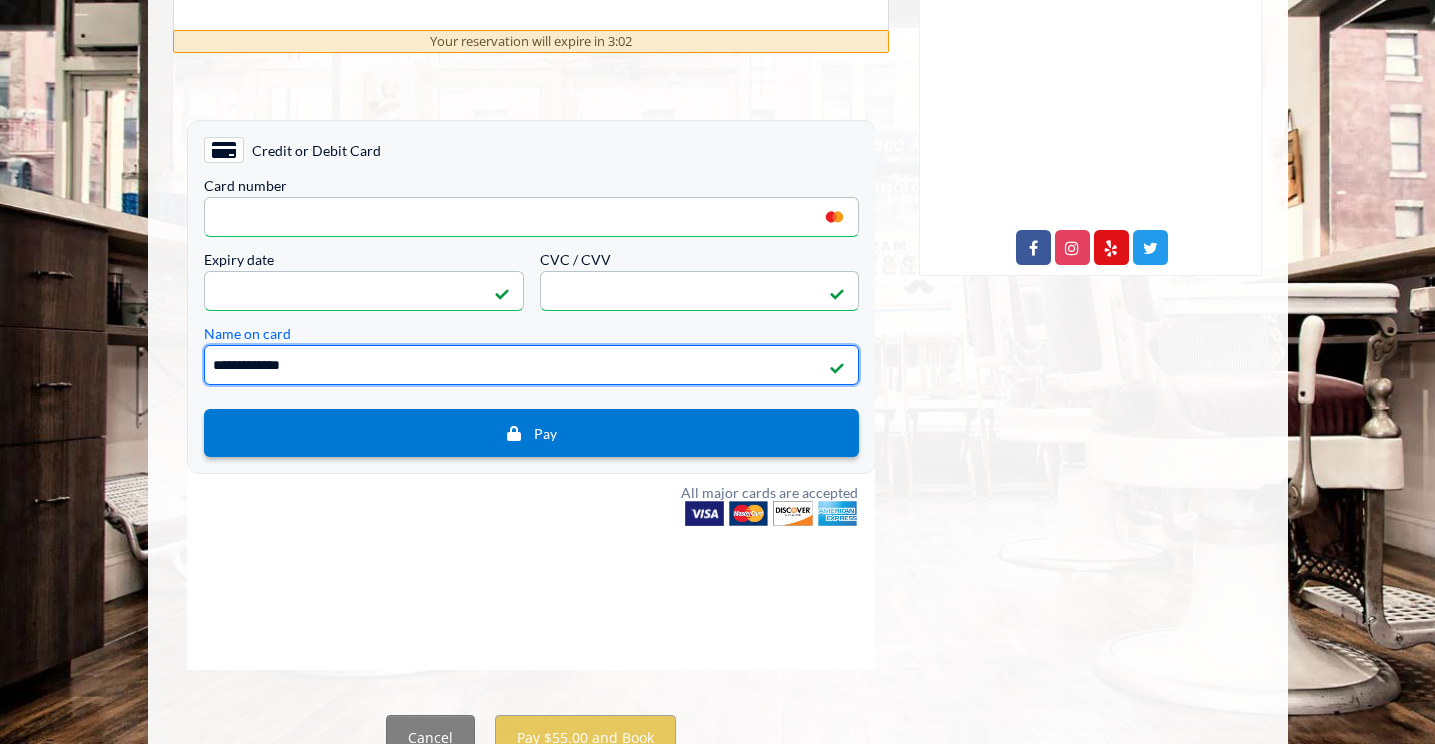 type on "**********" 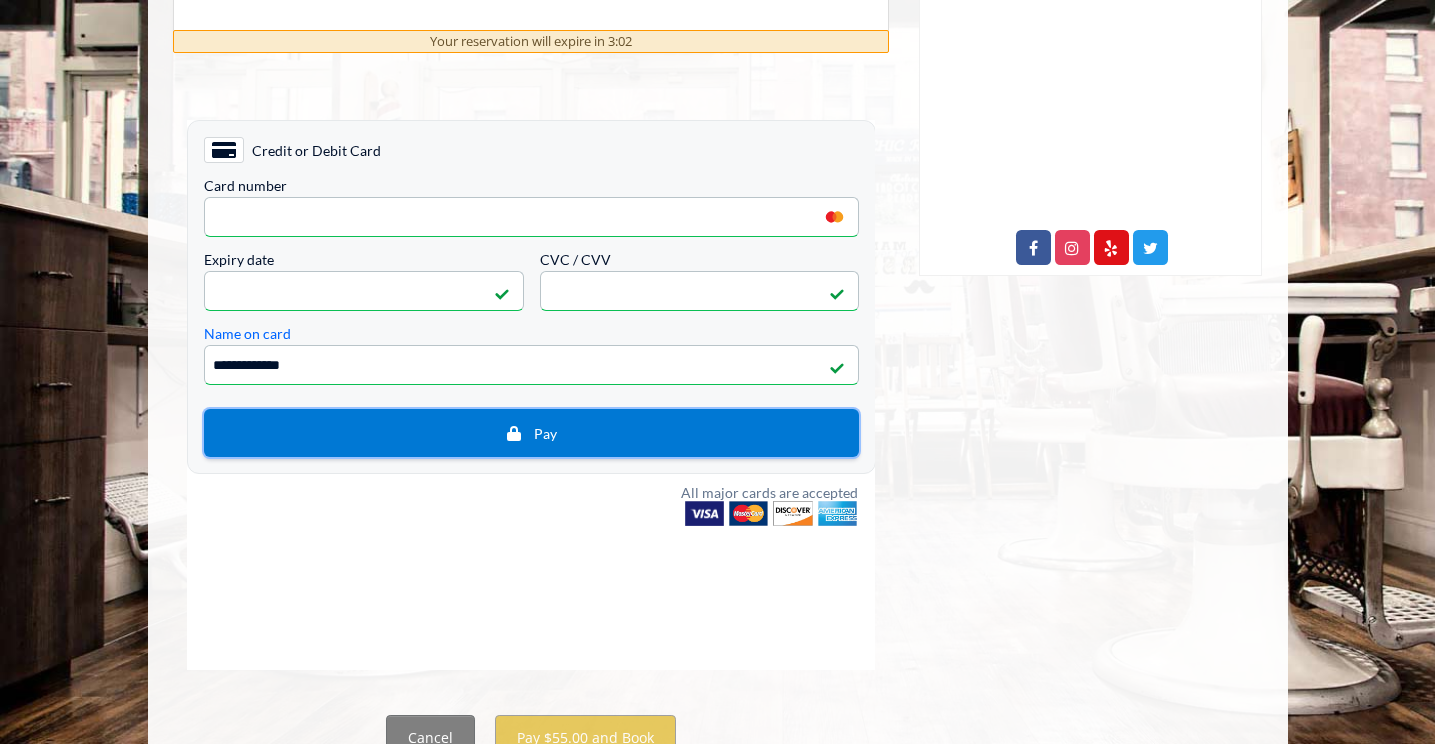 click on "Pay" at bounding box center (530, 433) 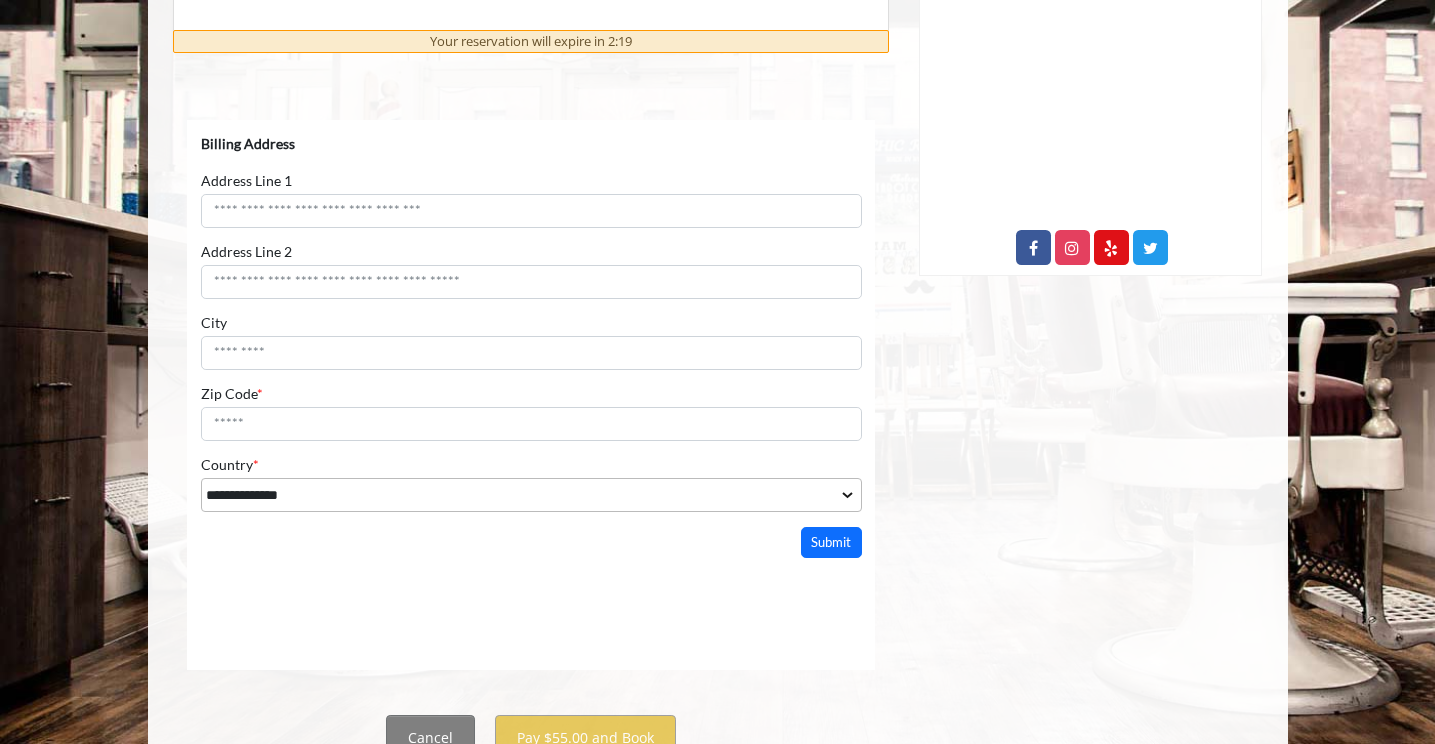 scroll, scrollTop: 0, scrollLeft: 0, axis: both 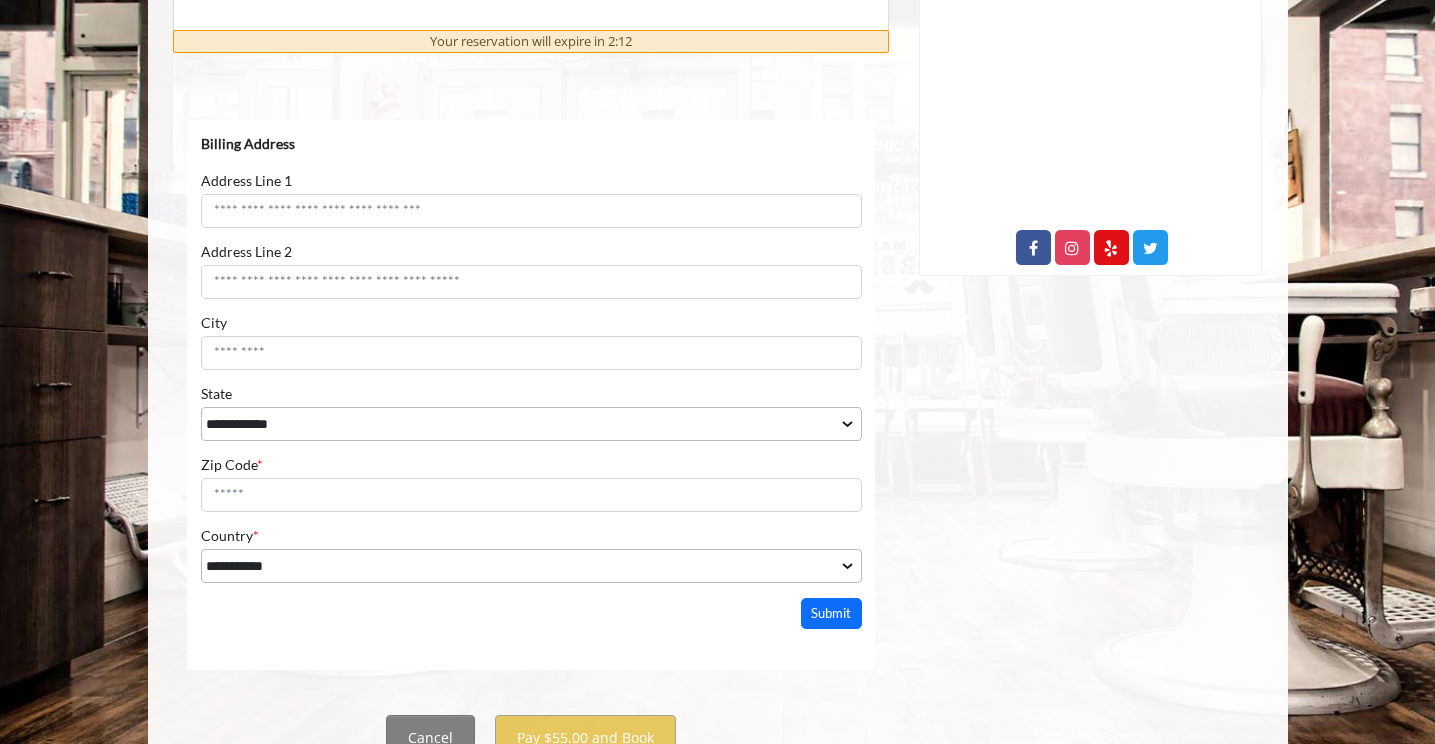 click on "Address Line 2" at bounding box center [530, 271] 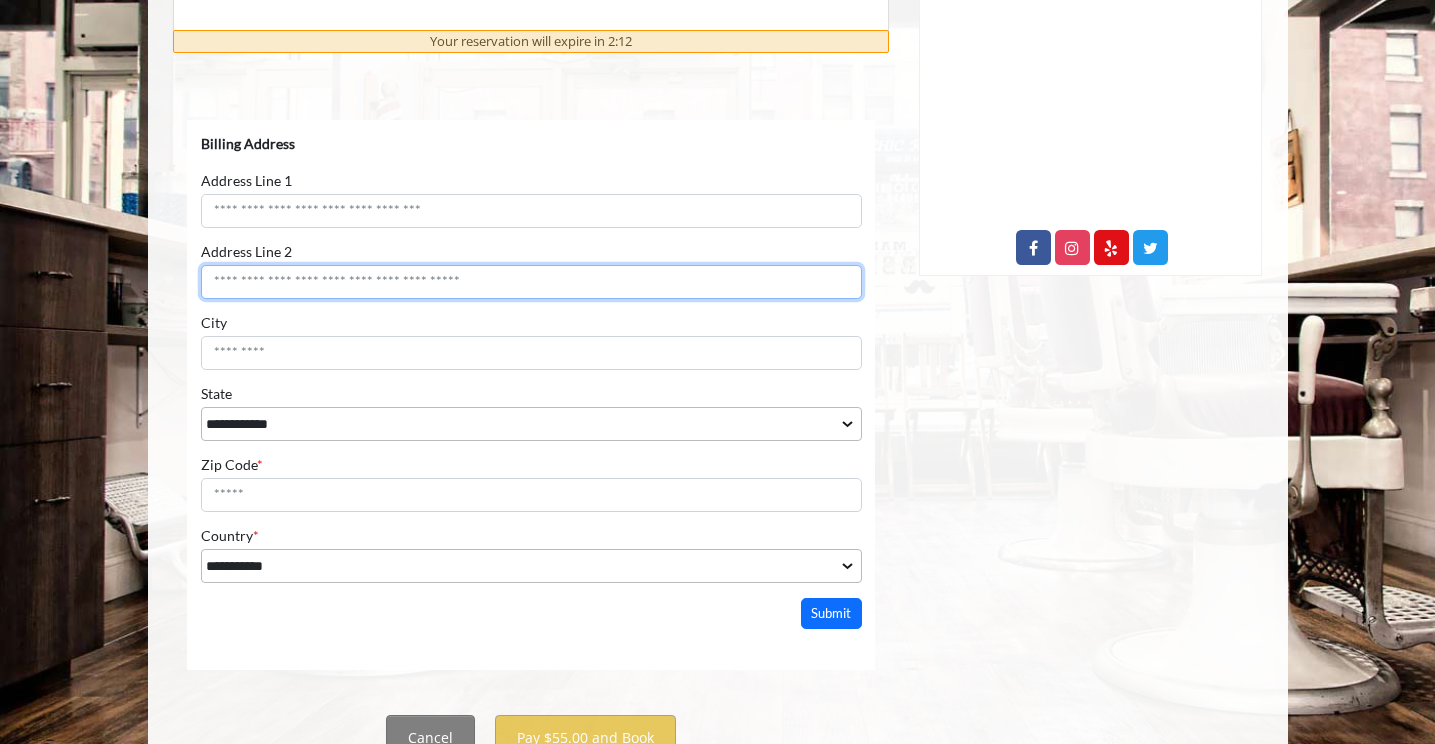 click on "Address Line 2" at bounding box center [530, 282] 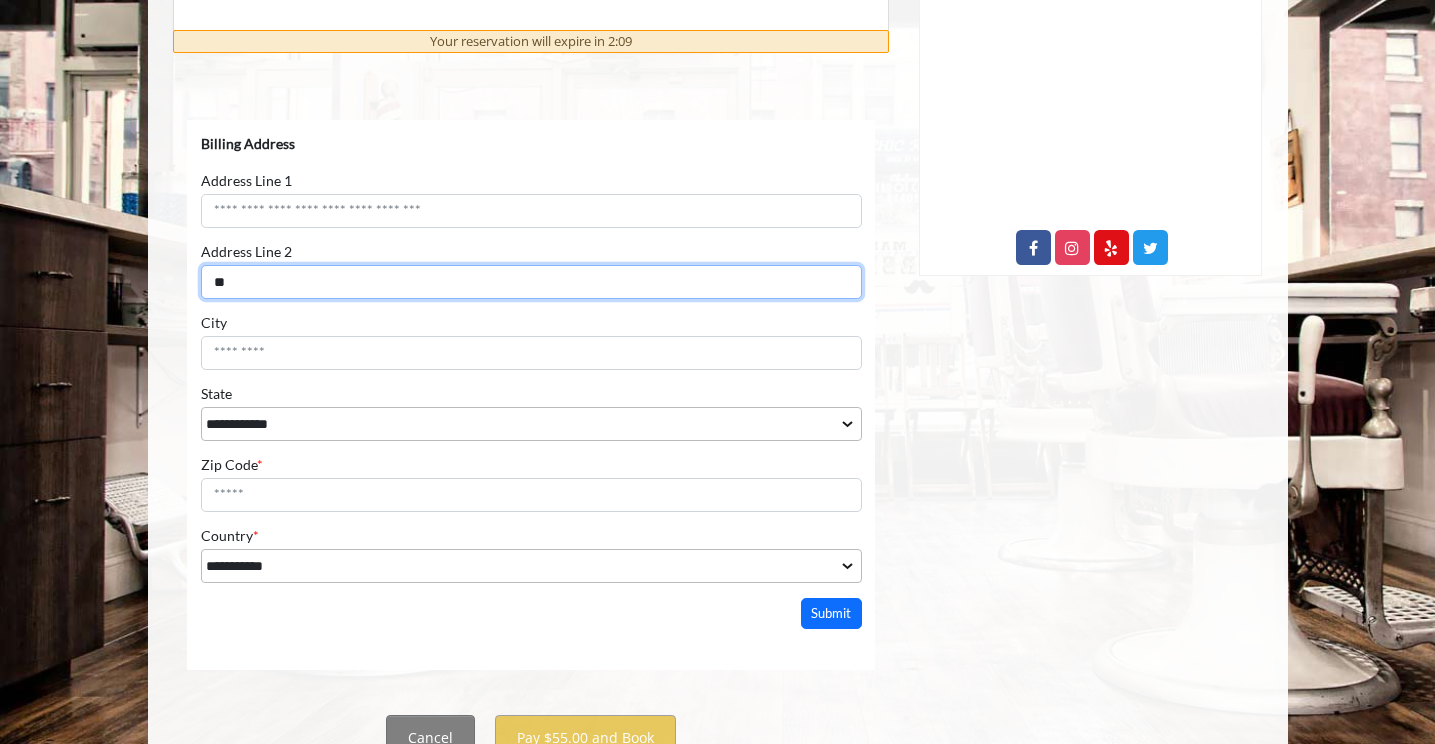 type on "*" 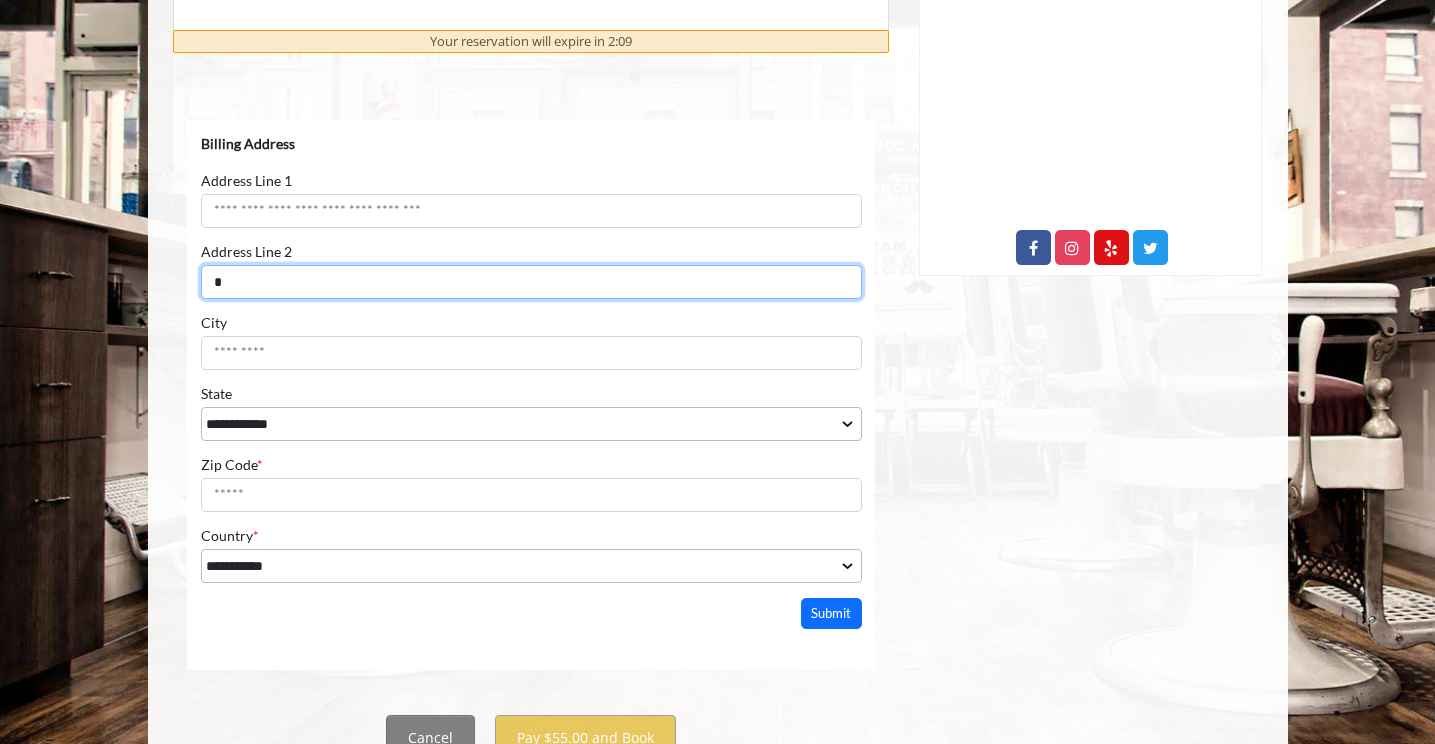 type 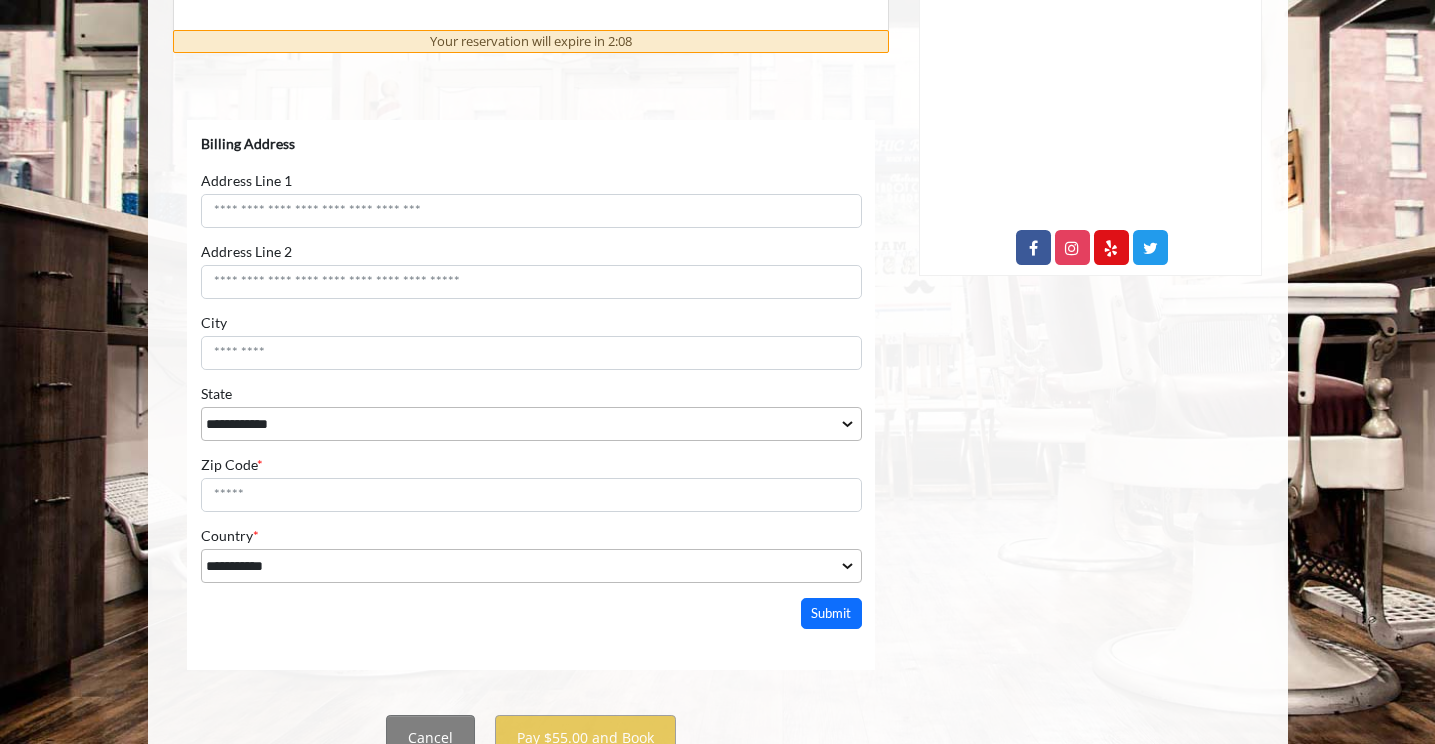 click on "**********" at bounding box center (530, 359) 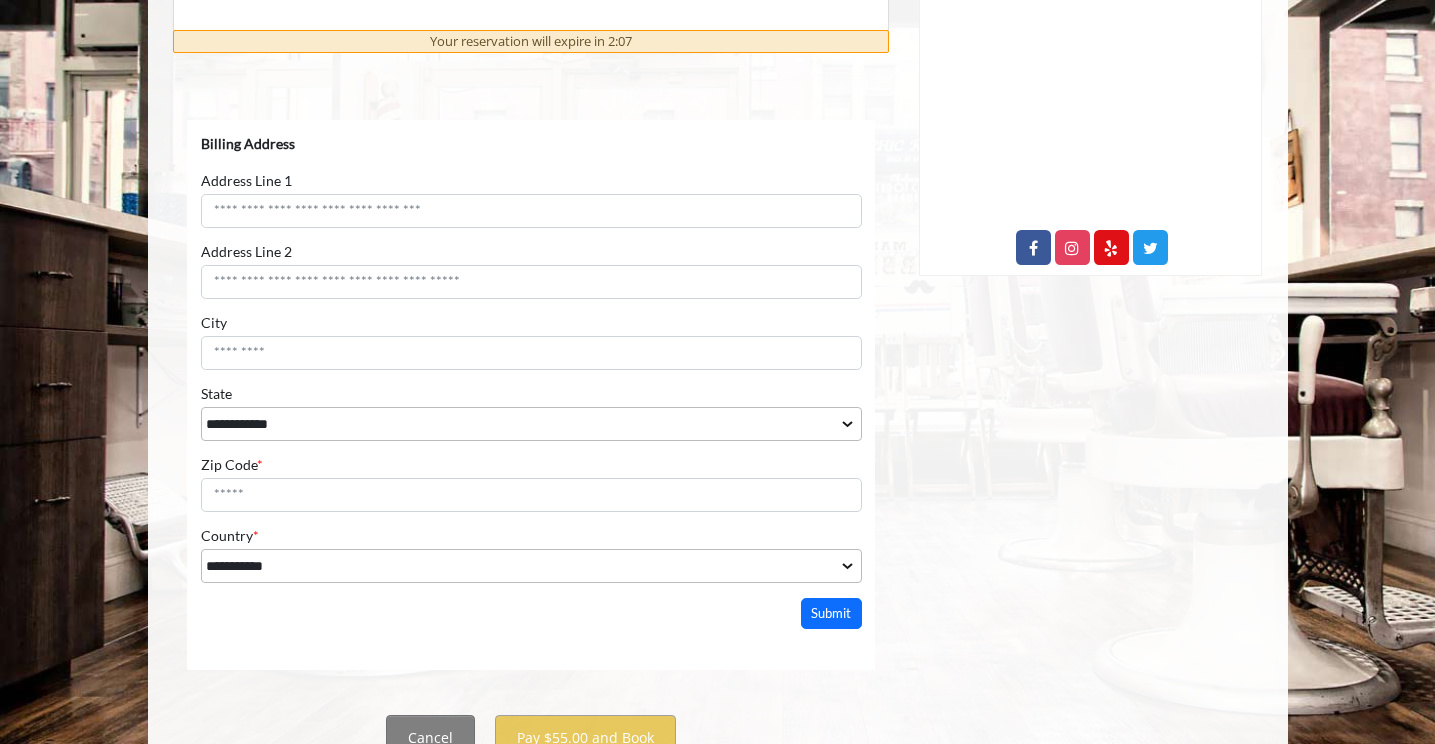 click on "Address Line 1
Billing Address can't be empty" at bounding box center (530, 200) 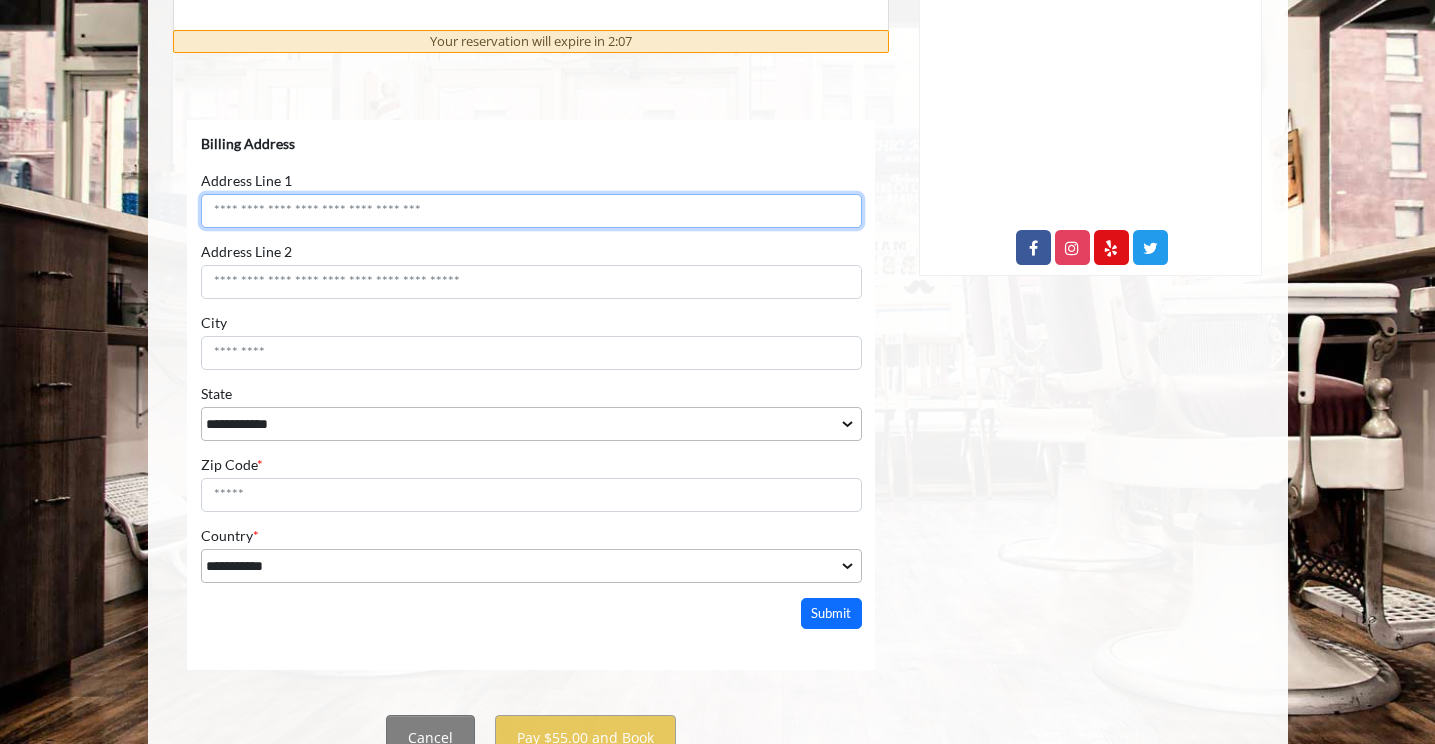 click on "Address Line 1" at bounding box center [530, 211] 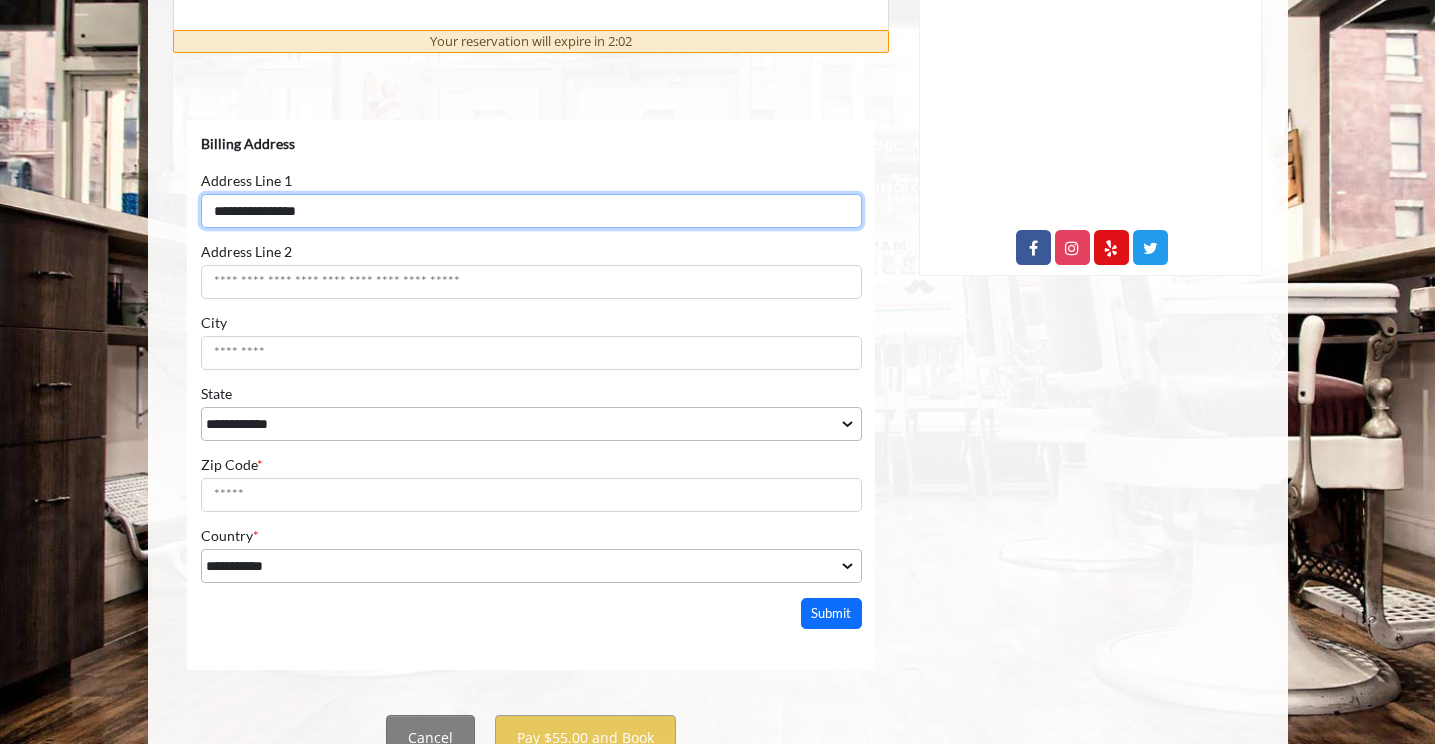 type on "**********" 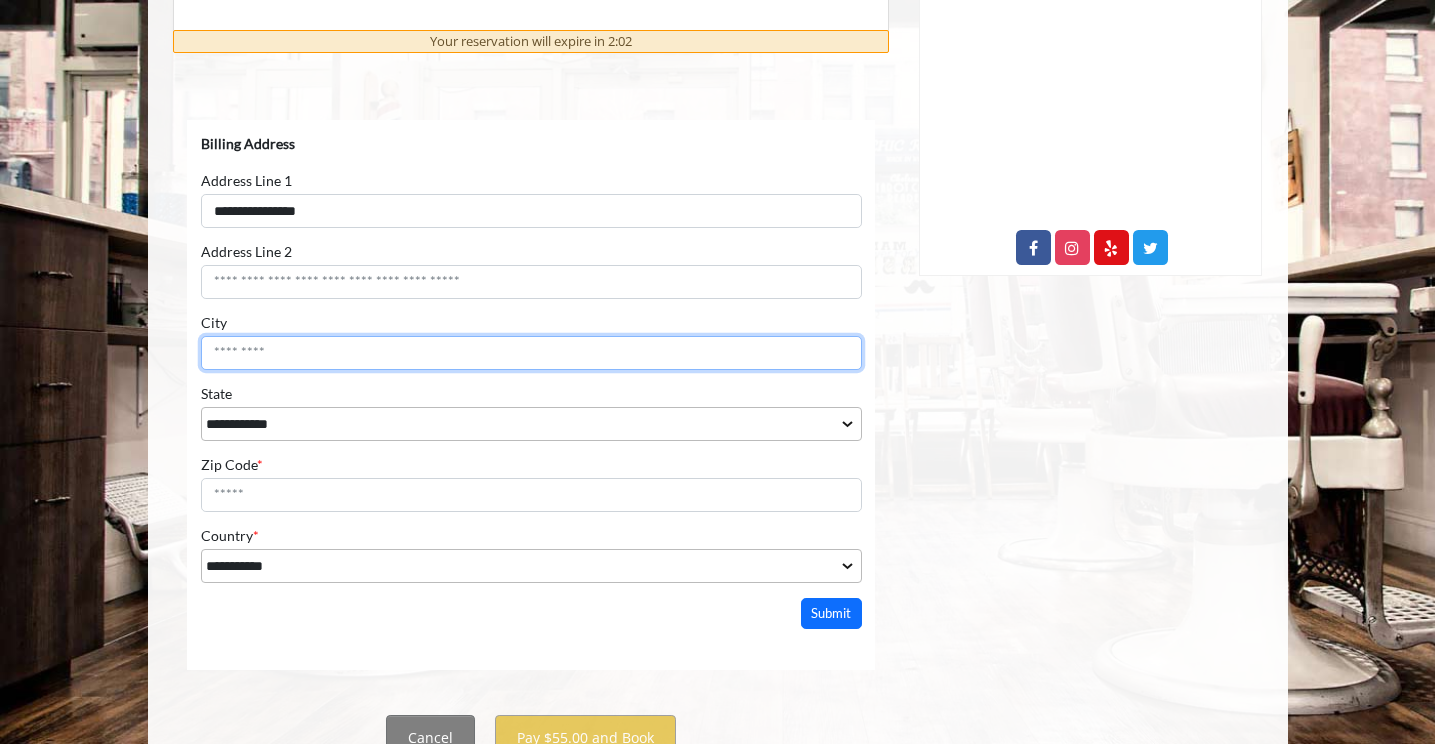 click on "City" at bounding box center (530, 353) 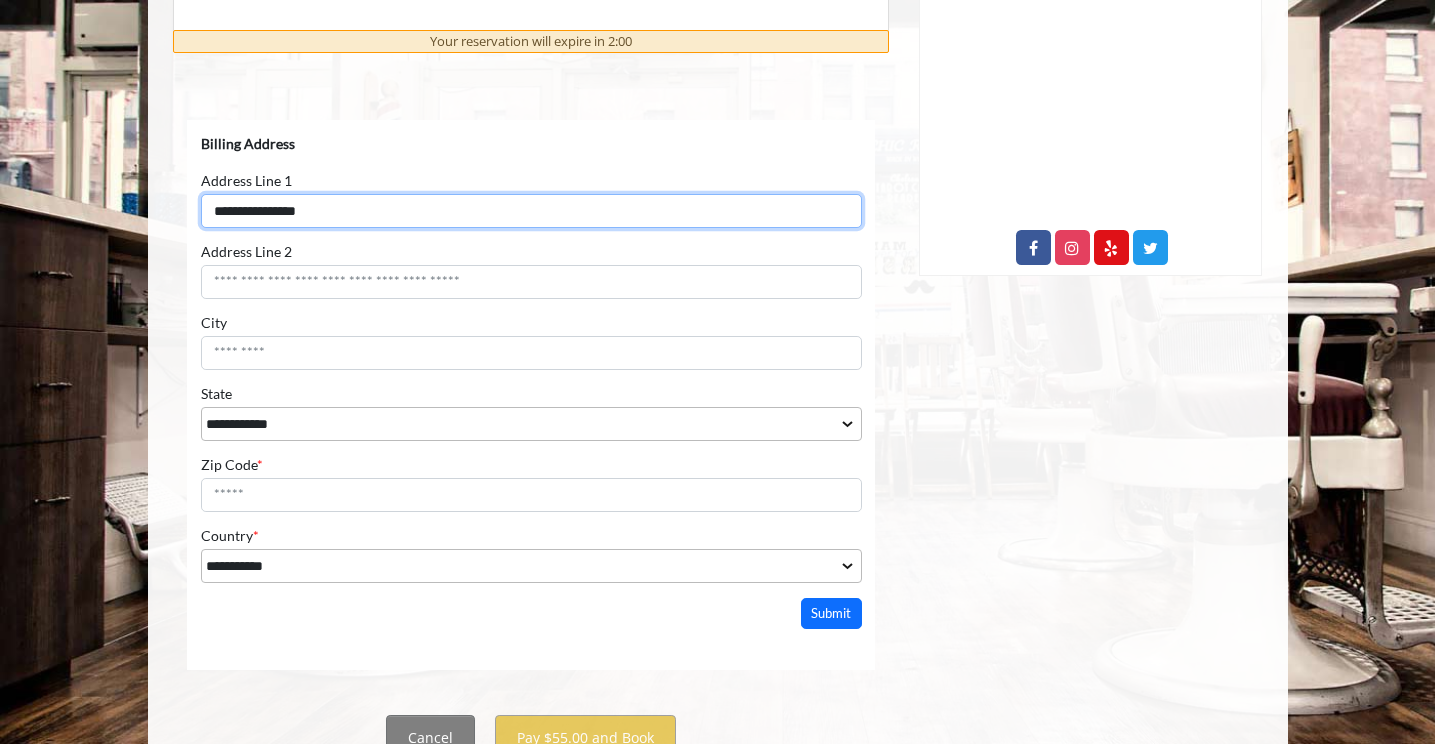drag, startPoint x: 364, startPoint y: 208, endPoint x: 160, endPoint y: 170, distance: 207.50903 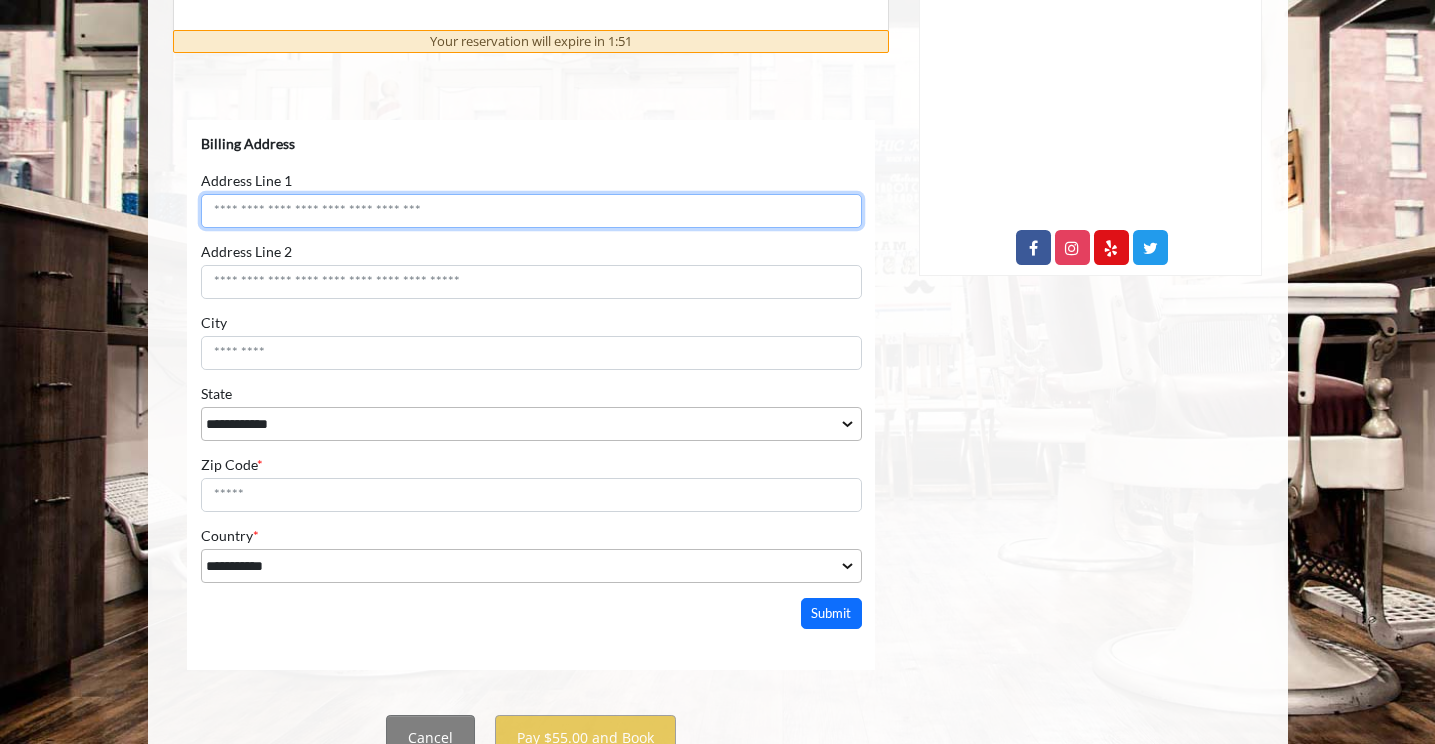 paste on "**********" 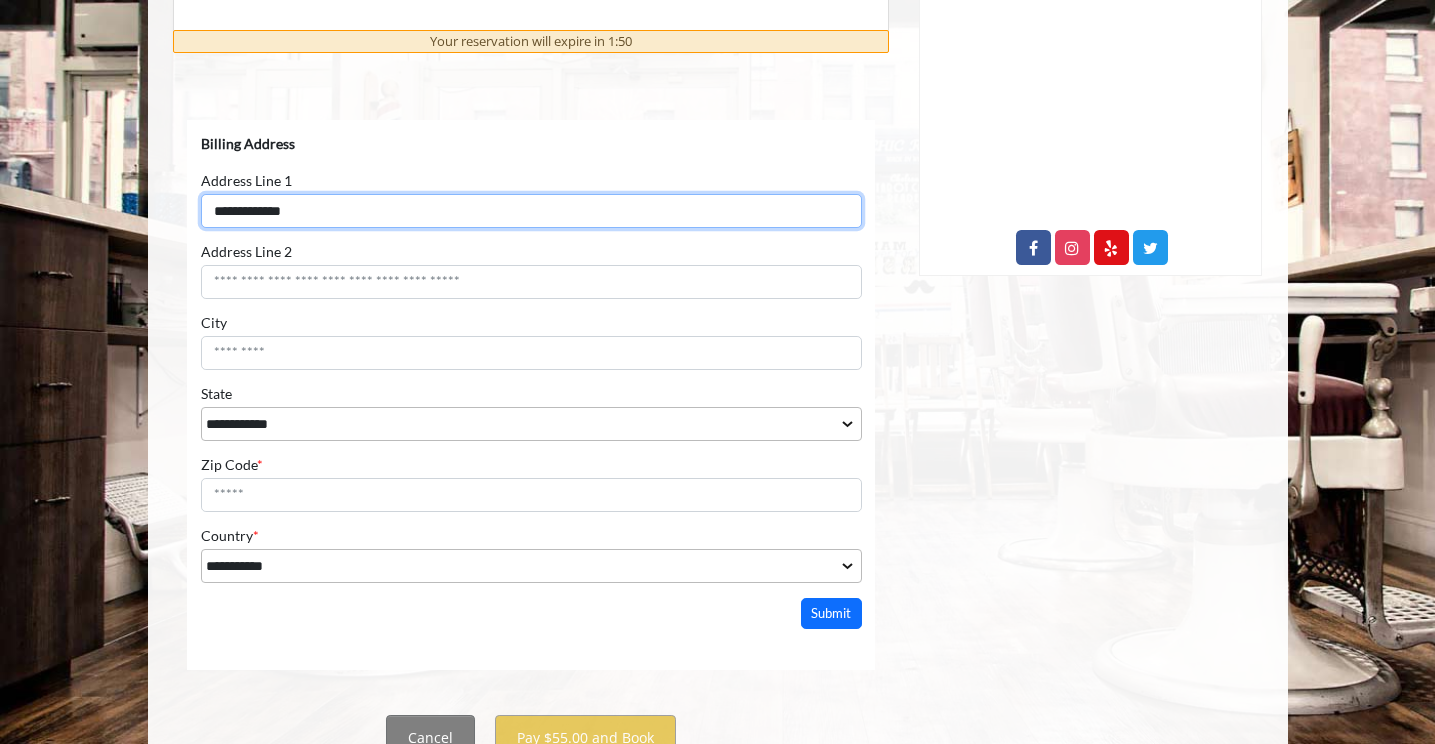 type on "**********" 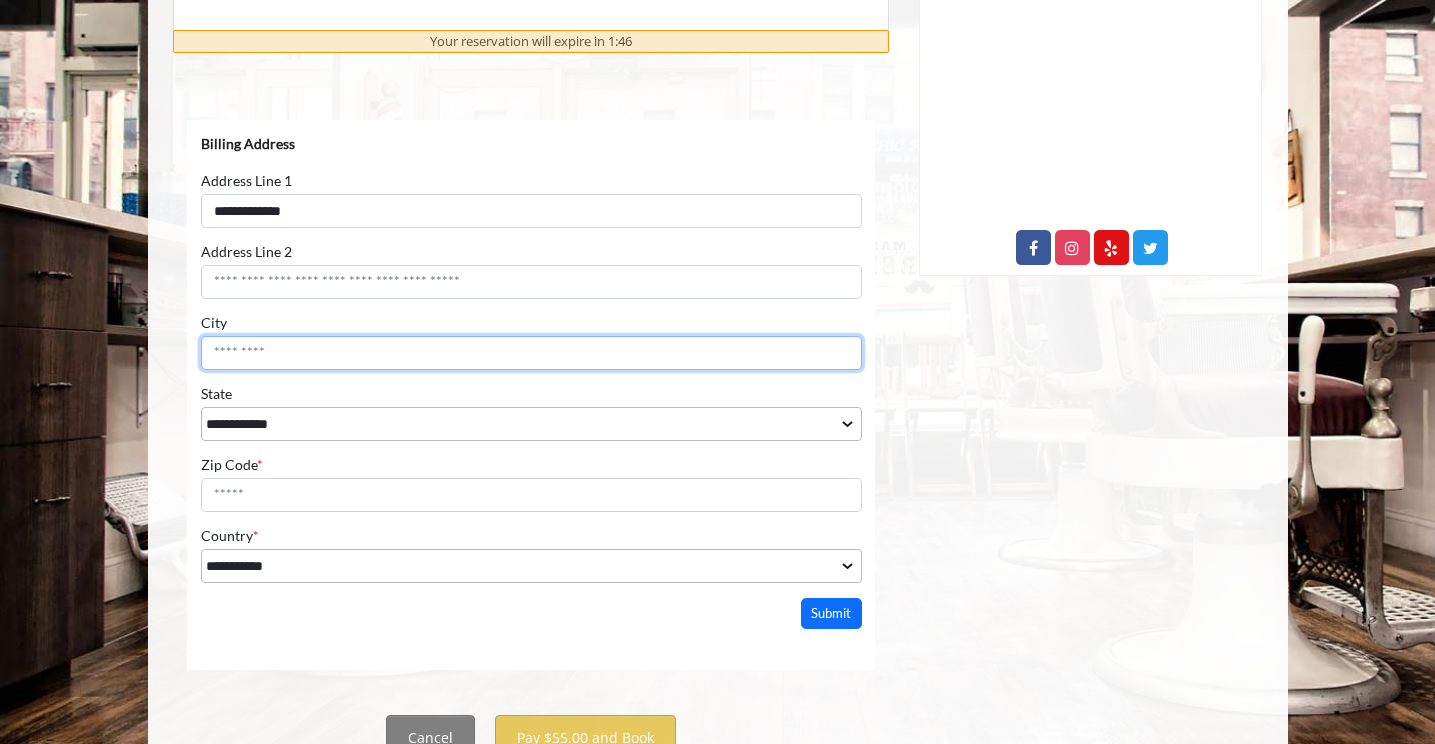 click on "City" at bounding box center (530, 353) 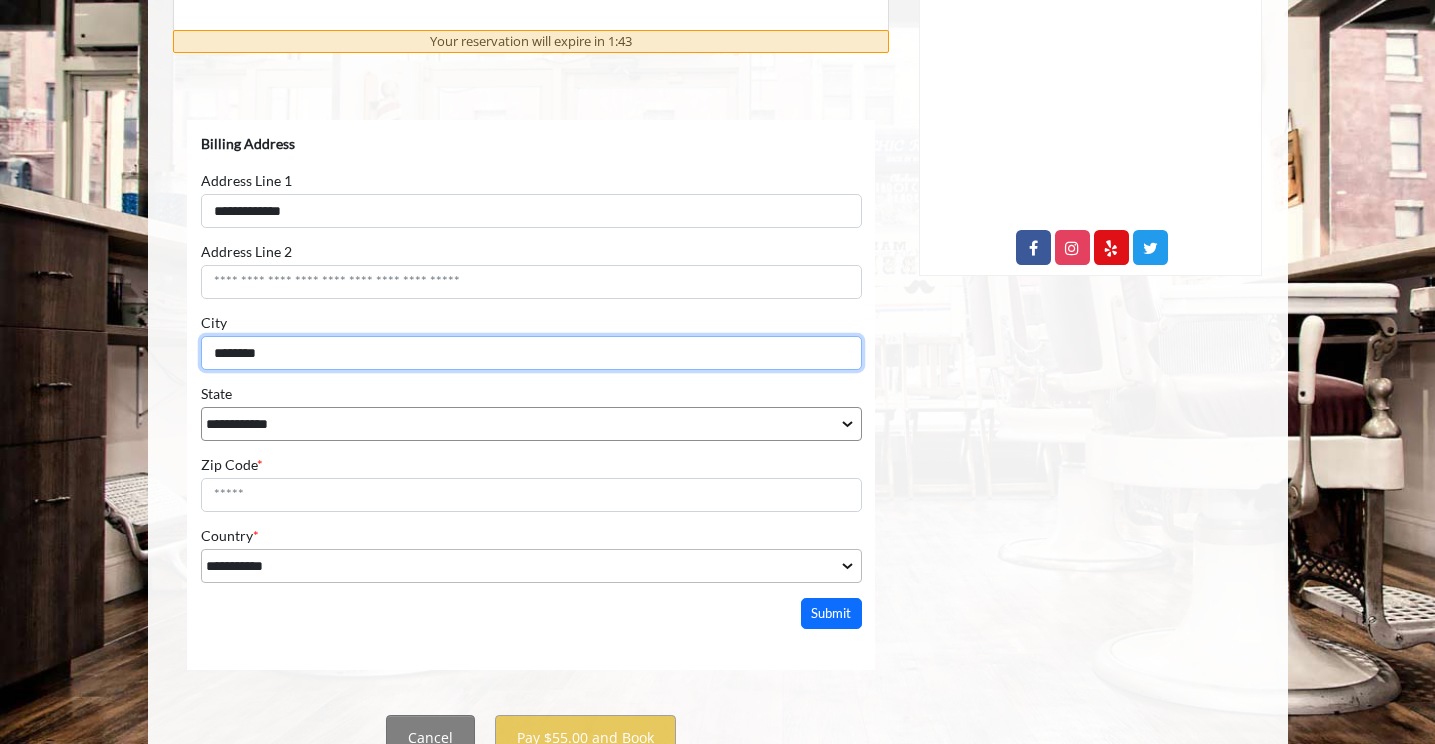 type on "********" 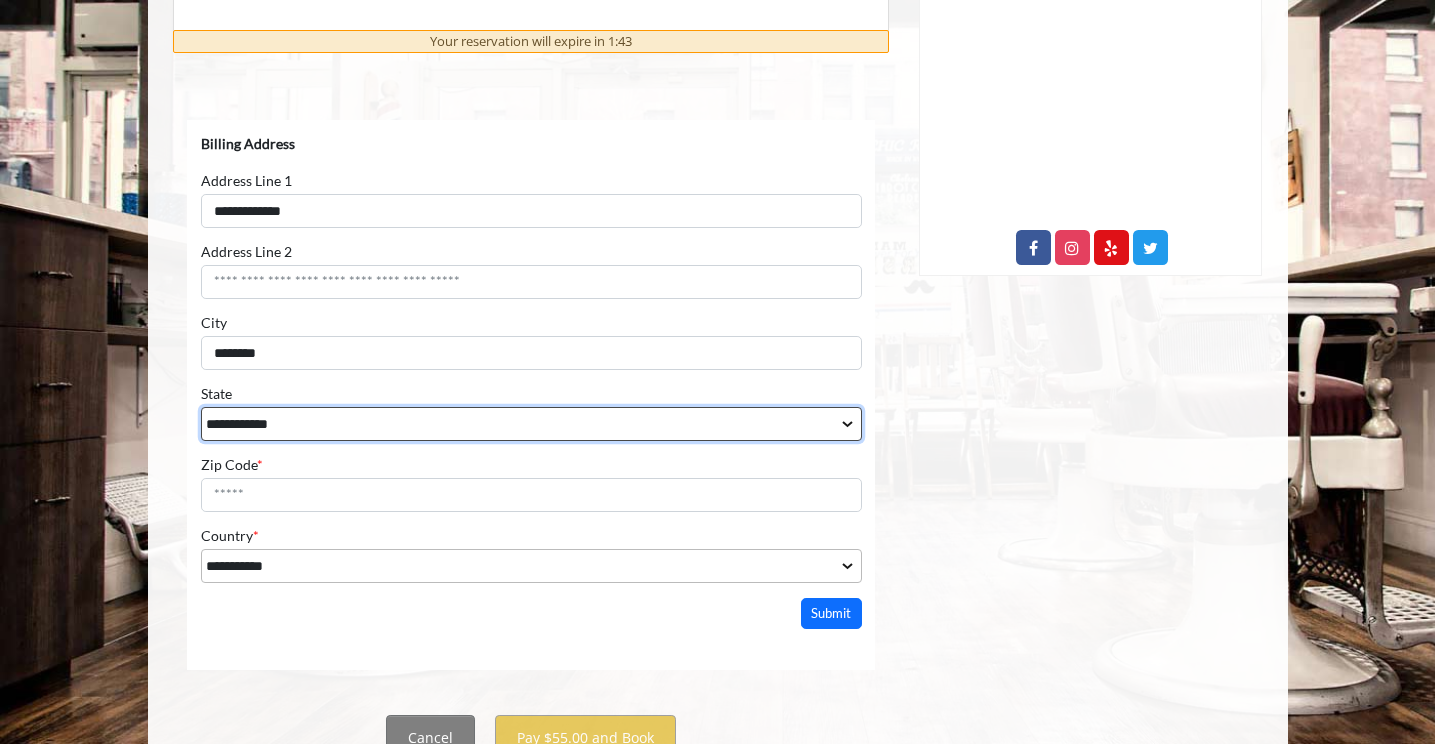 click on "**********" at bounding box center [530, 424] 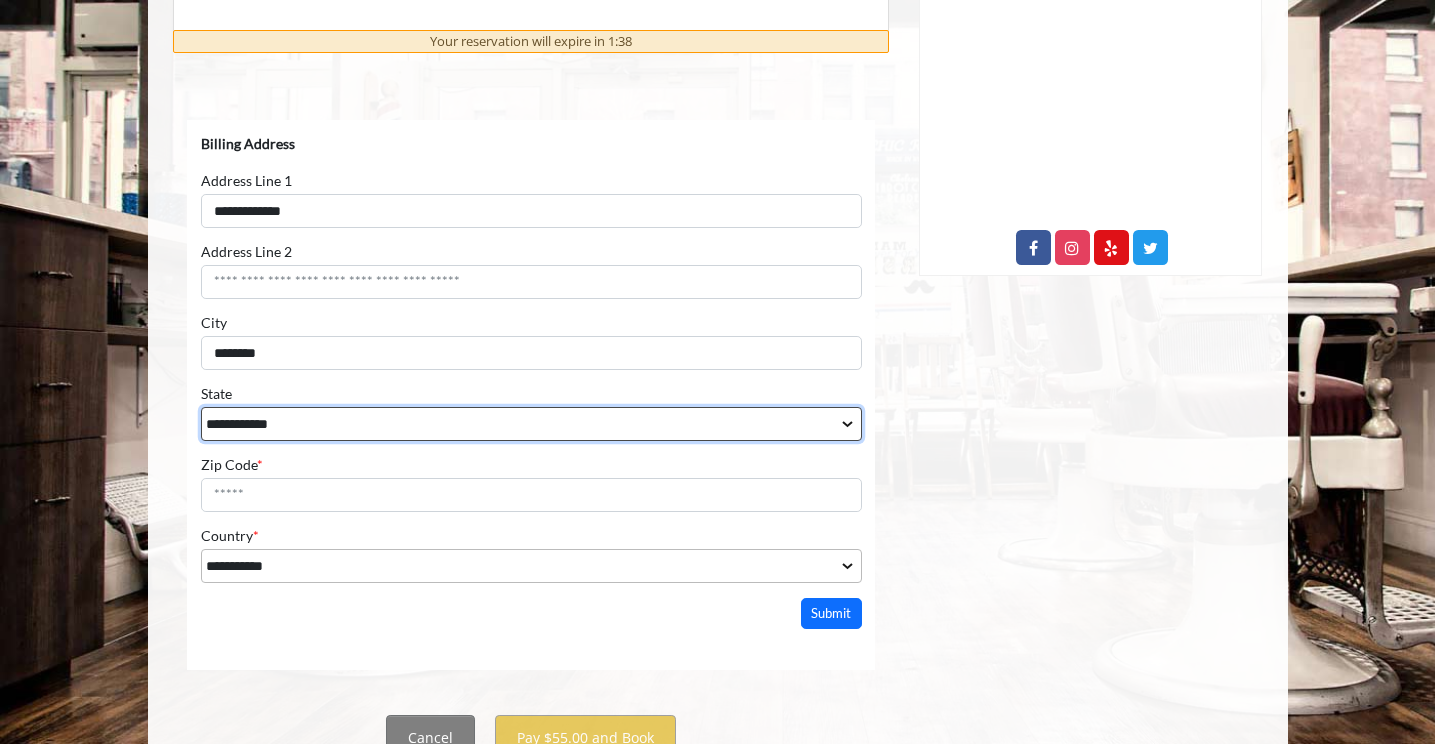 select on "**" 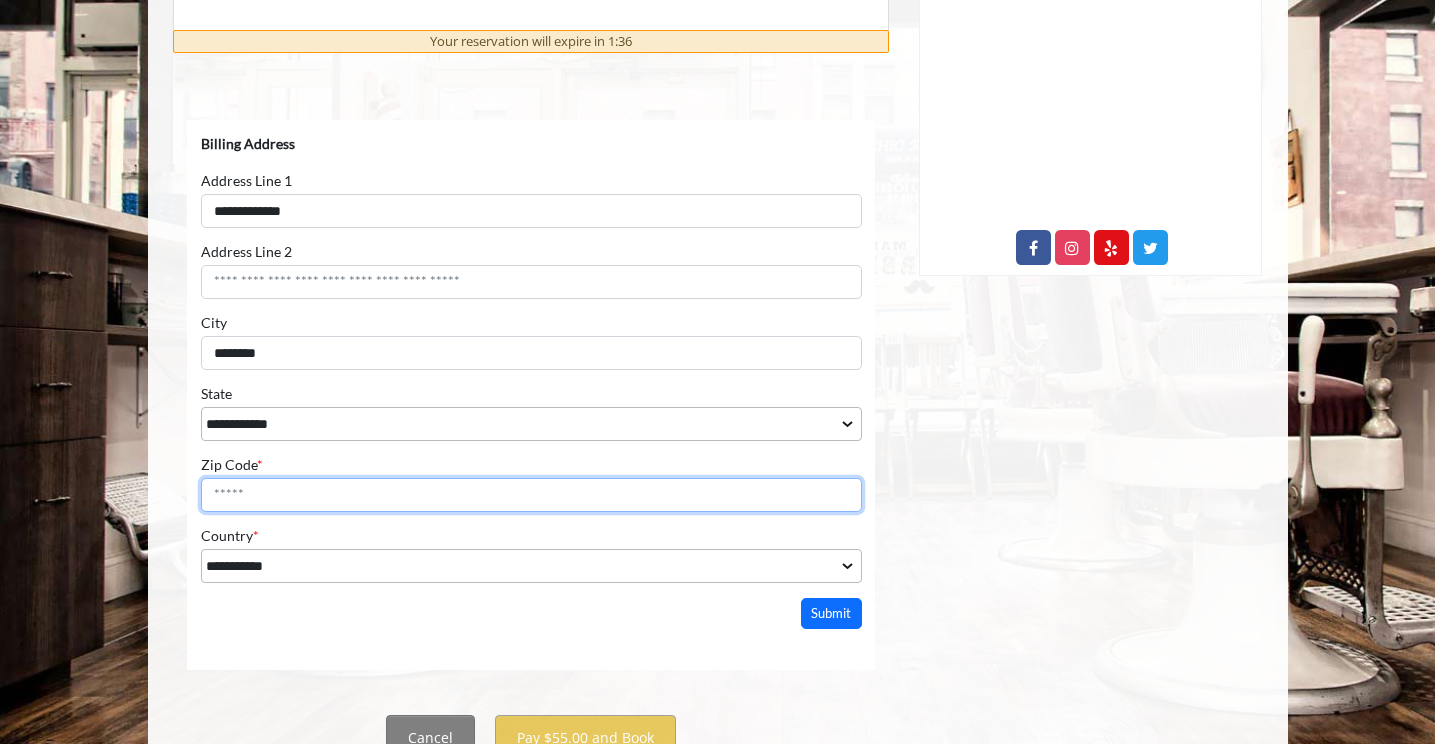 click on "Zip Code  *" at bounding box center (530, 495) 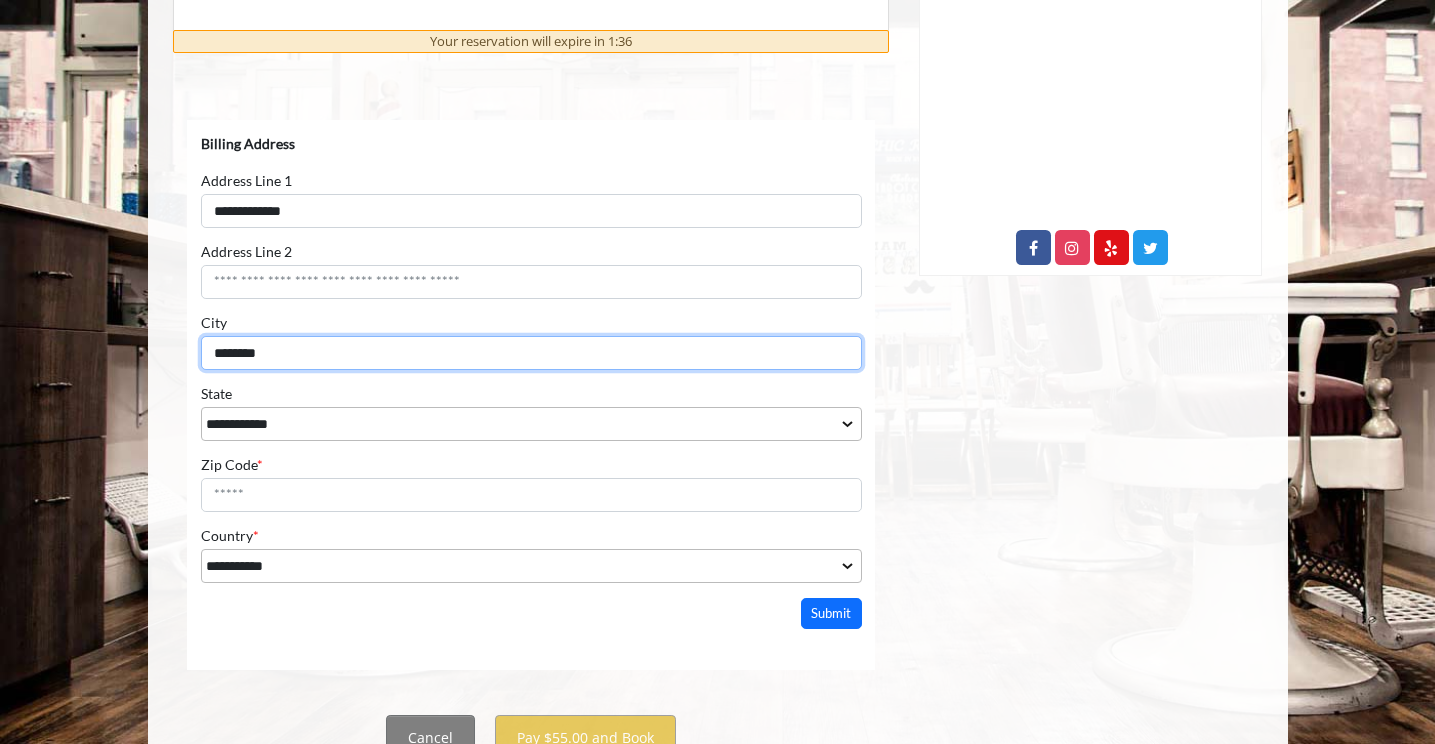 click on "********" at bounding box center (530, 353) 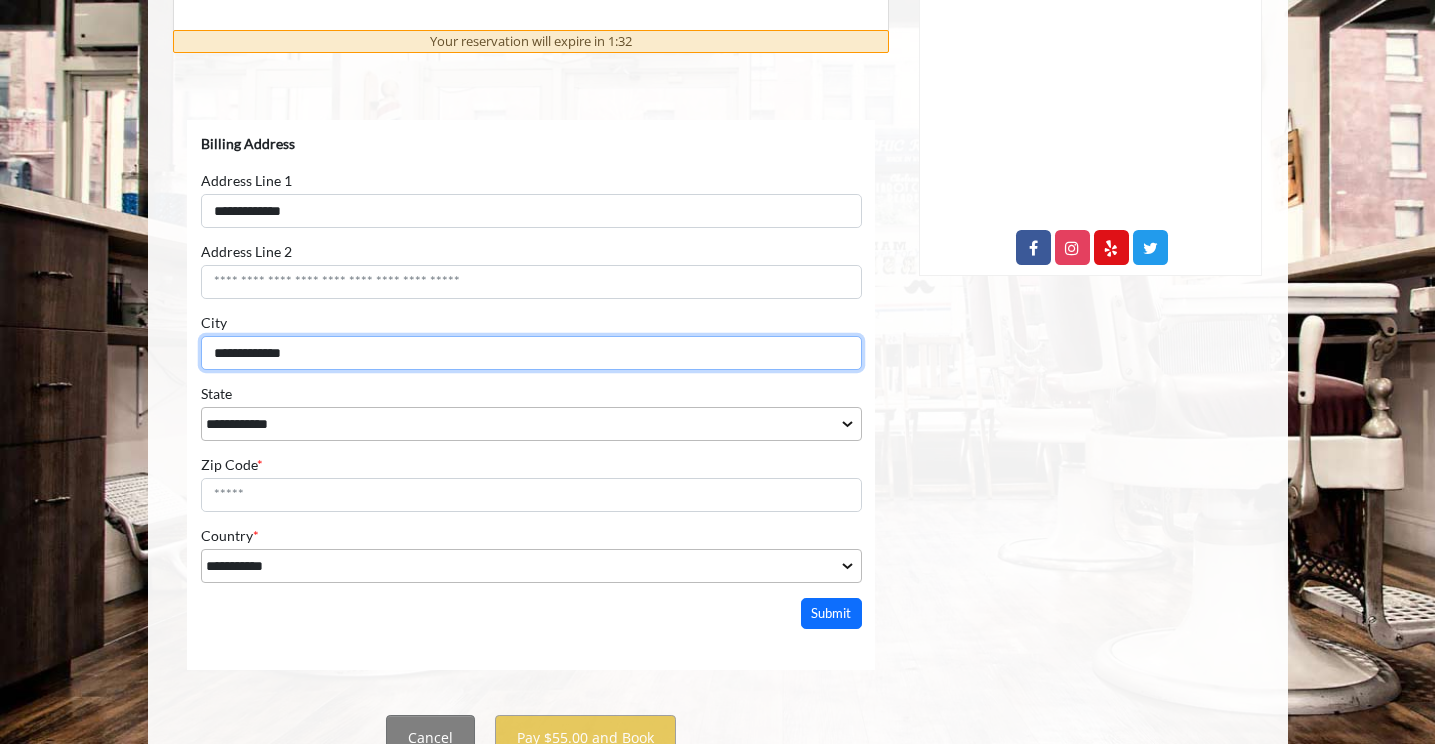 type on "**********" 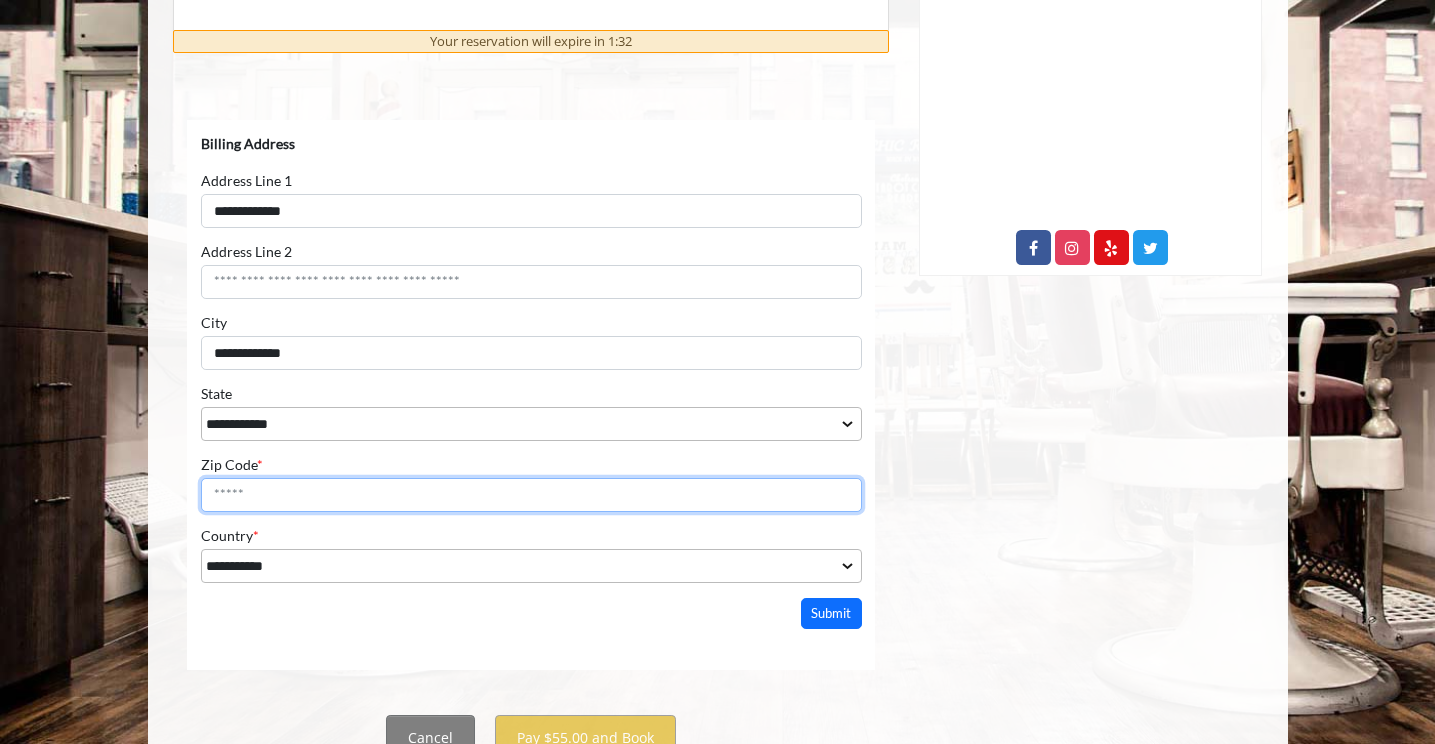 click on "Zip Code  *" at bounding box center (530, 495) 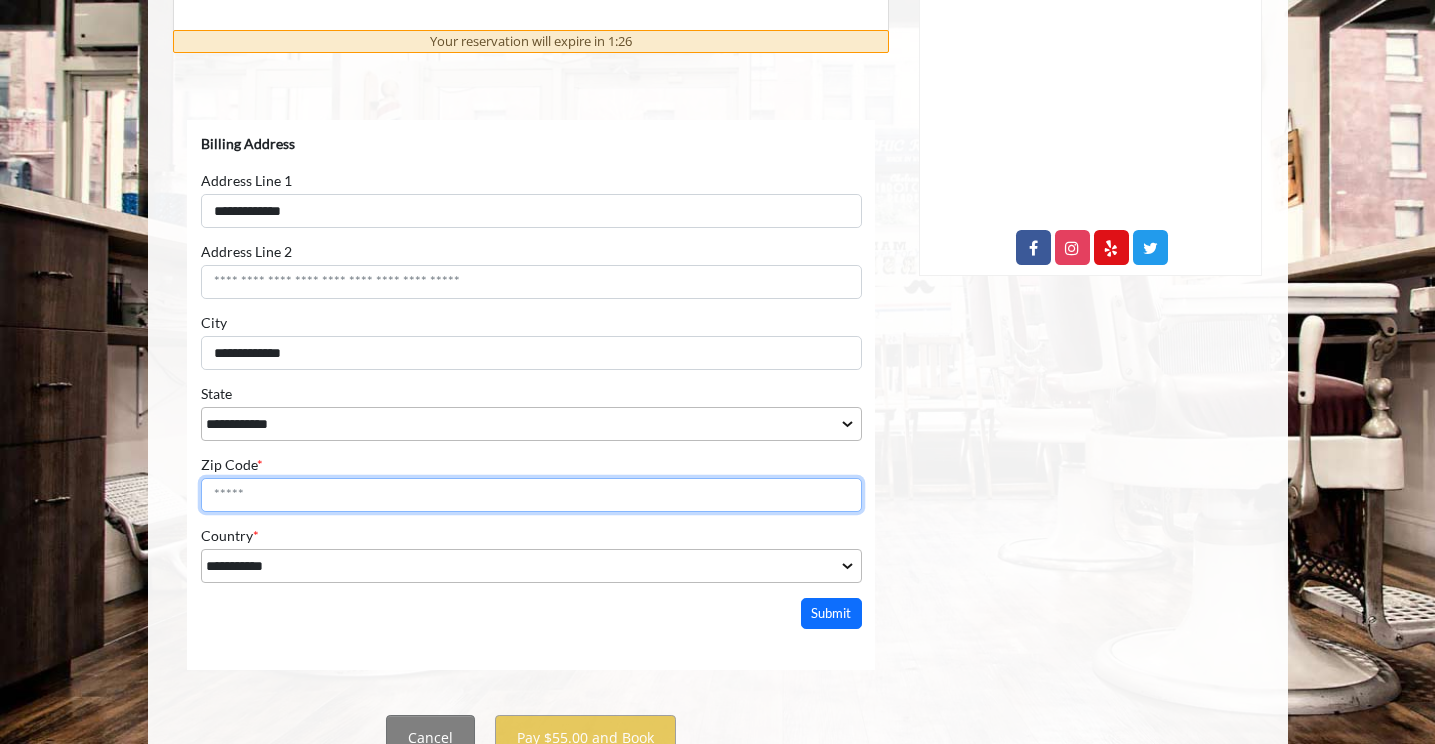 paste on "*****" 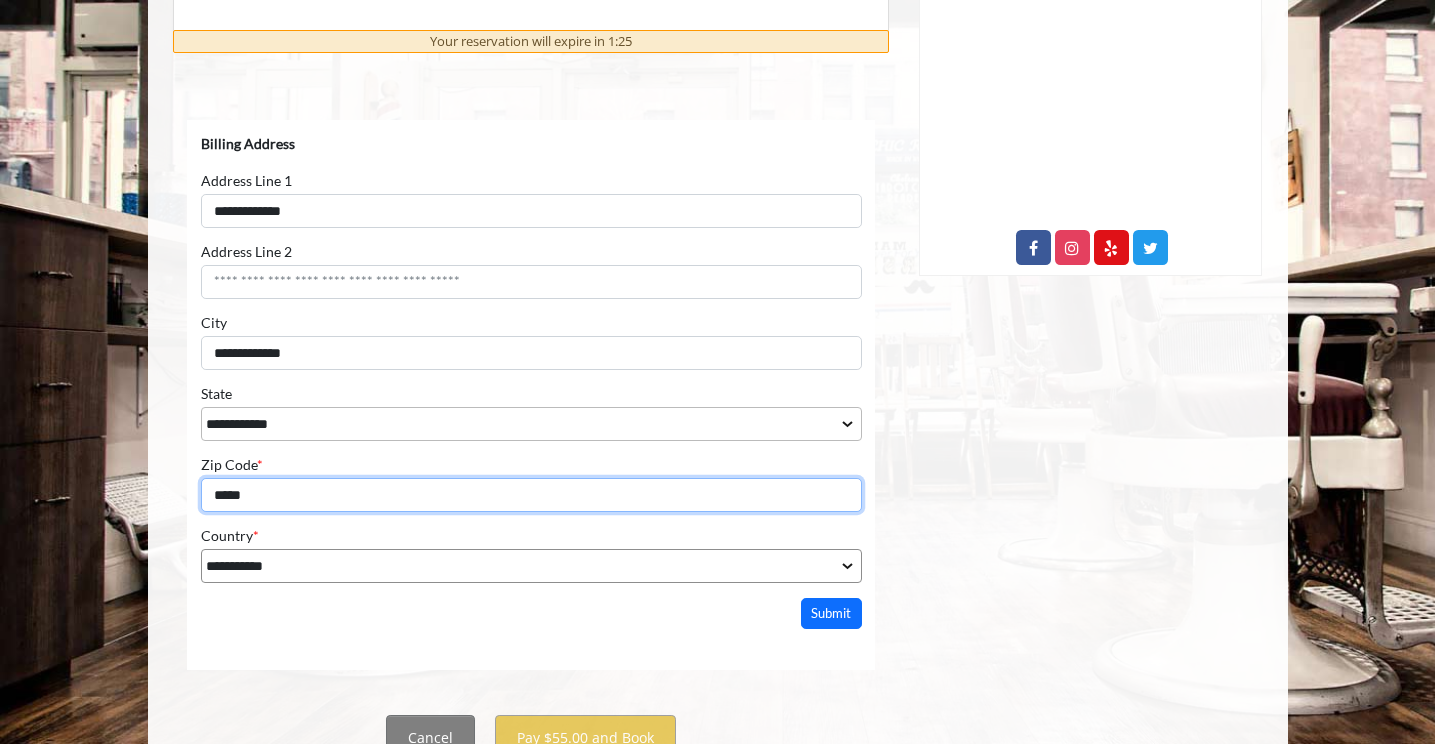 type on "*****" 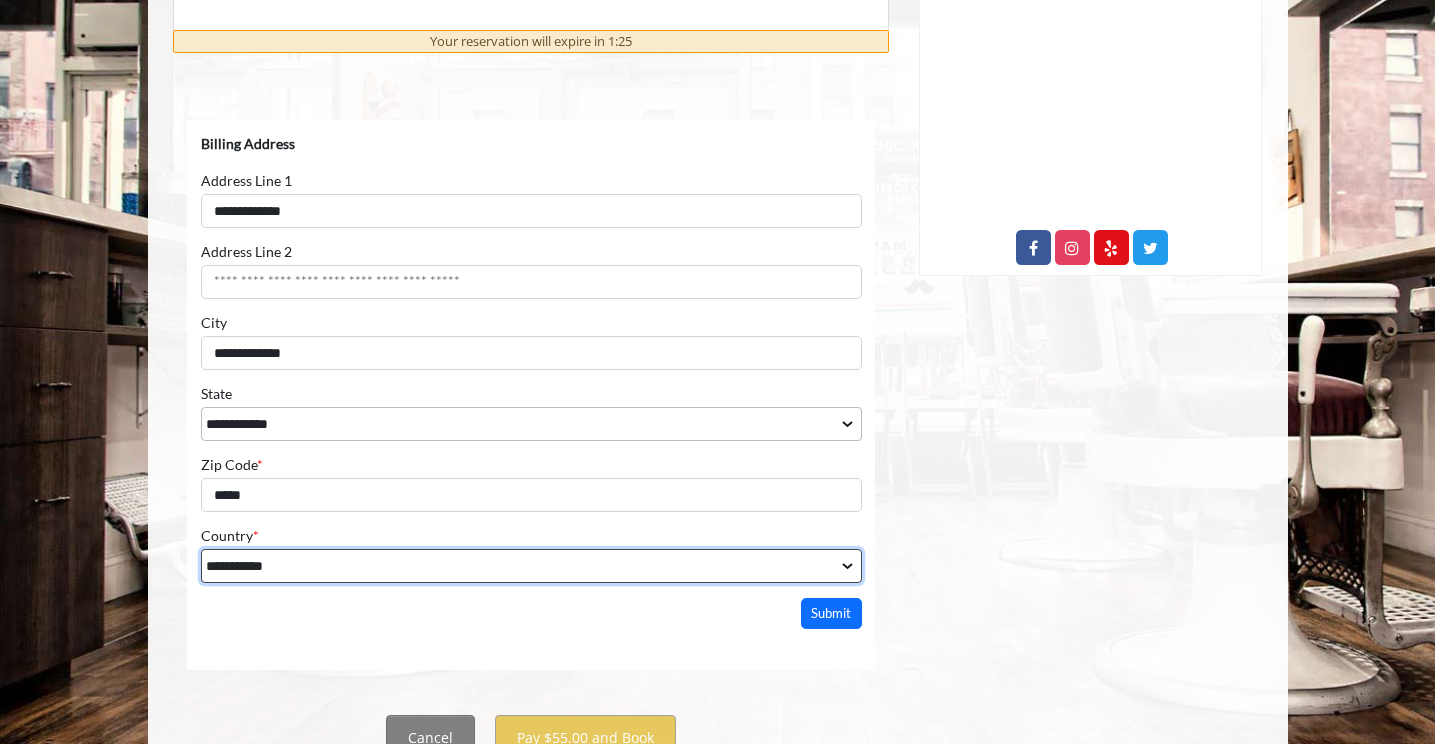click on "**********" at bounding box center [530, 566] 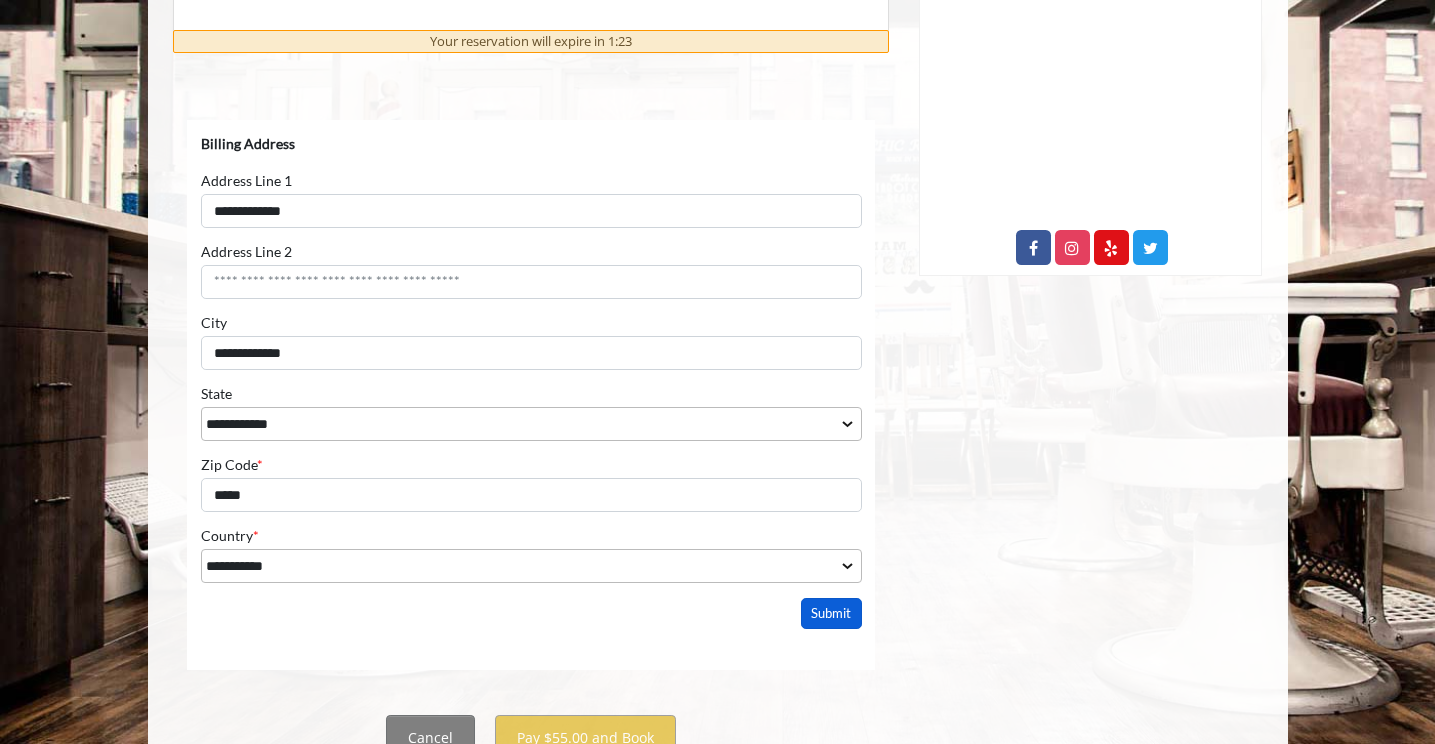 click on "Submit" at bounding box center (831, 613) 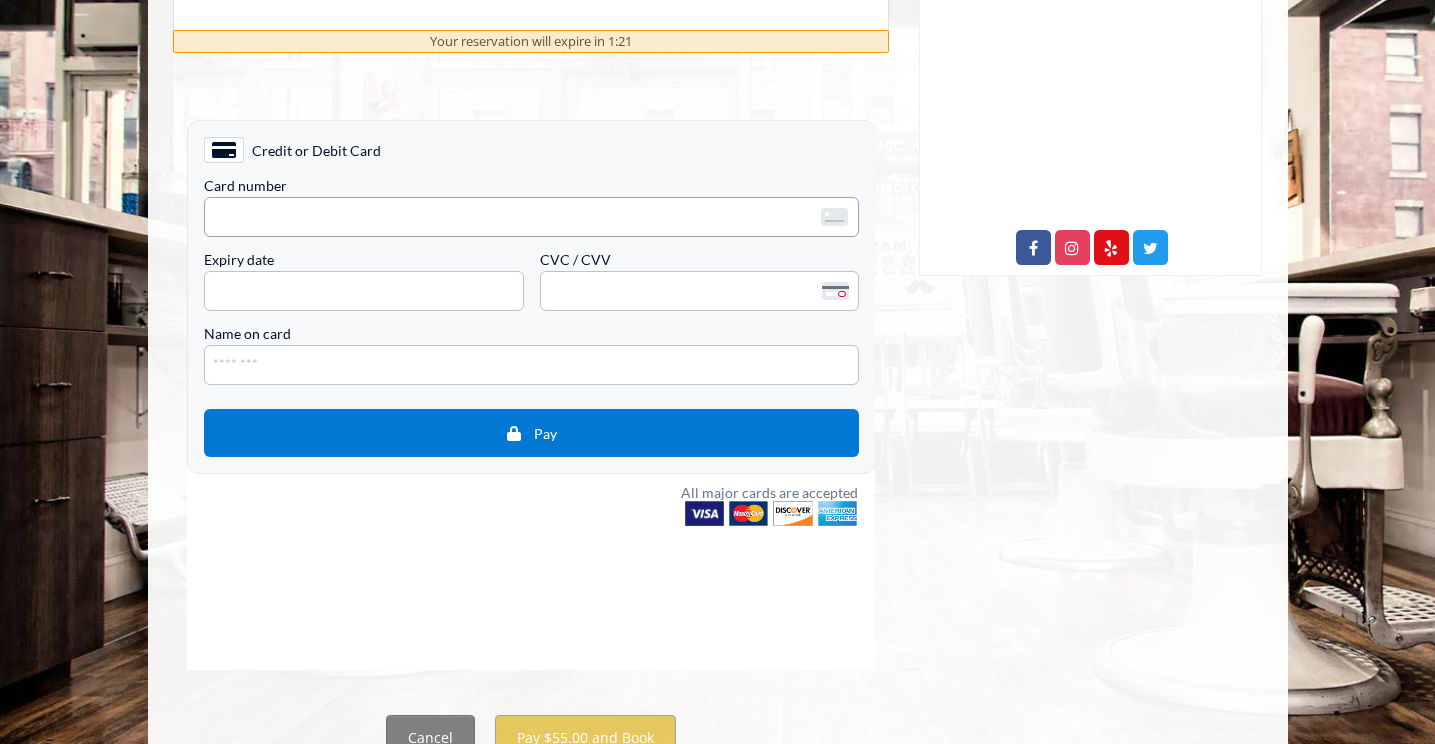 click on "<p>Your browser does not support iframes.</p>" at bounding box center (530, 217) 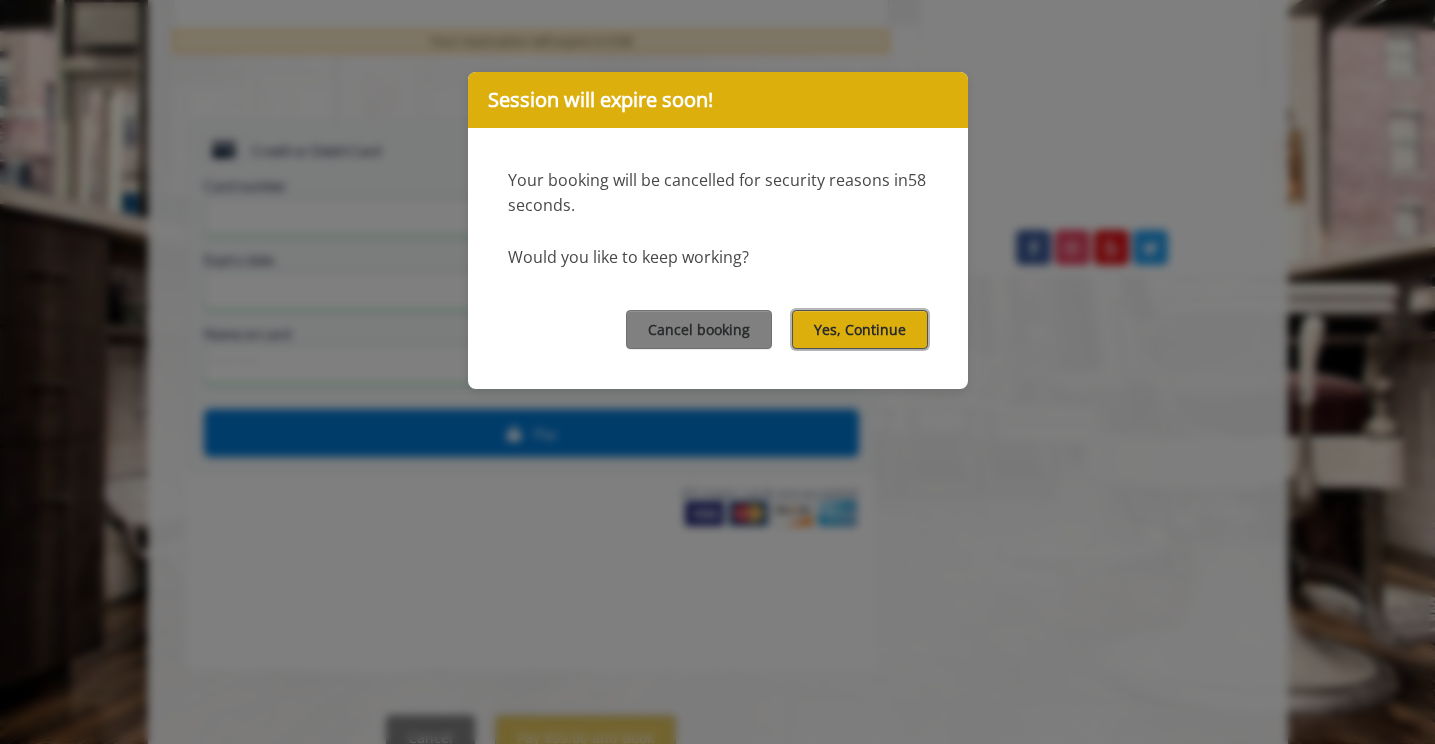 click on "Yes, Continue" at bounding box center (860, 329) 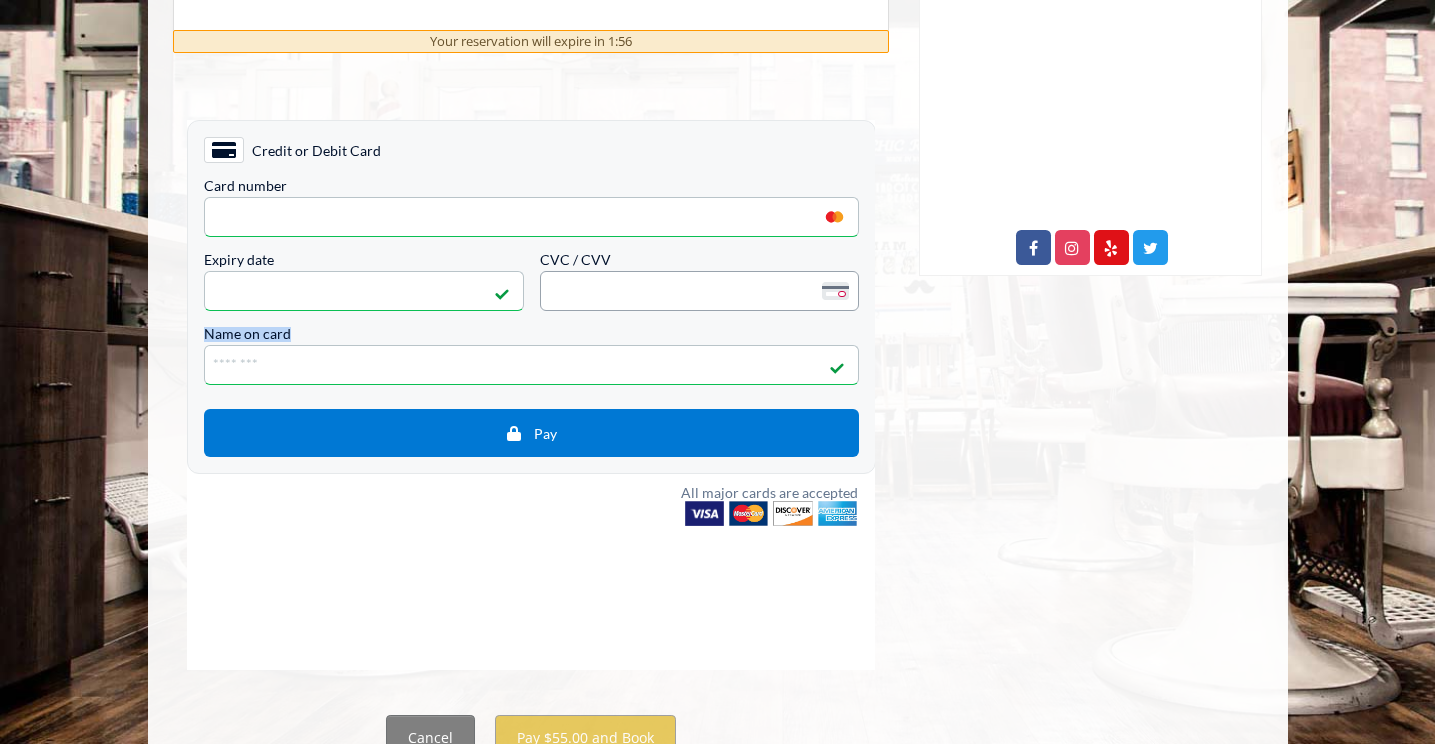 drag, startPoint x: 827, startPoint y: 332, endPoint x: 648, endPoint y: 304, distance: 181.17671 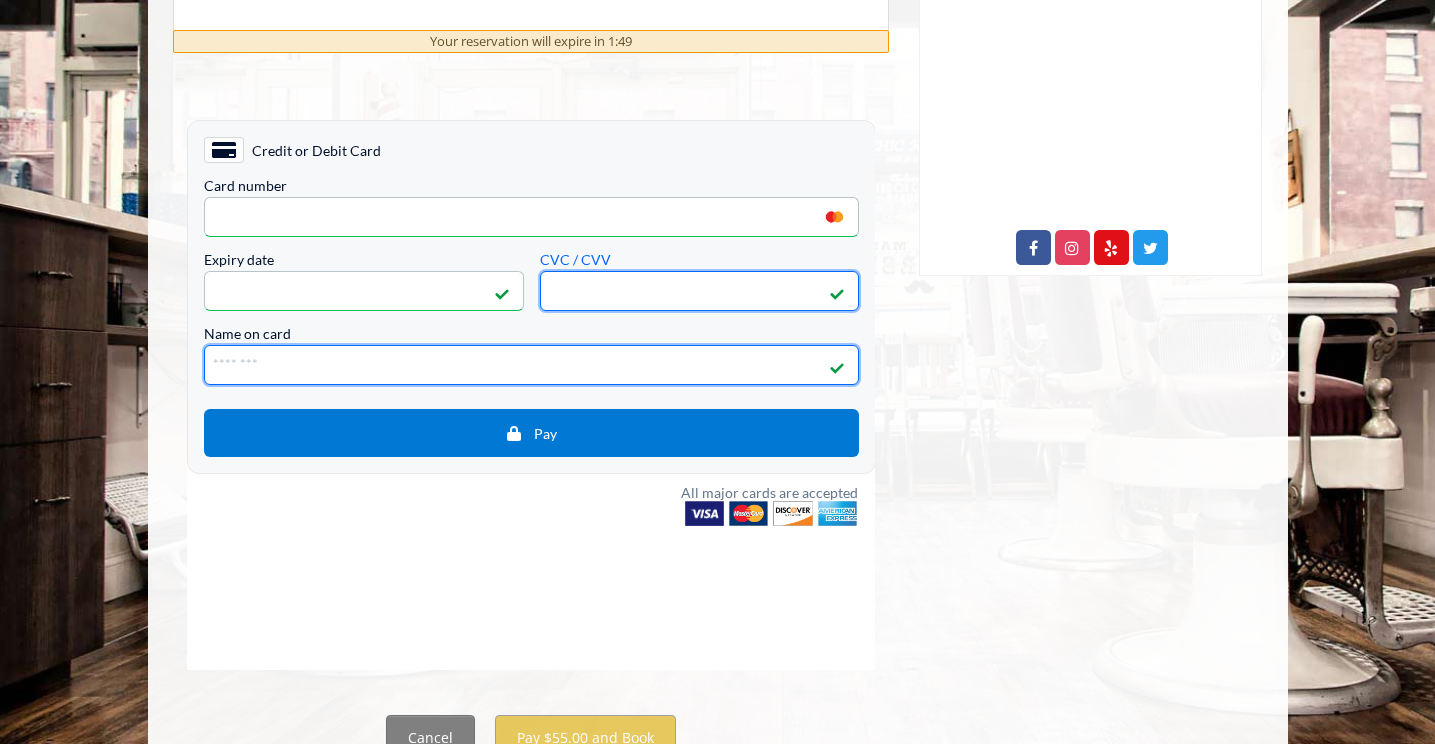 click on "Name on card" at bounding box center [530, 365] 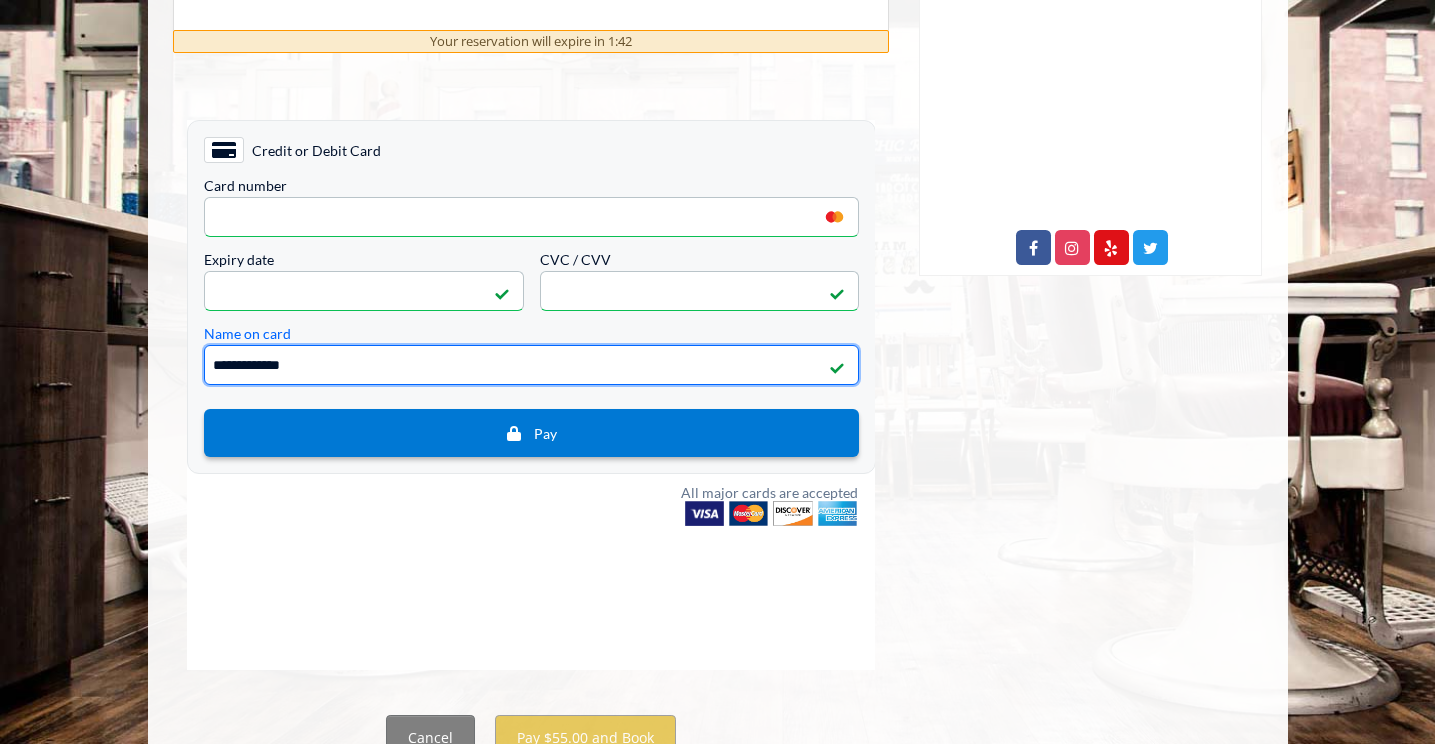 type on "**********" 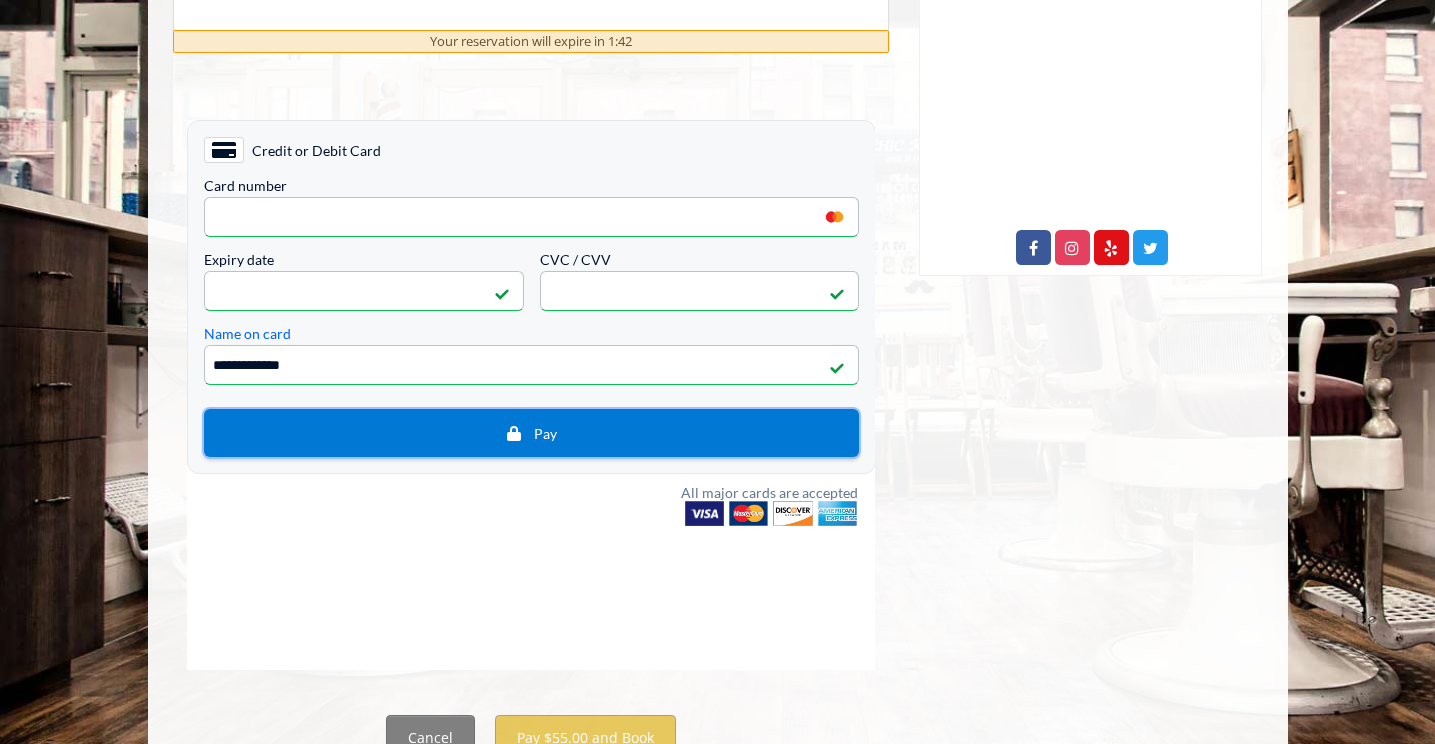 click on "Pay" at bounding box center (530, 433) 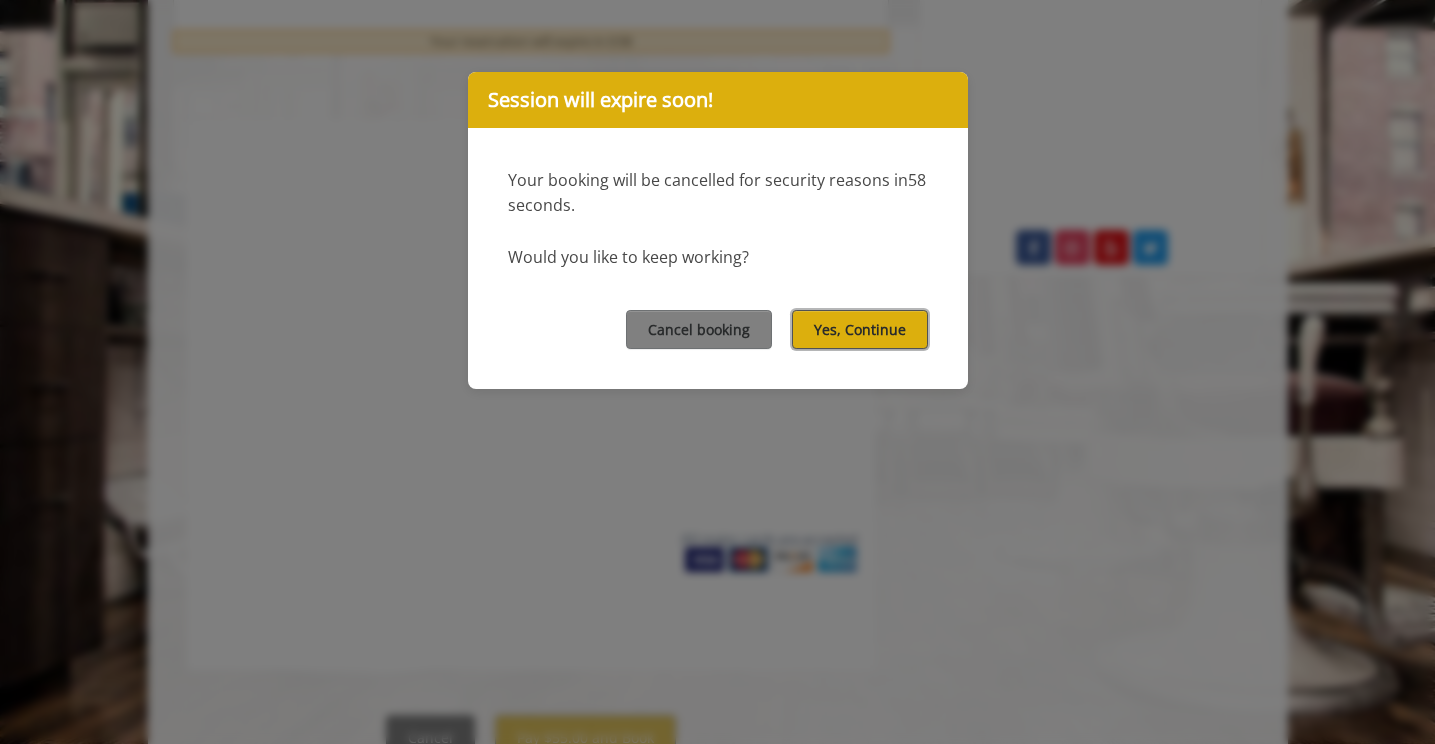 click on "Yes, Continue" at bounding box center [860, 329] 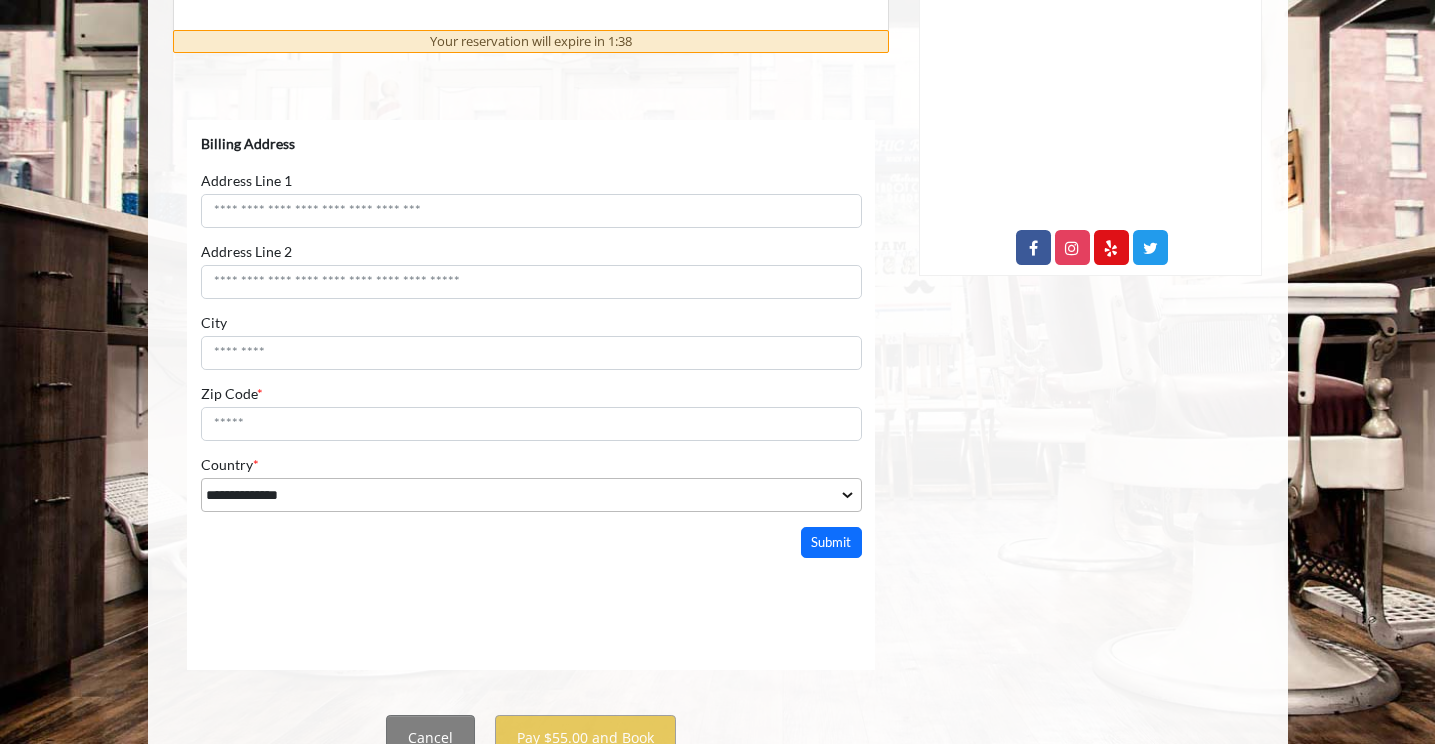 scroll, scrollTop: 0, scrollLeft: 0, axis: both 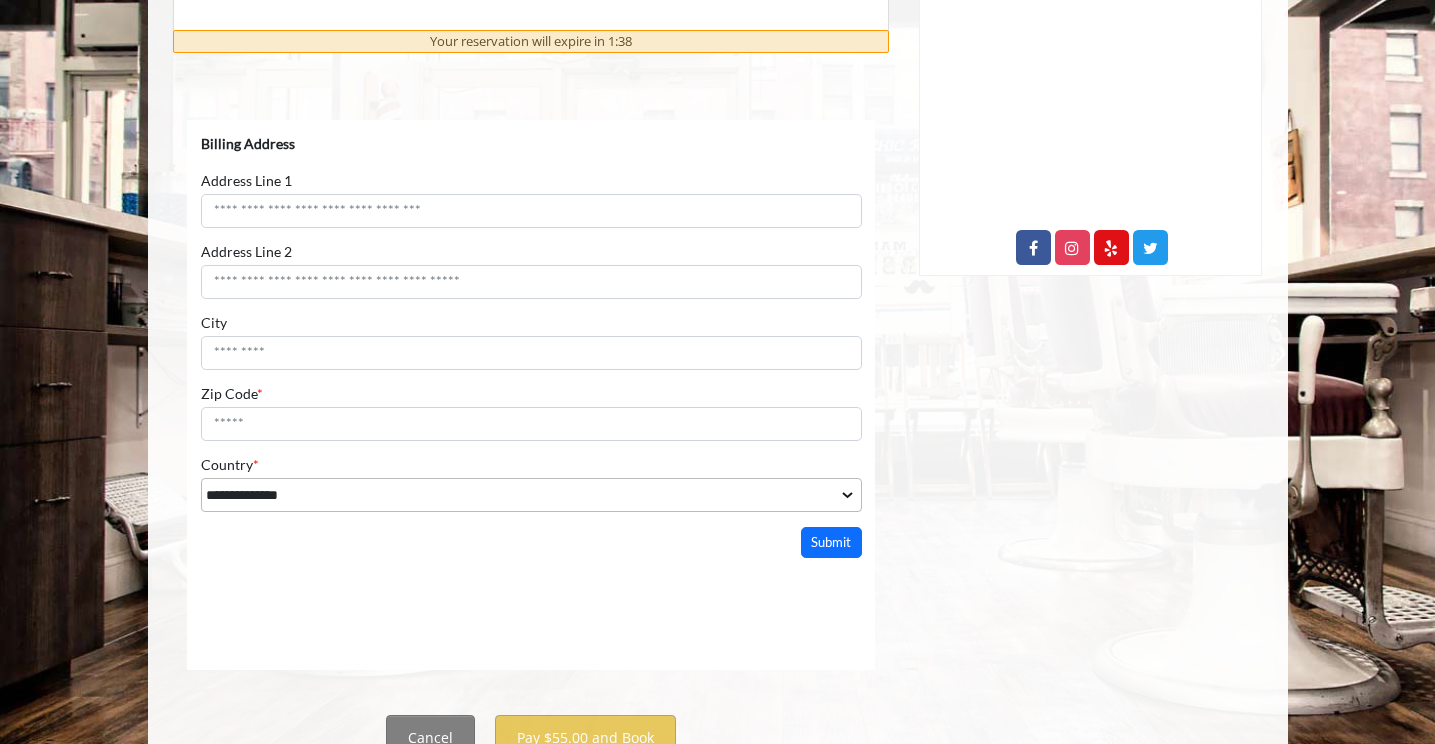 select on "***" 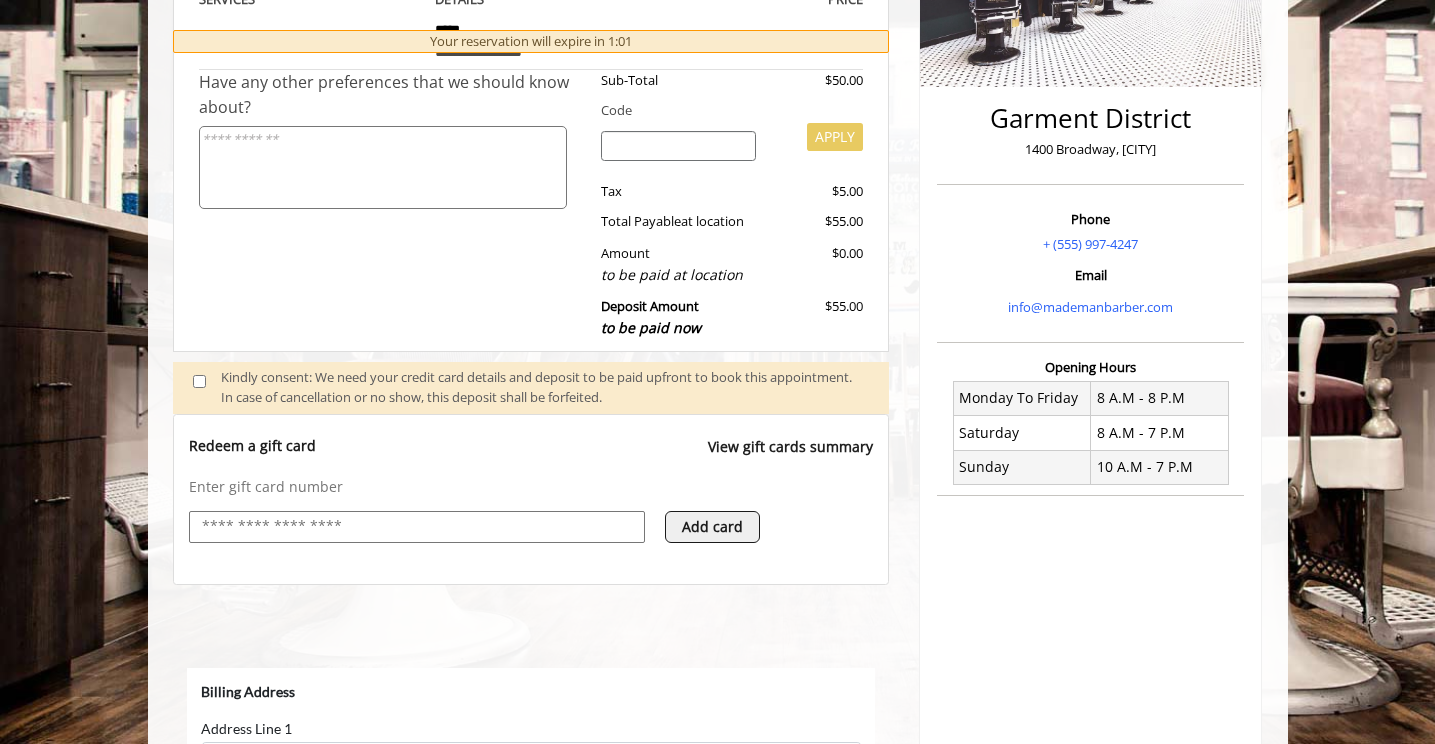 scroll, scrollTop: 520, scrollLeft: 0, axis: vertical 